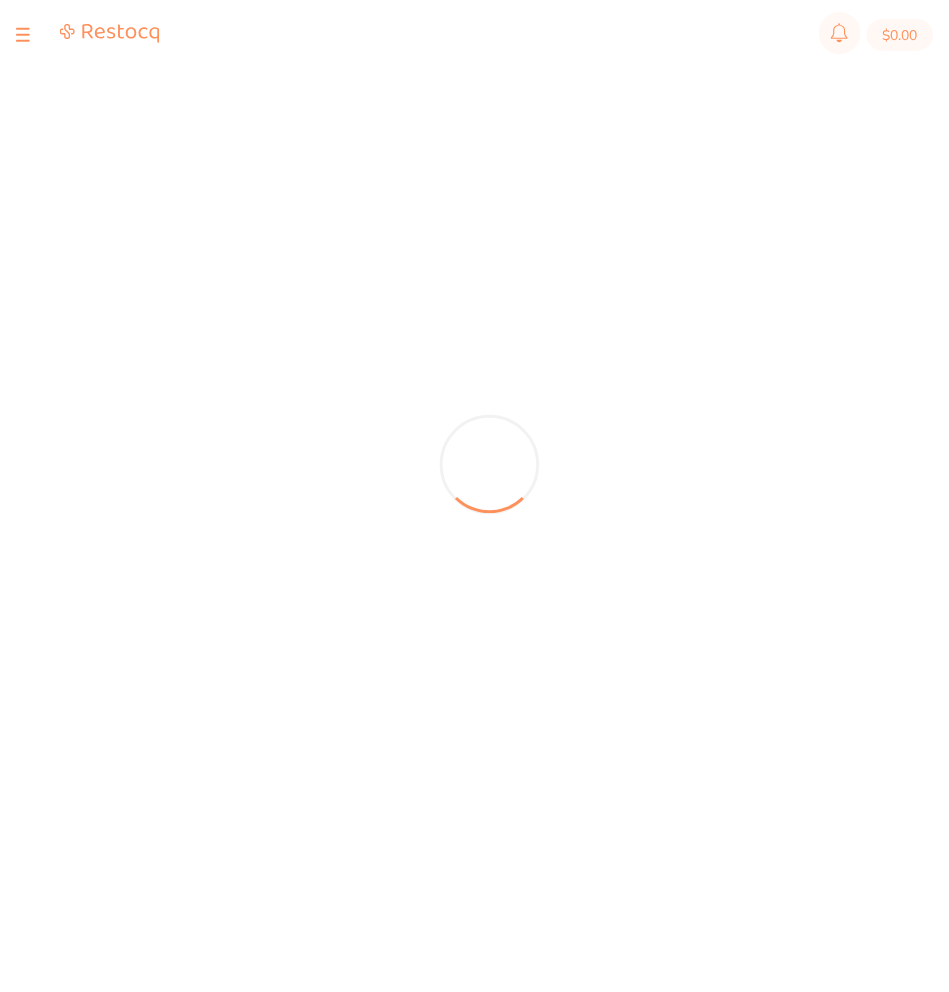 scroll, scrollTop: 0, scrollLeft: 0, axis: both 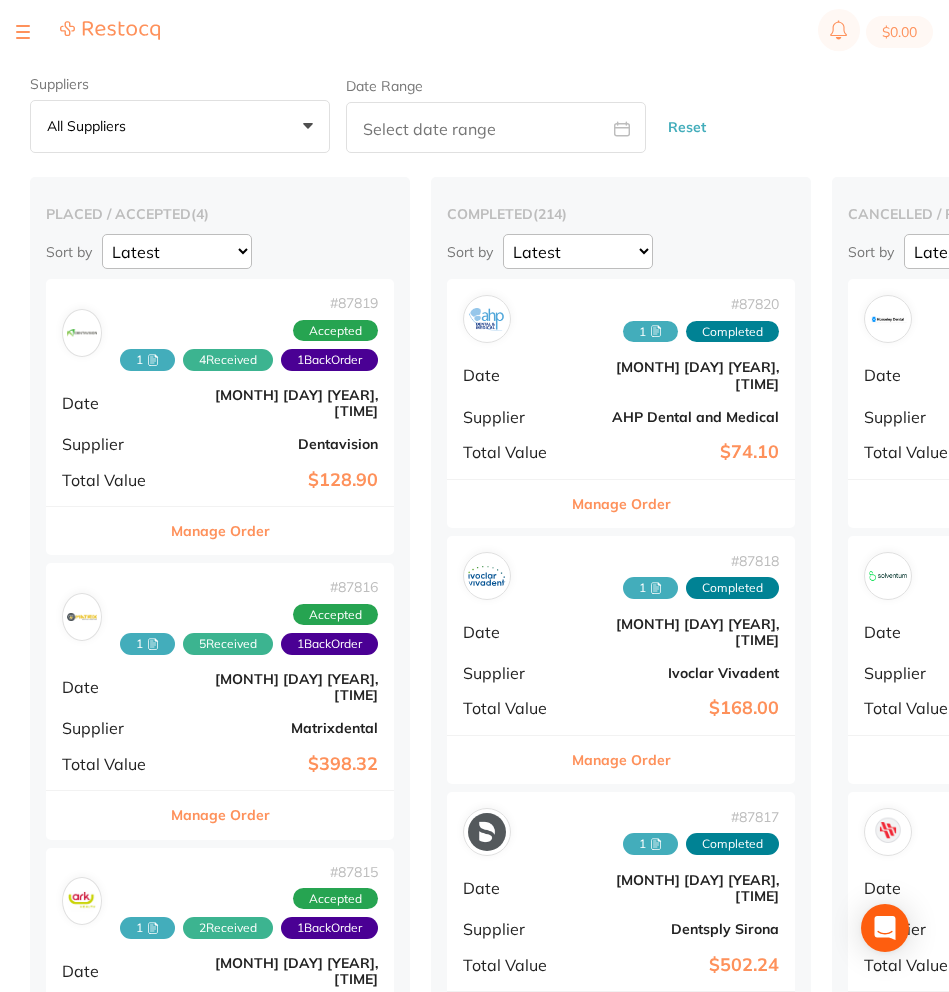 click at bounding box center (23, 32) 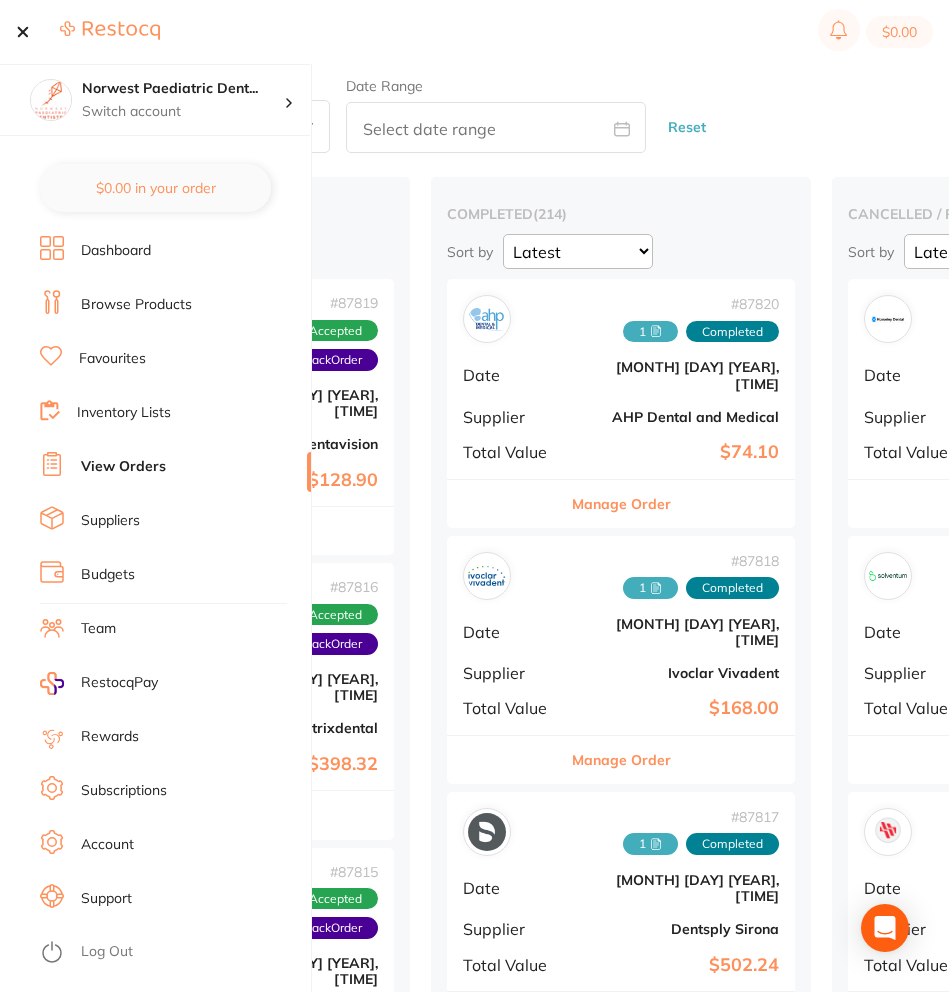 click on "Inventory Lists" at bounding box center (124, 413) 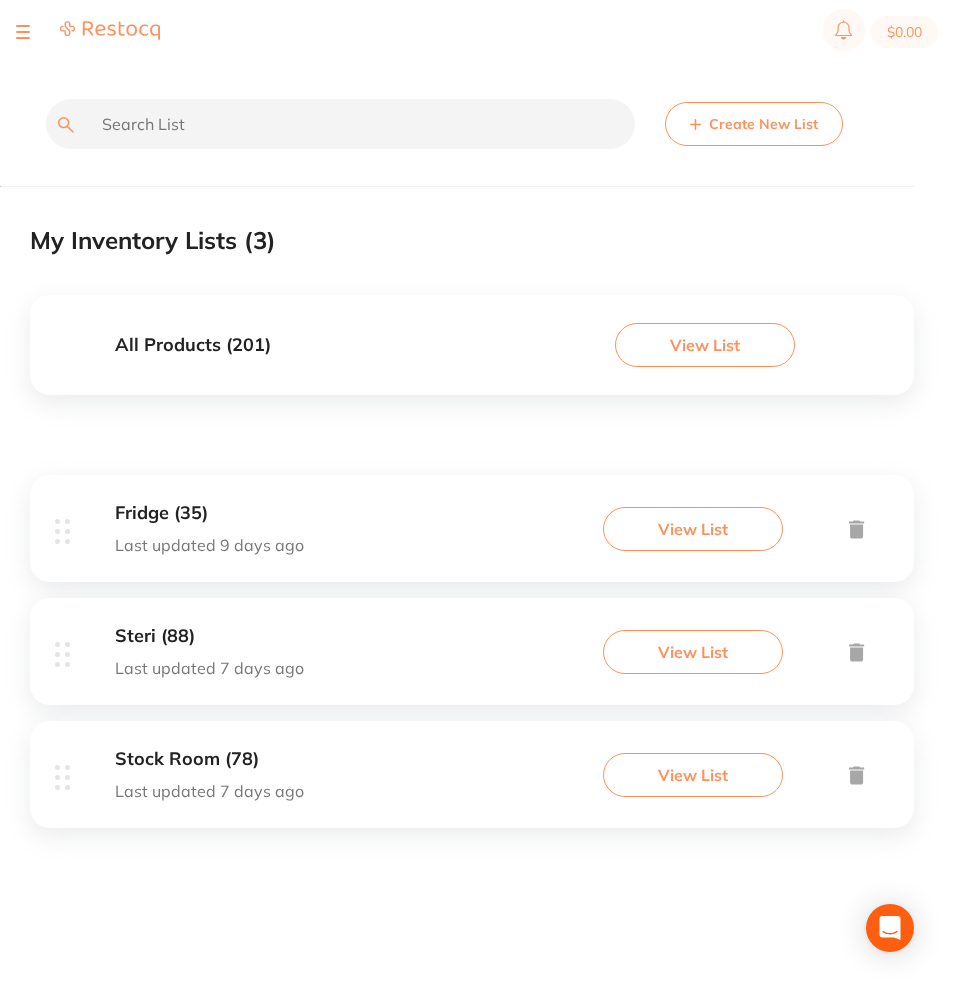 click on "View List" at bounding box center (693, 652) 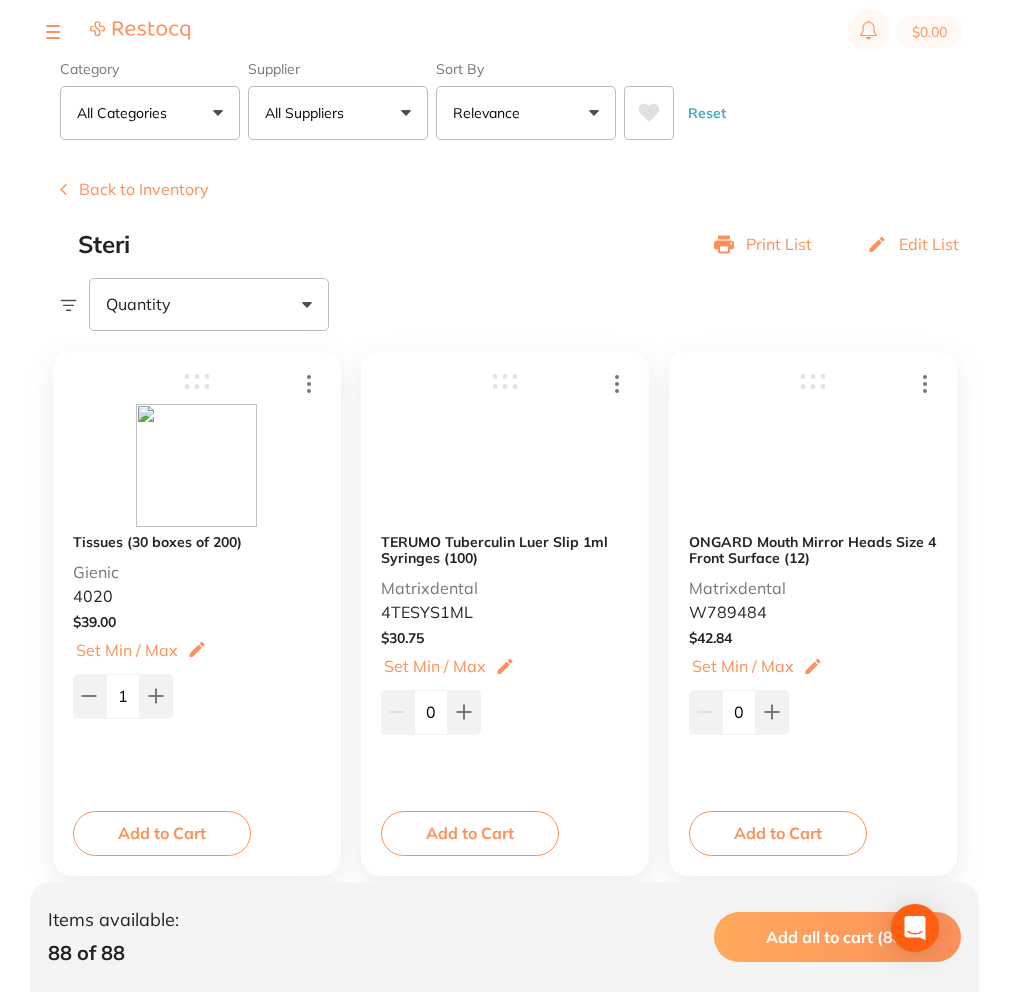 scroll, scrollTop: 87, scrollLeft: 0, axis: vertical 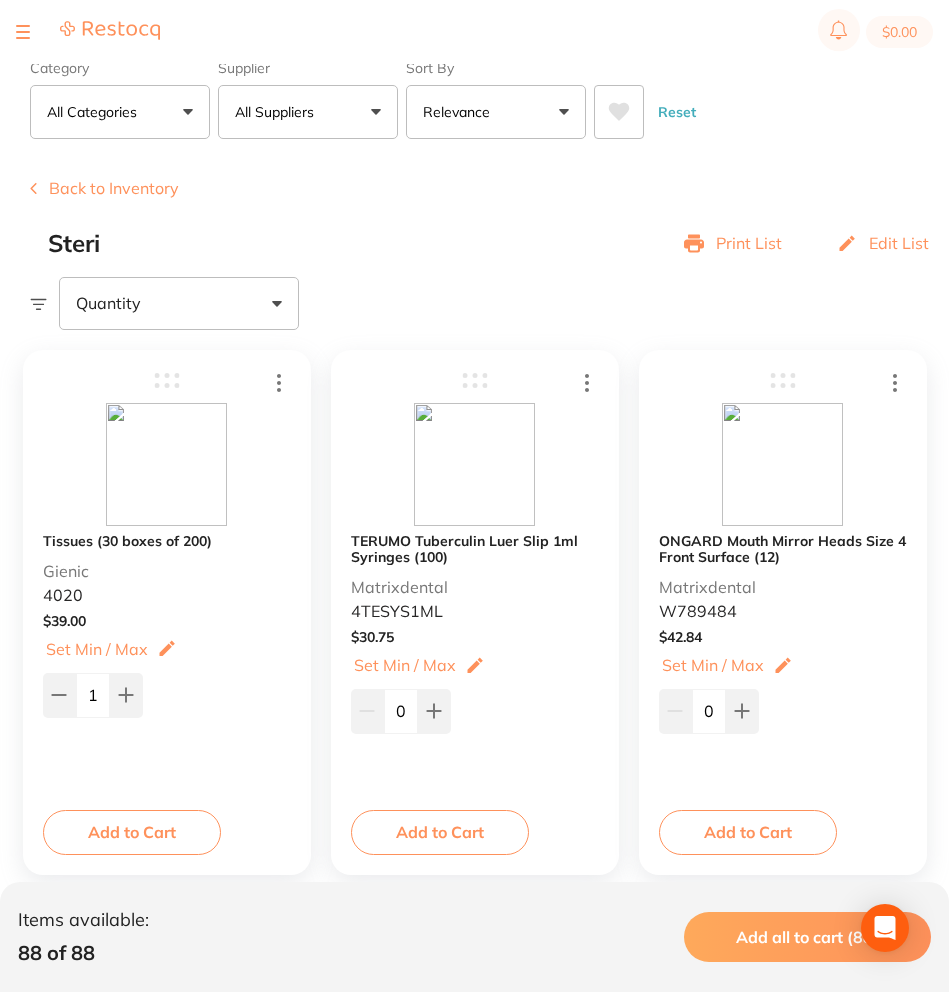click on "Edit List" at bounding box center [899, 243] 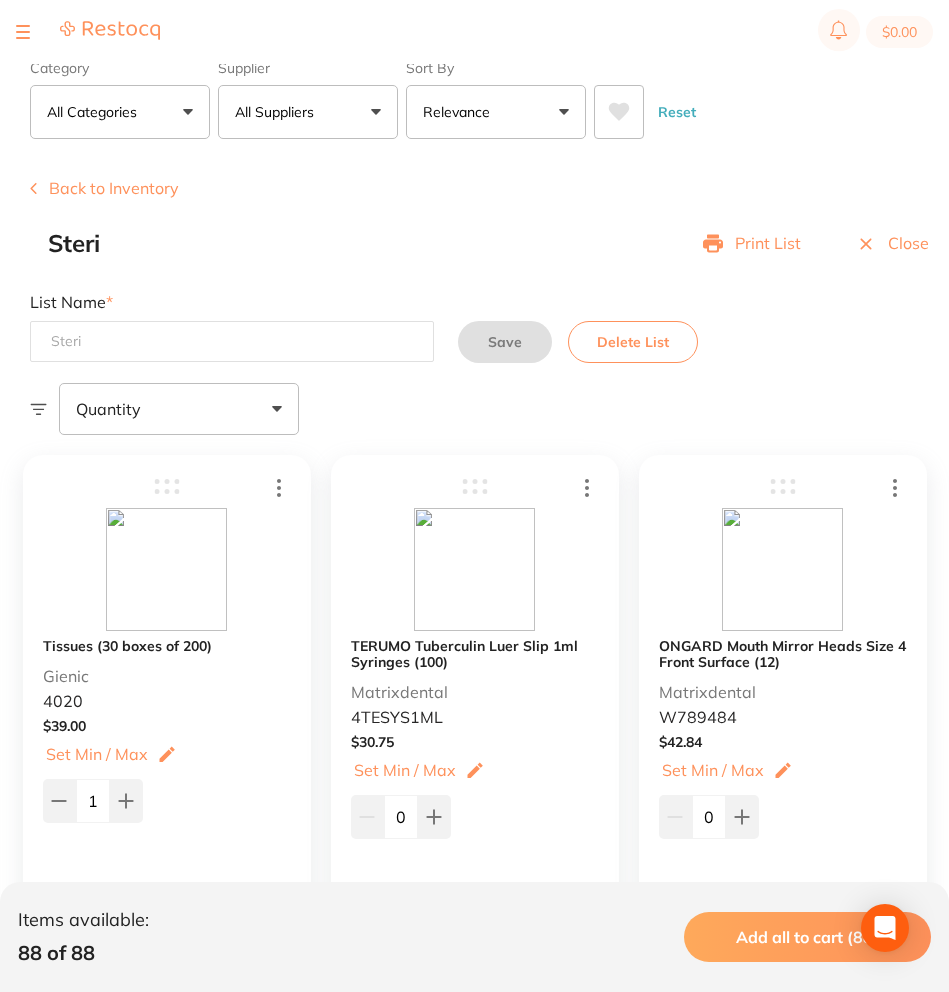 click 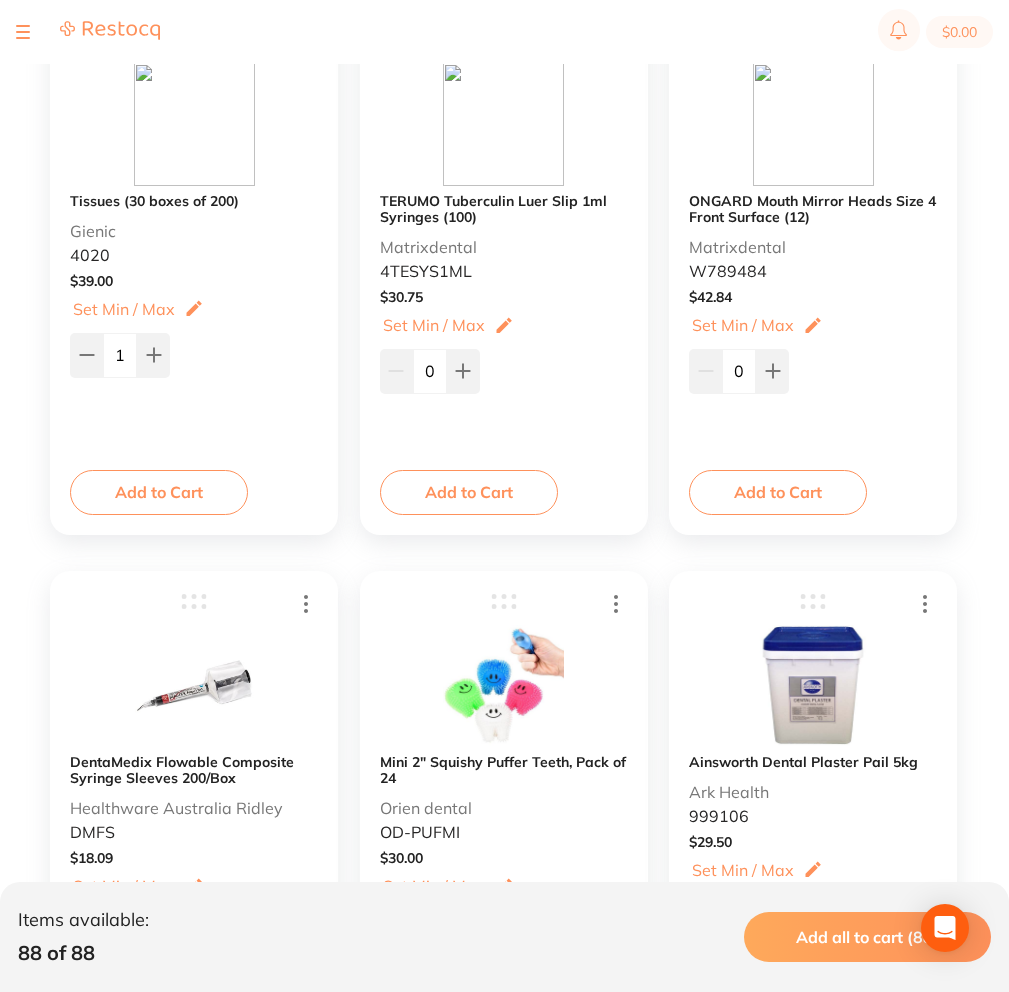 scroll, scrollTop: 0, scrollLeft: 0, axis: both 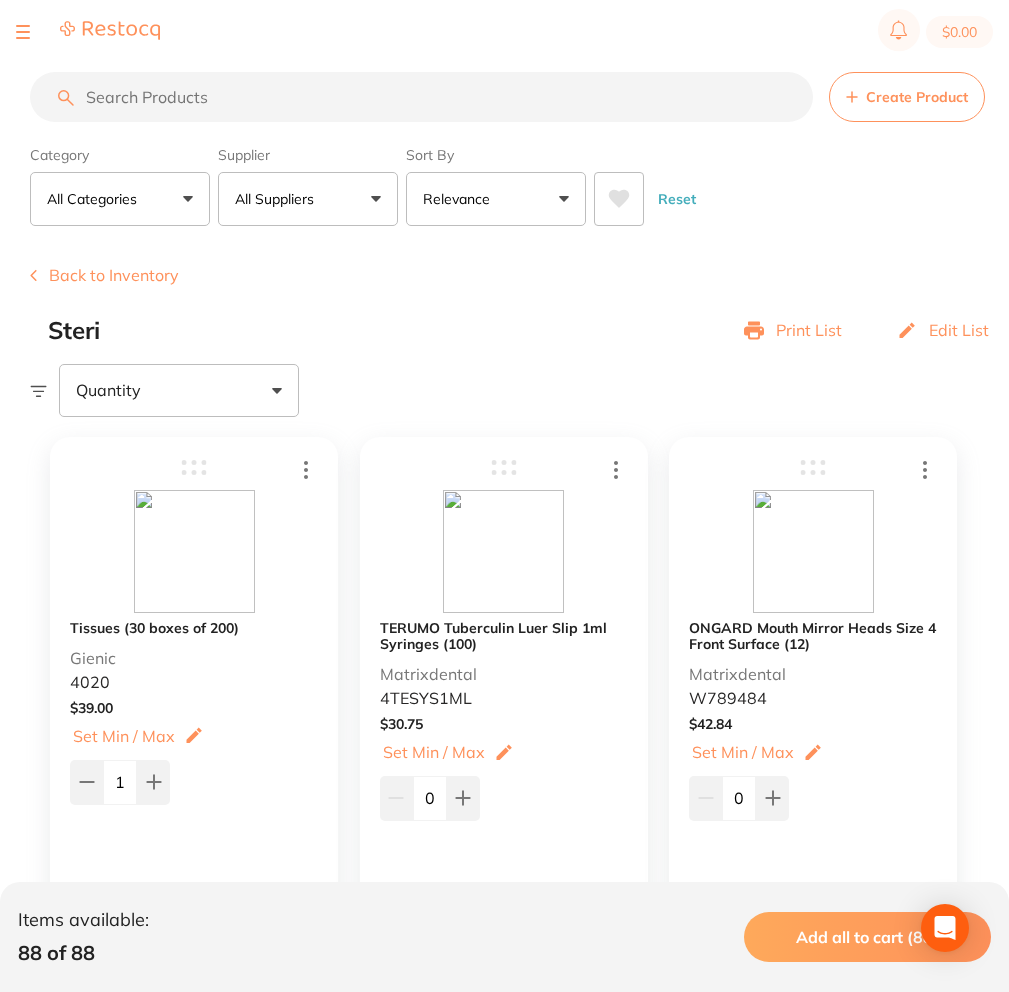 click on "Reset" at bounding box center [684, 191] 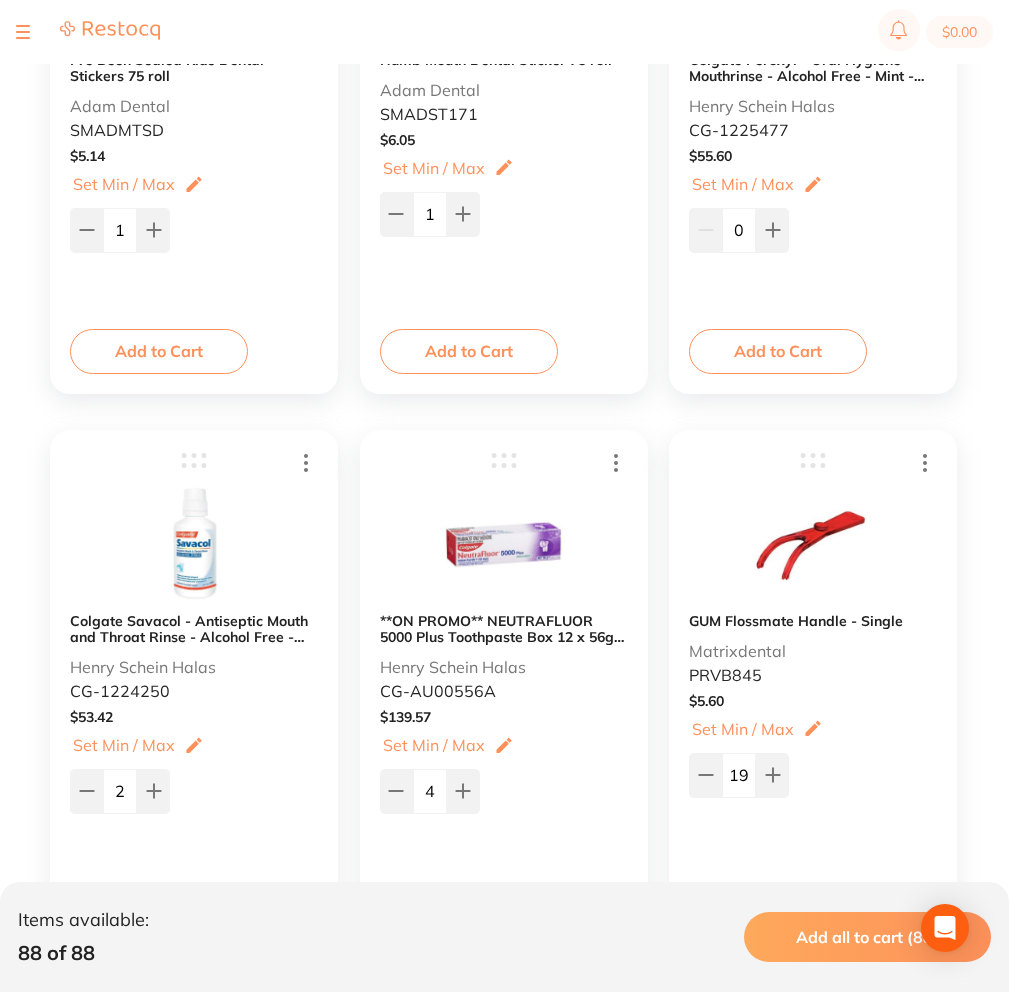 scroll, scrollTop: 6846, scrollLeft: 0, axis: vertical 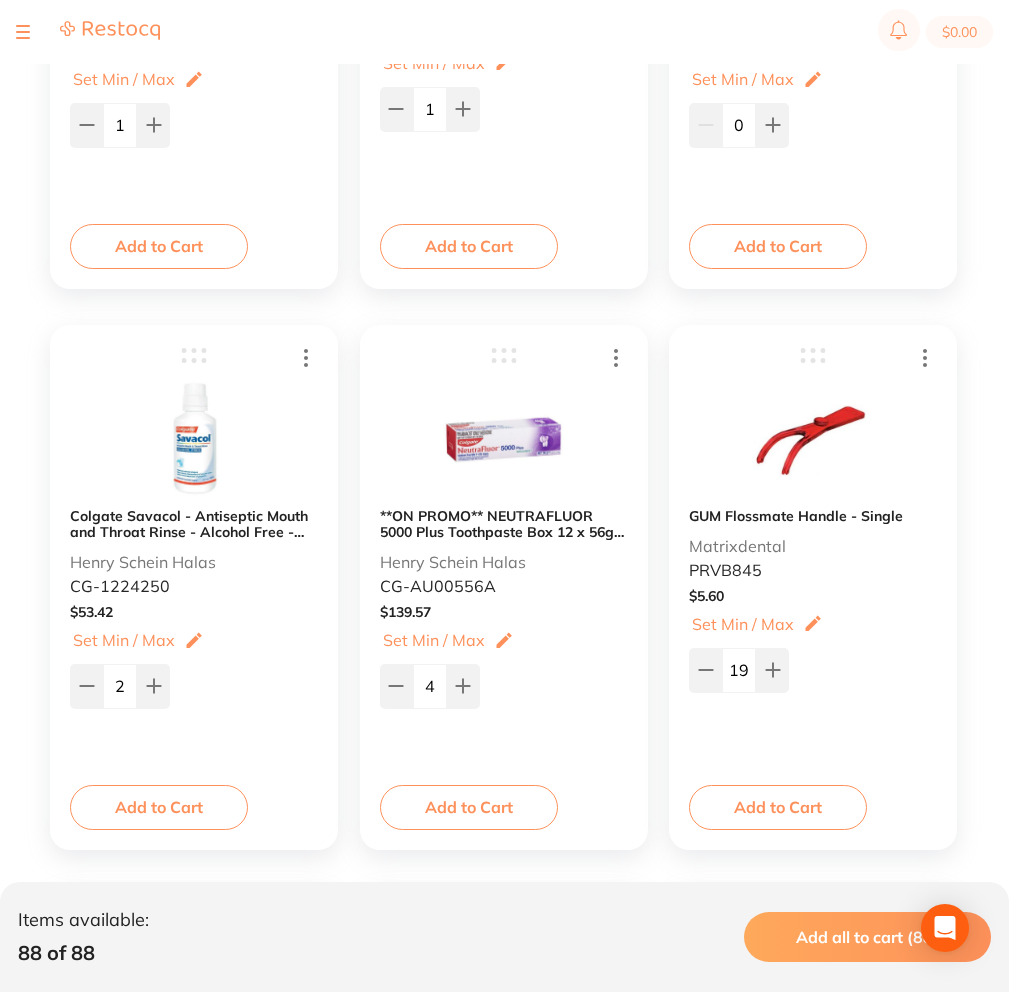 drag, startPoint x: 191, startPoint y: 353, endPoint x: 208, endPoint y: 206, distance: 147.97972 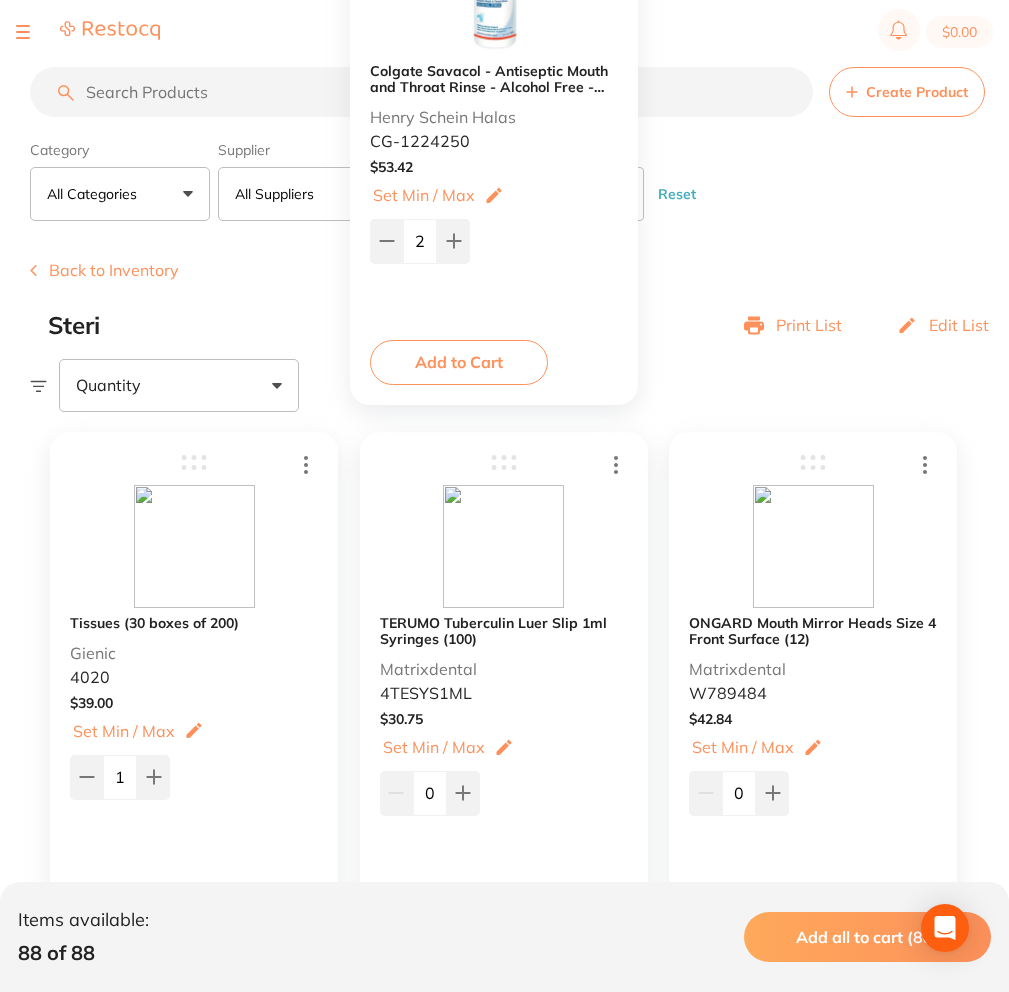 scroll, scrollTop: 0, scrollLeft: 0, axis: both 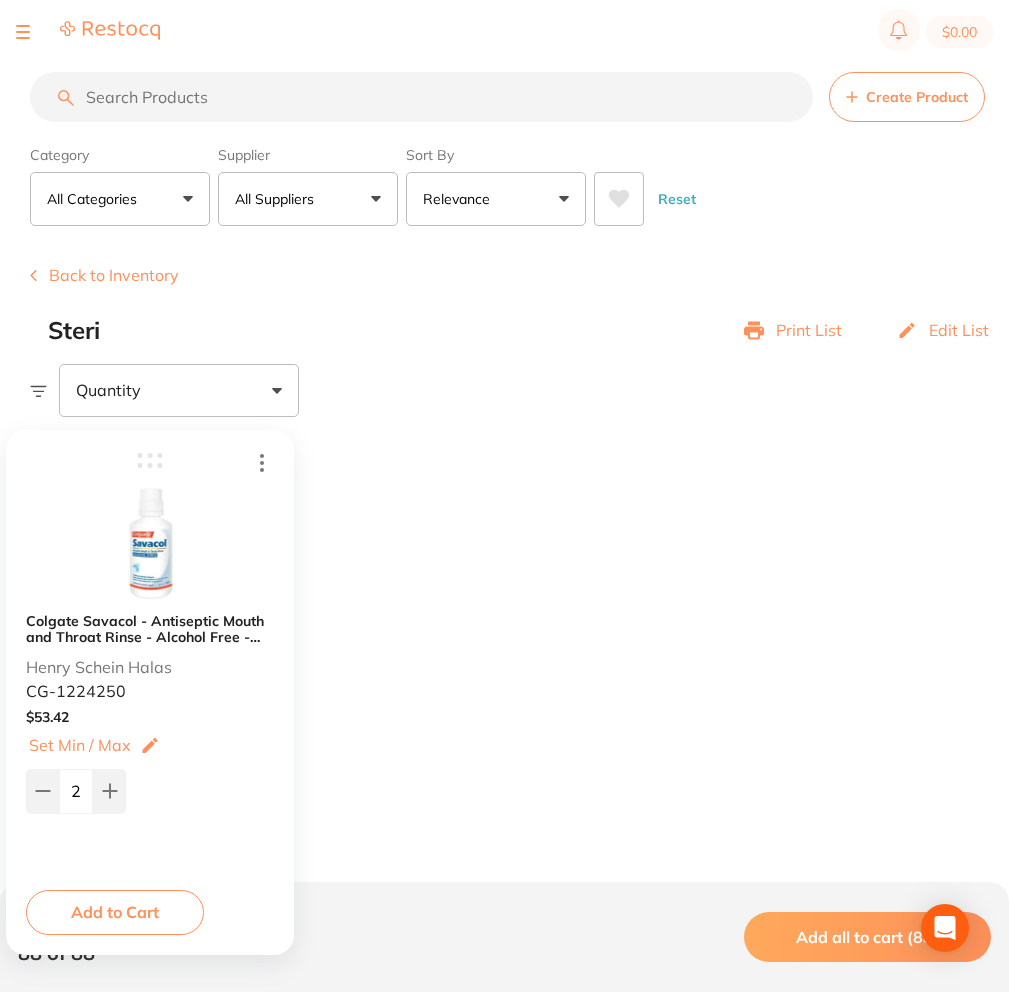 drag, startPoint x: 195, startPoint y: 357, endPoint x: 160, endPoint y: 467, distance: 115.43397 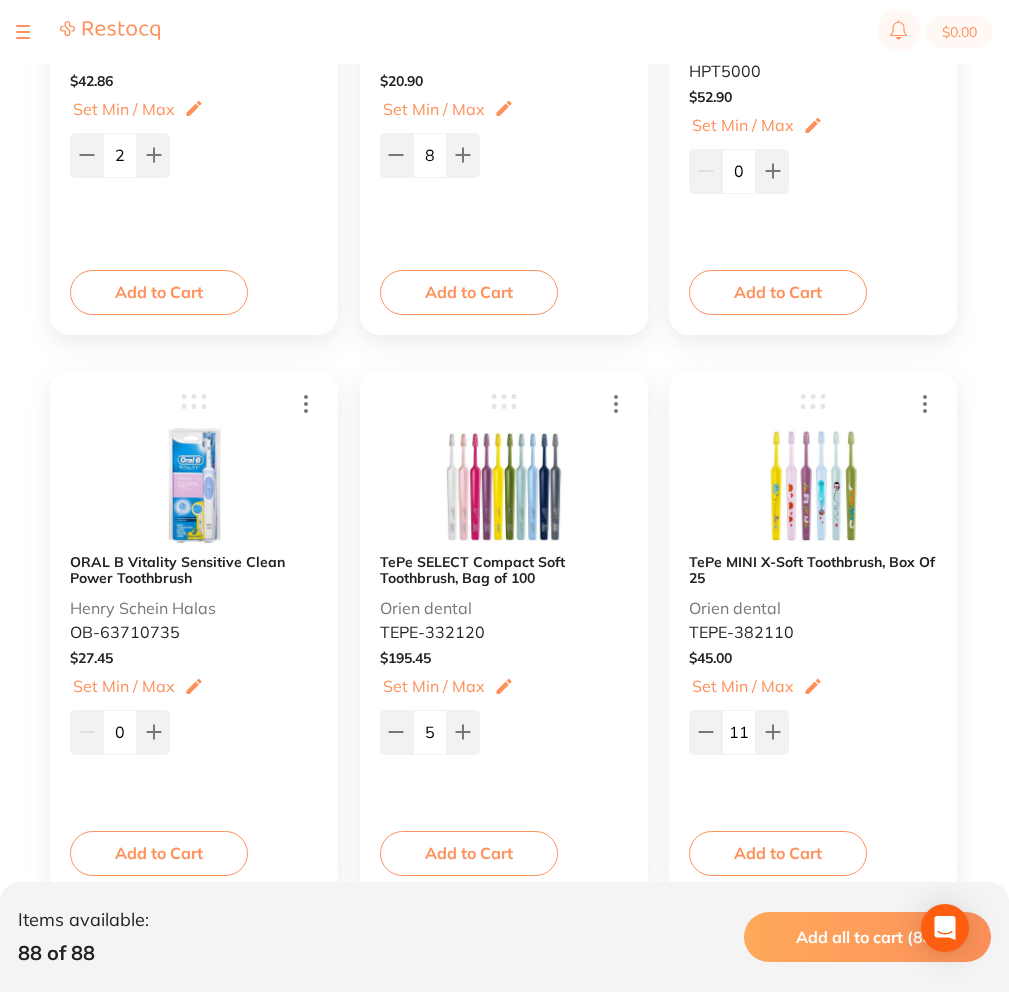 scroll, scrollTop: 4572, scrollLeft: 0, axis: vertical 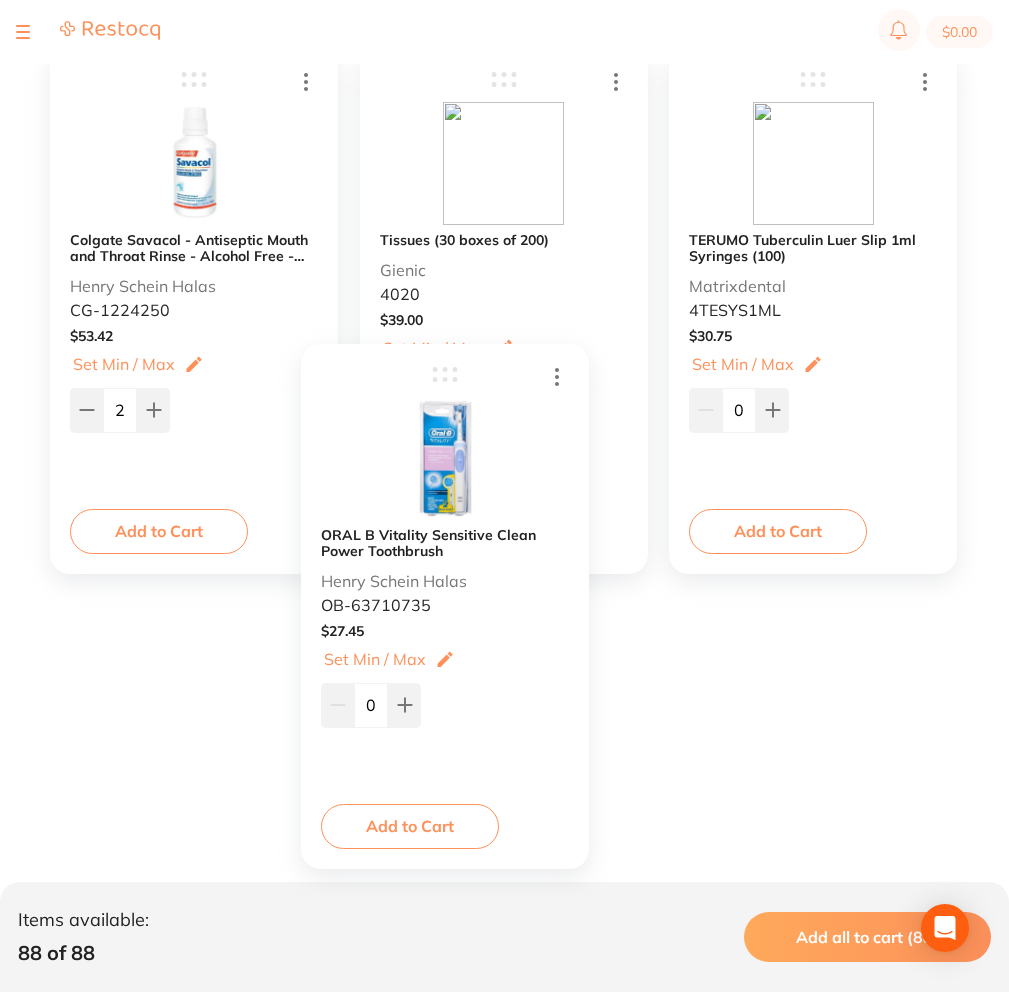 drag, startPoint x: 190, startPoint y: 382, endPoint x: 446, endPoint y: 373, distance: 256.15814 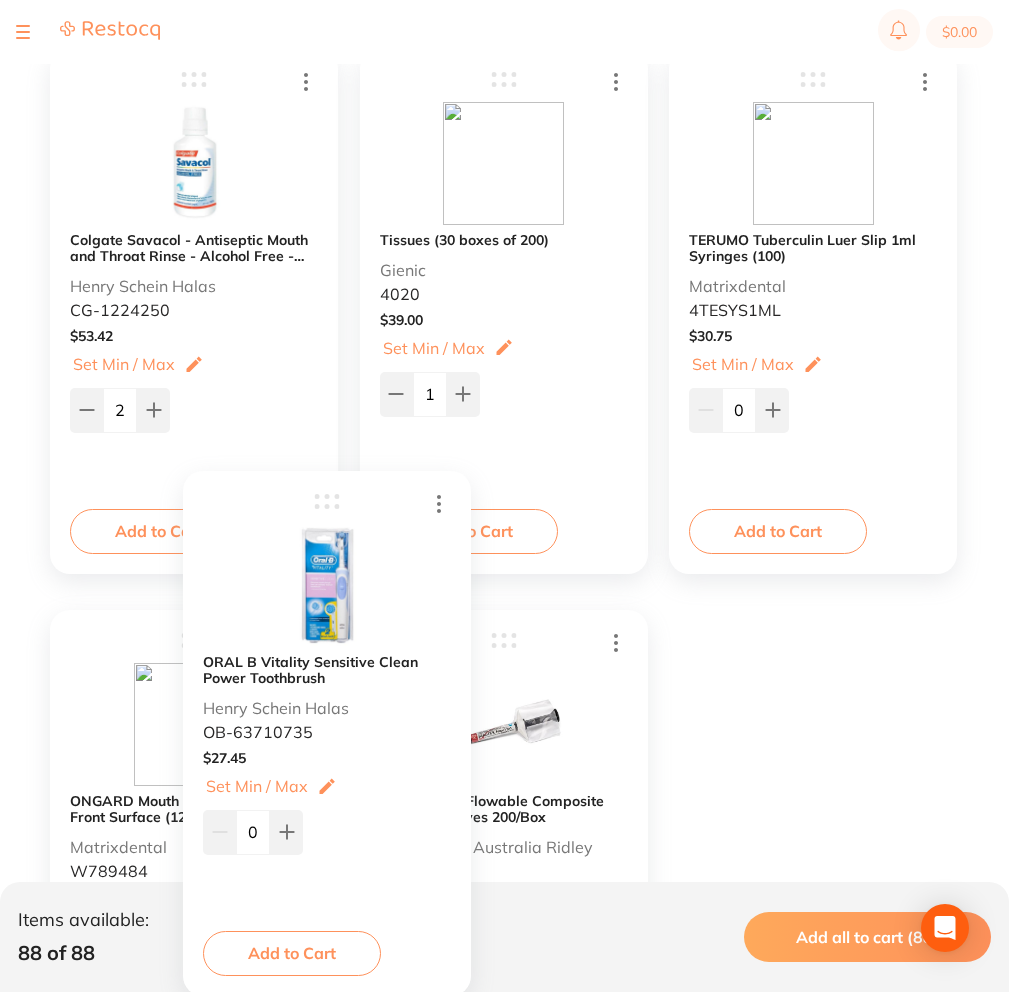 scroll, scrollTop: 404, scrollLeft: 0, axis: vertical 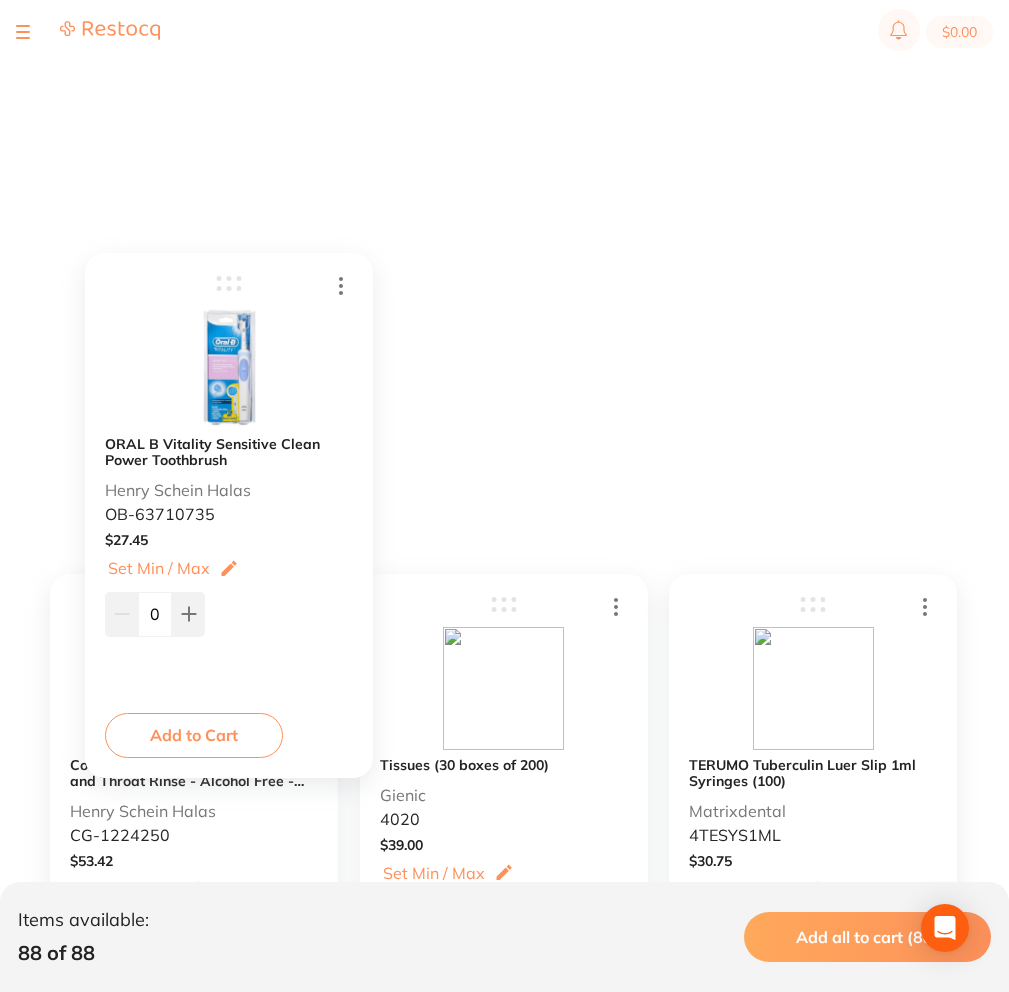 drag, startPoint x: 204, startPoint y: 645, endPoint x: 246, endPoint y: 283, distance: 364.4283 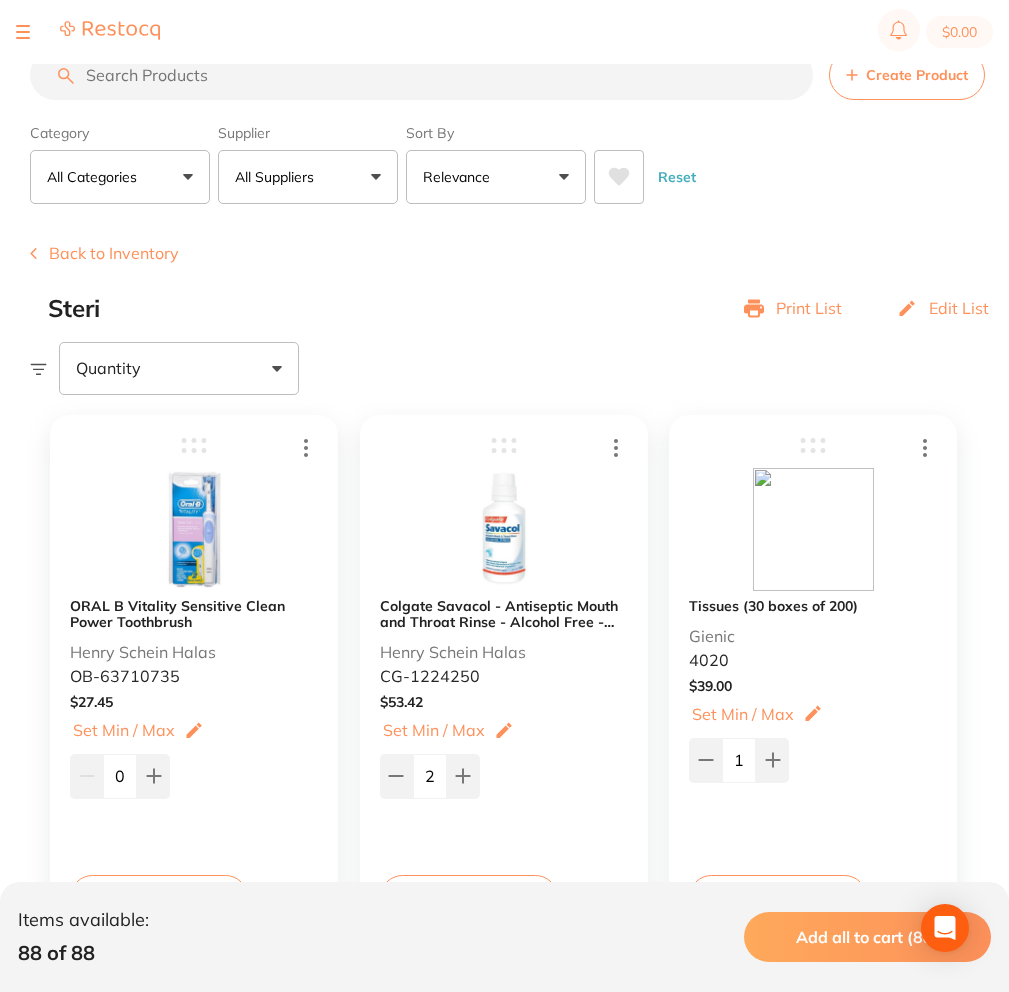 scroll, scrollTop: 0, scrollLeft: 0, axis: both 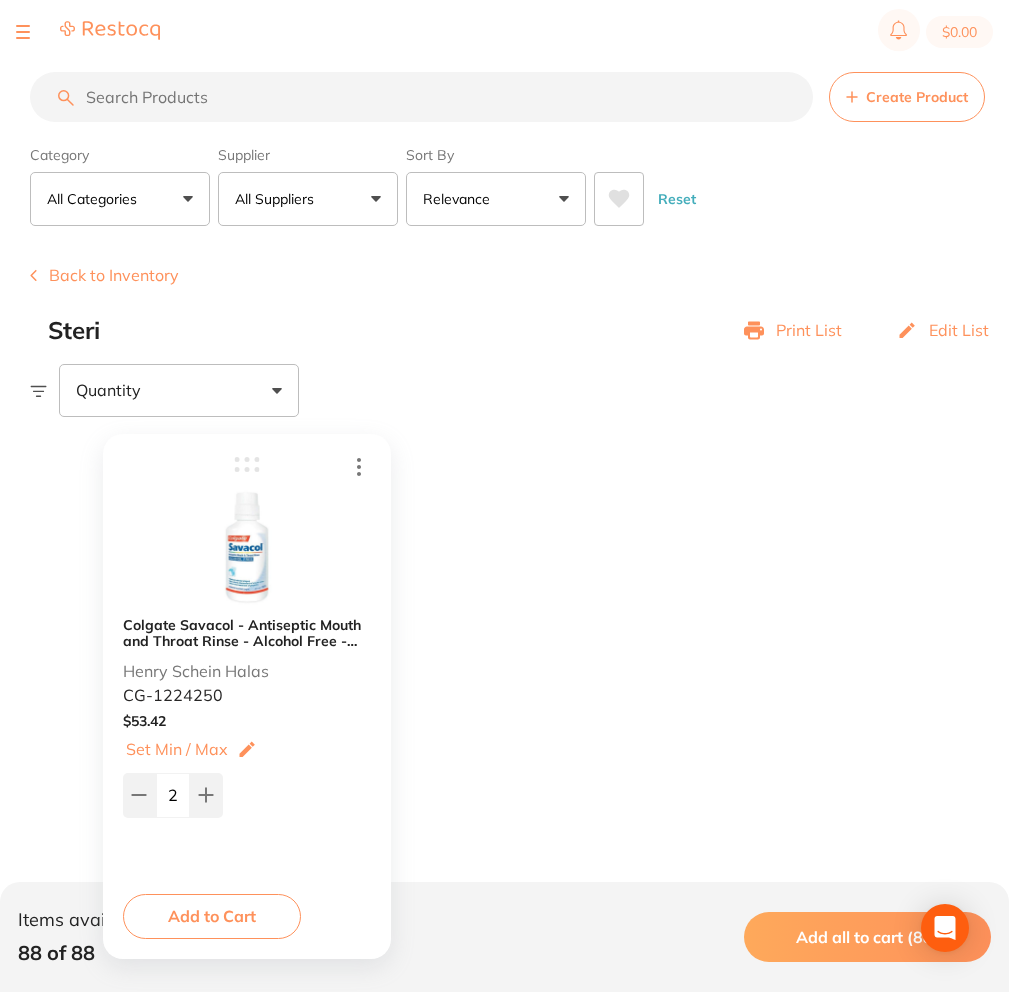 drag, startPoint x: 497, startPoint y: 470, endPoint x: 219, endPoint y: 466, distance: 278.02878 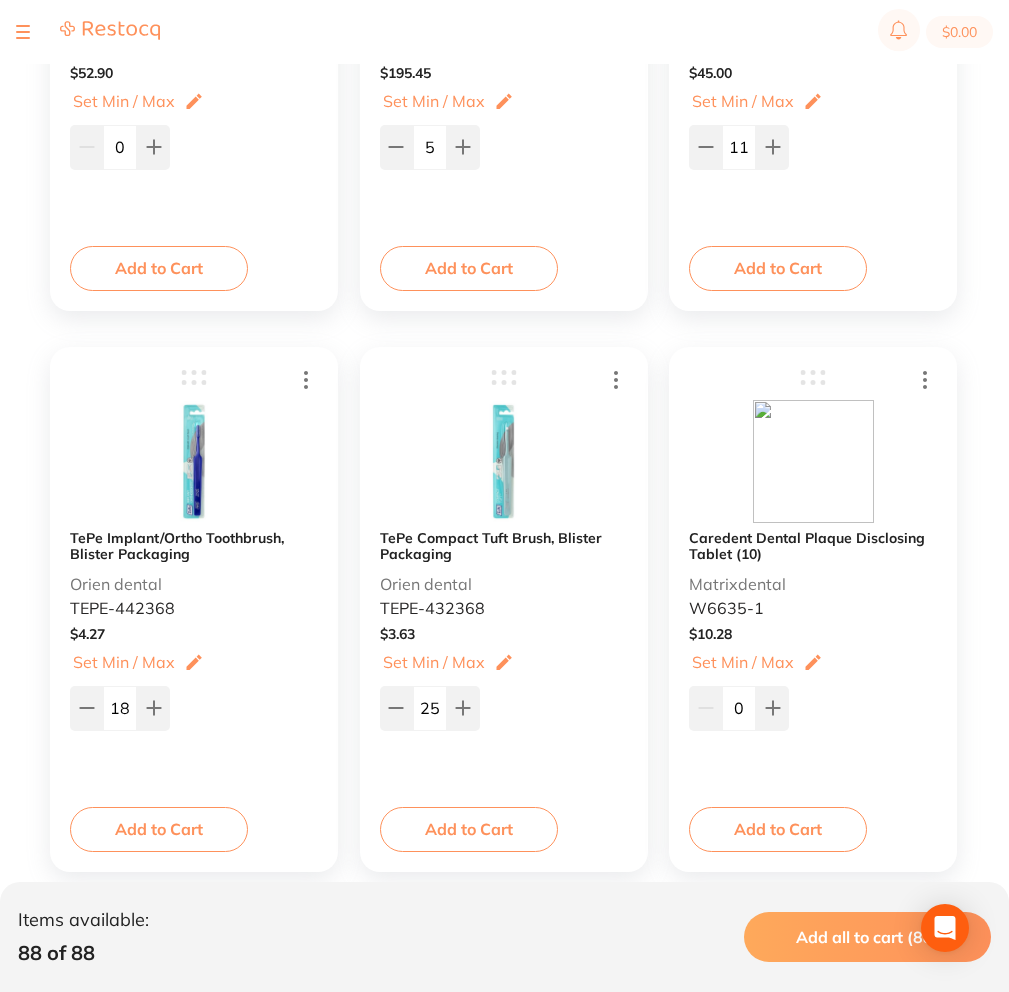 scroll, scrollTop: 5142, scrollLeft: 0, axis: vertical 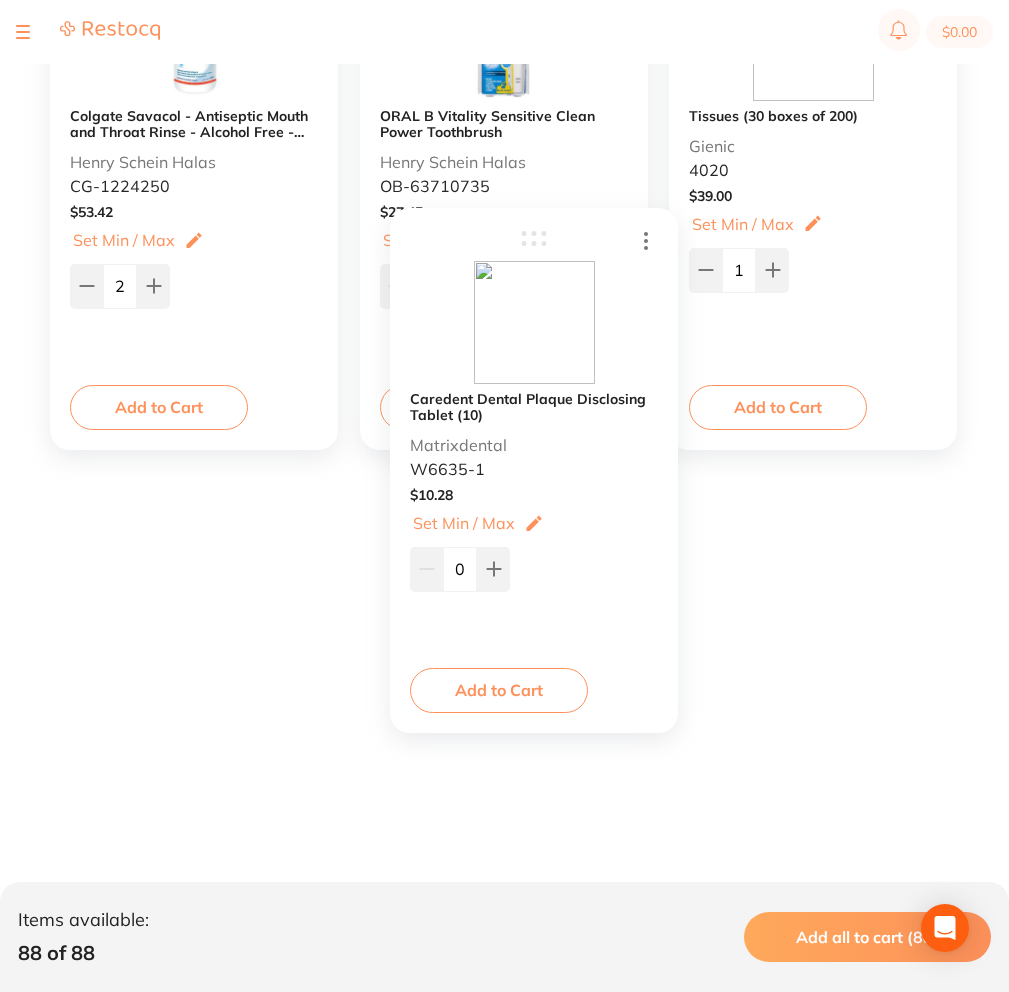 drag, startPoint x: 808, startPoint y: 375, endPoint x: 524, endPoint y: 239, distance: 314.8841 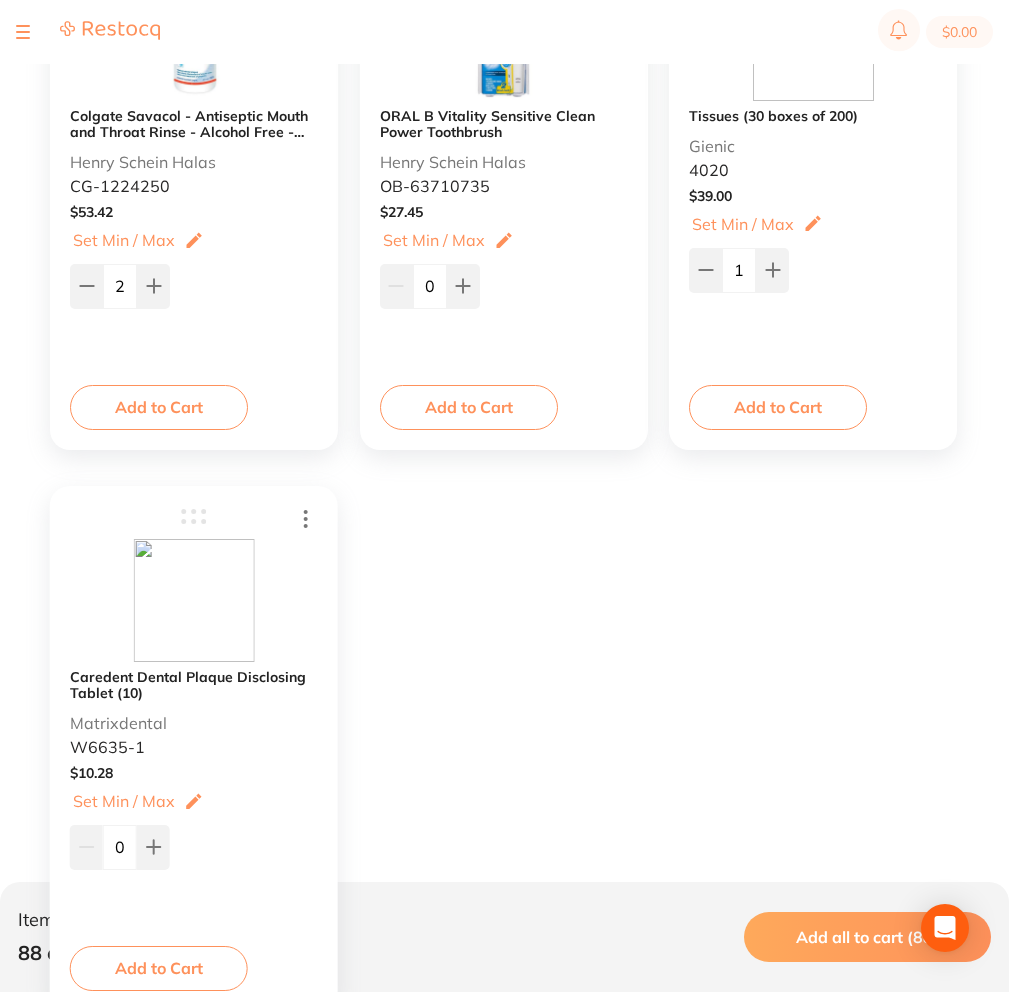 click on "Set Set Min / Max" at bounding box center [504, 240] 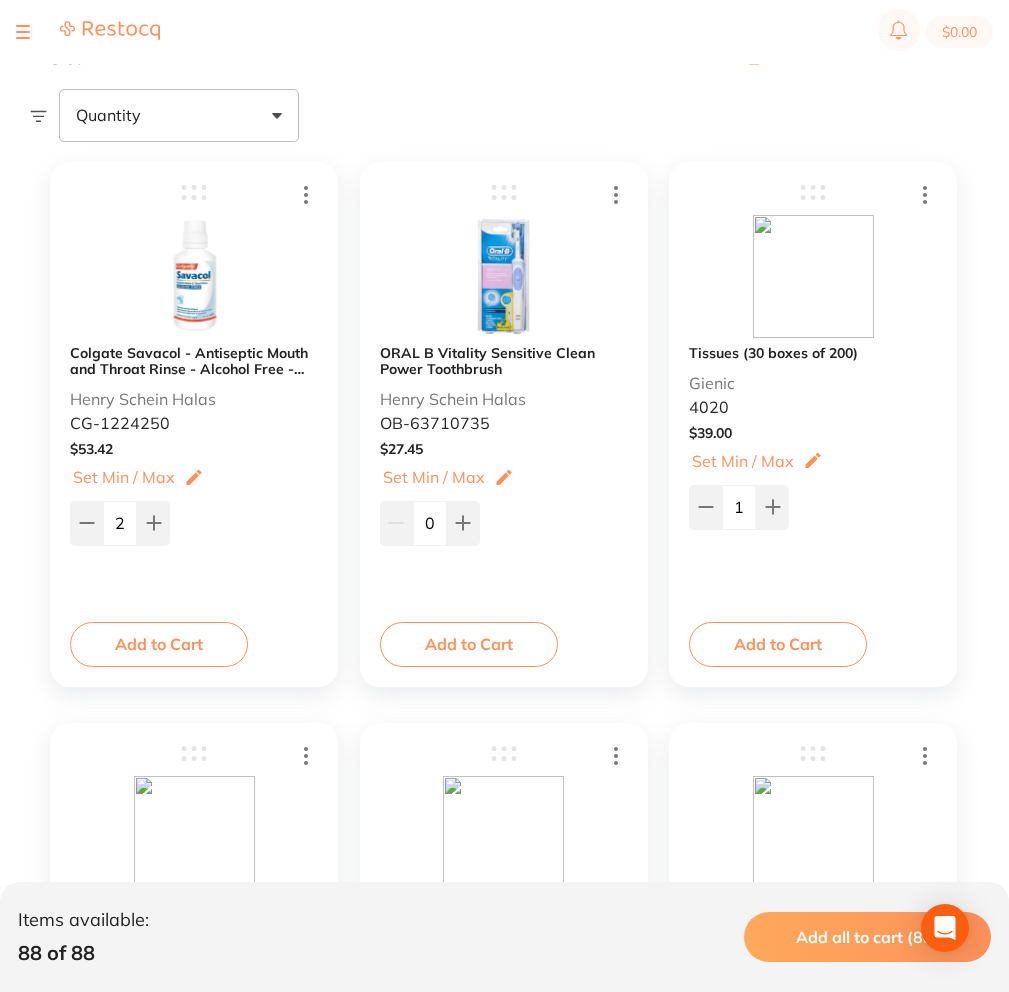 scroll, scrollTop: 269, scrollLeft: 0, axis: vertical 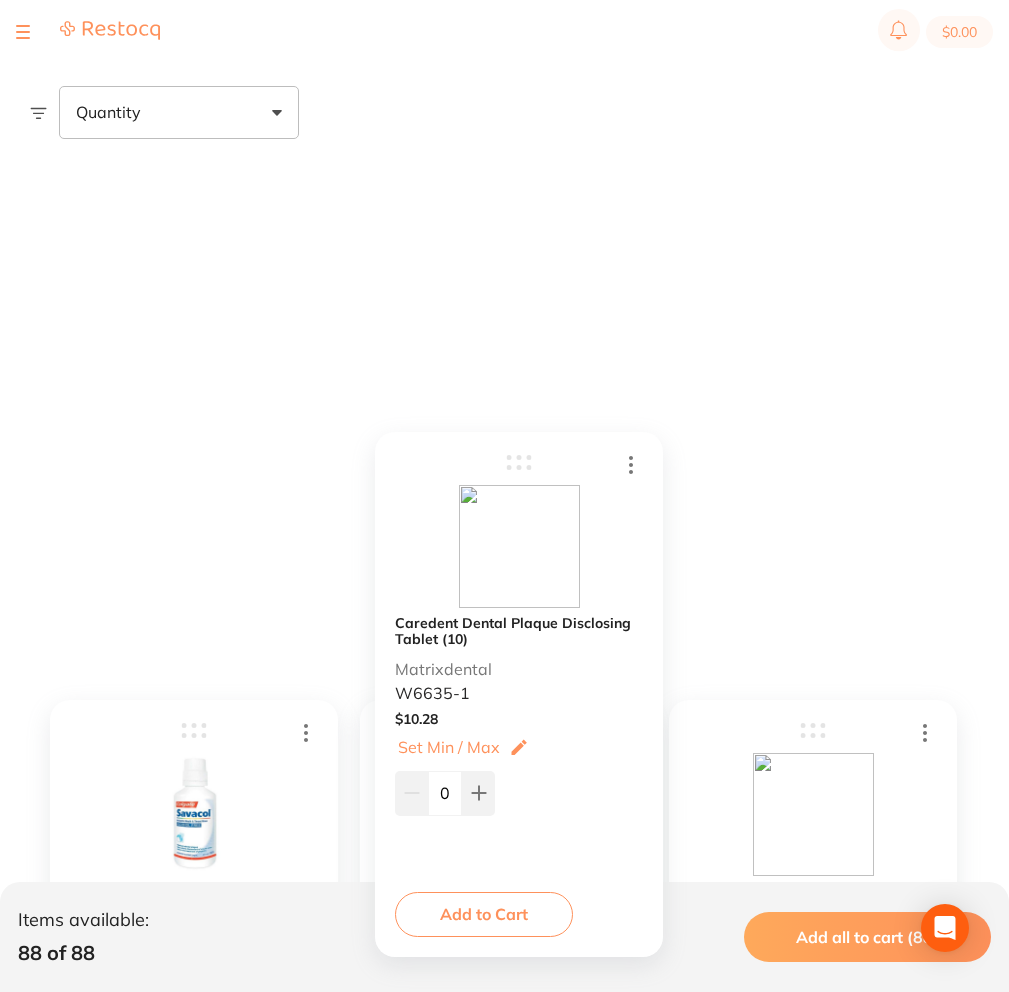 drag, startPoint x: 197, startPoint y: 756, endPoint x: 530, endPoint y: 452, distance: 450.89355 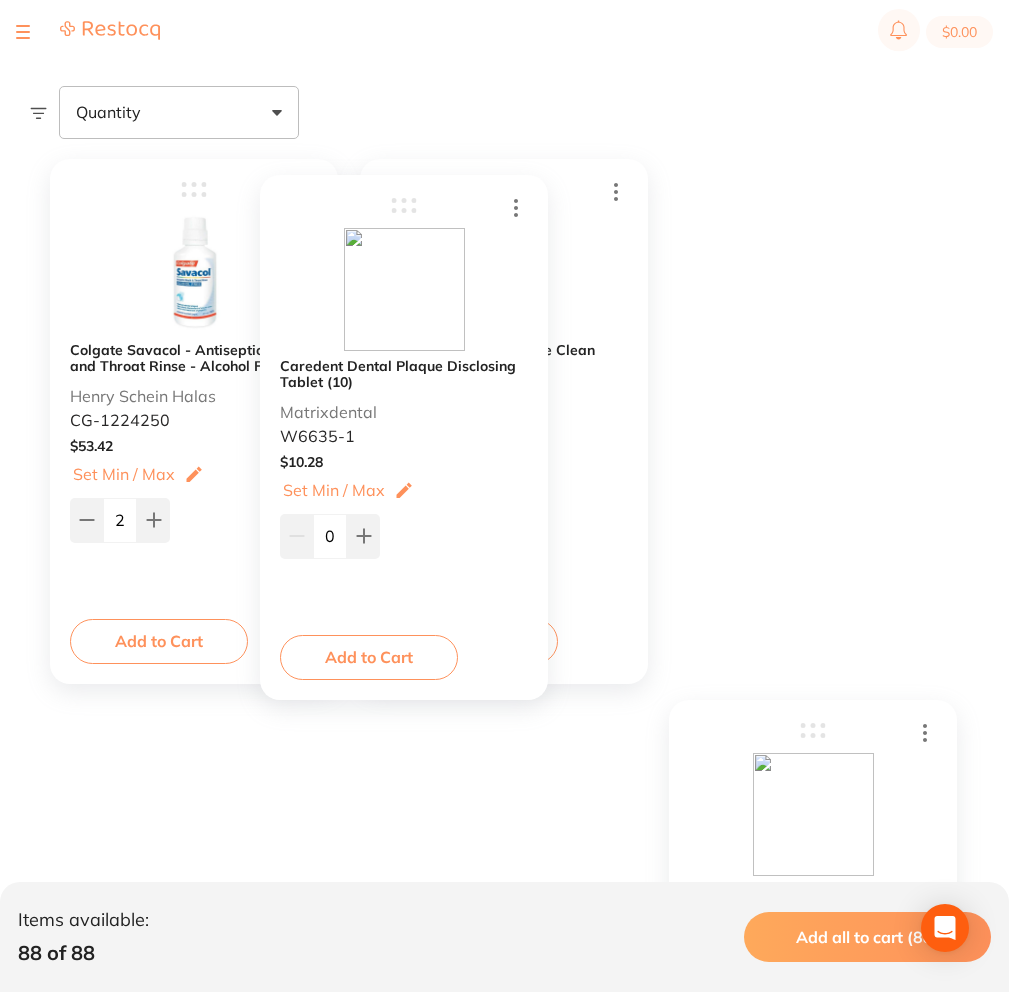 scroll, scrollTop: 277, scrollLeft: 0, axis: vertical 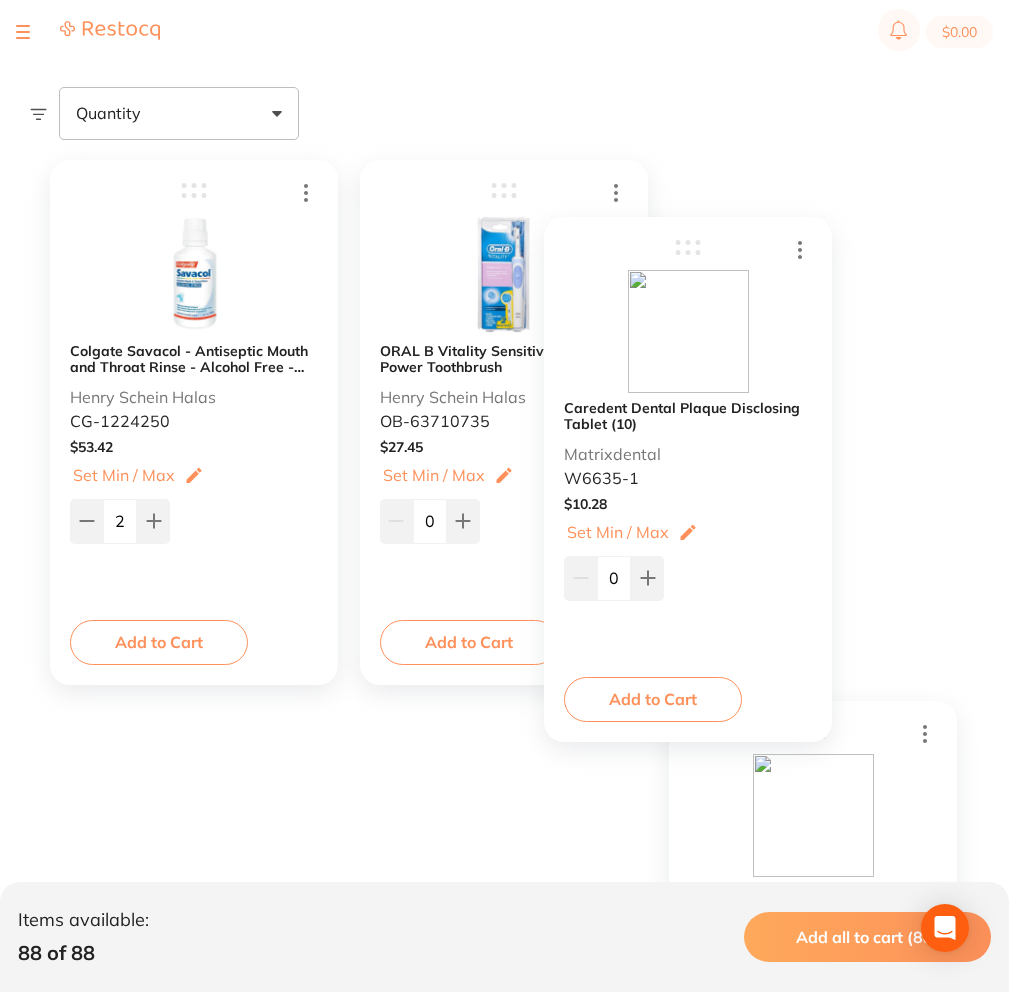 drag, startPoint x: 194, startPoint y: 191, endPoint x: 728, endPoint y: 249, distance: 537.14056 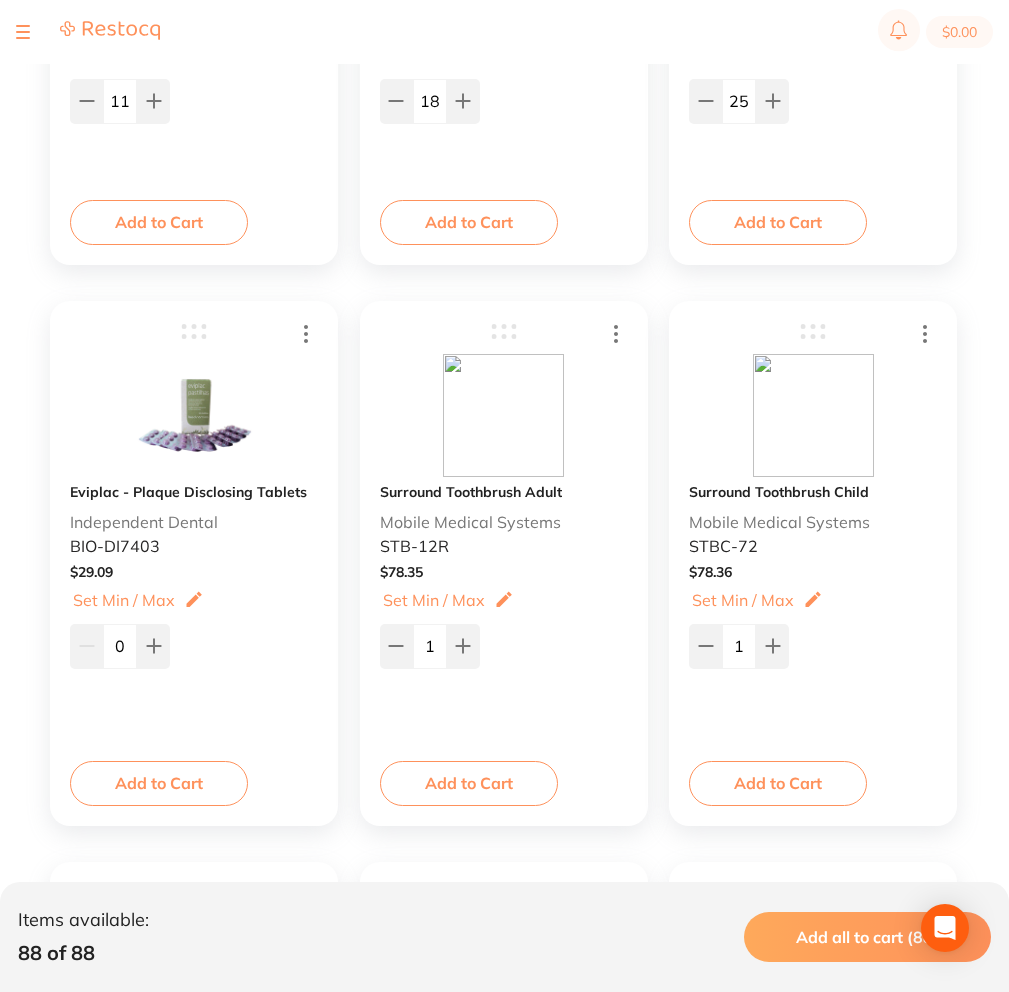 scroll, scrollTop: 5722, scrollLeft: 0, axis: vertical 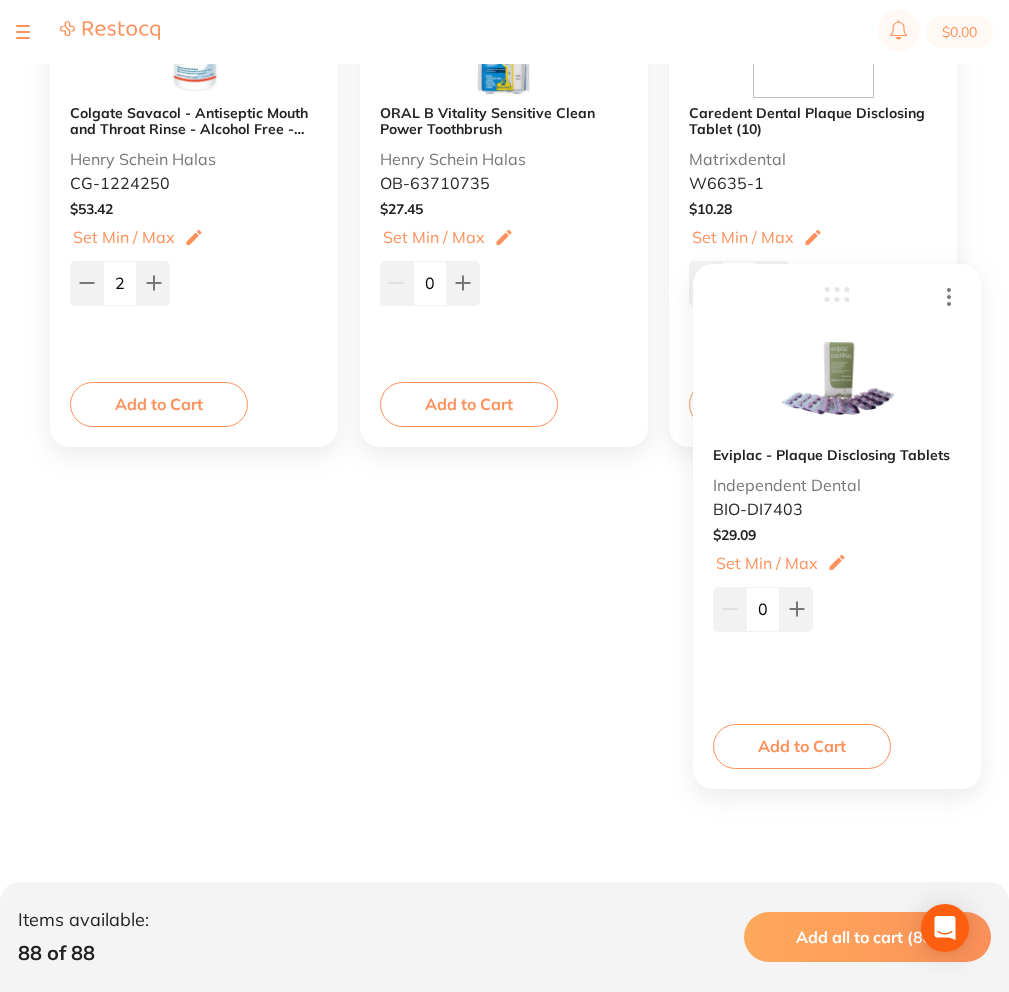 drag, startPoint x: 191, startPoint y: 362, endPoint x: 829, endPoint y: 300, distance: 641.00543 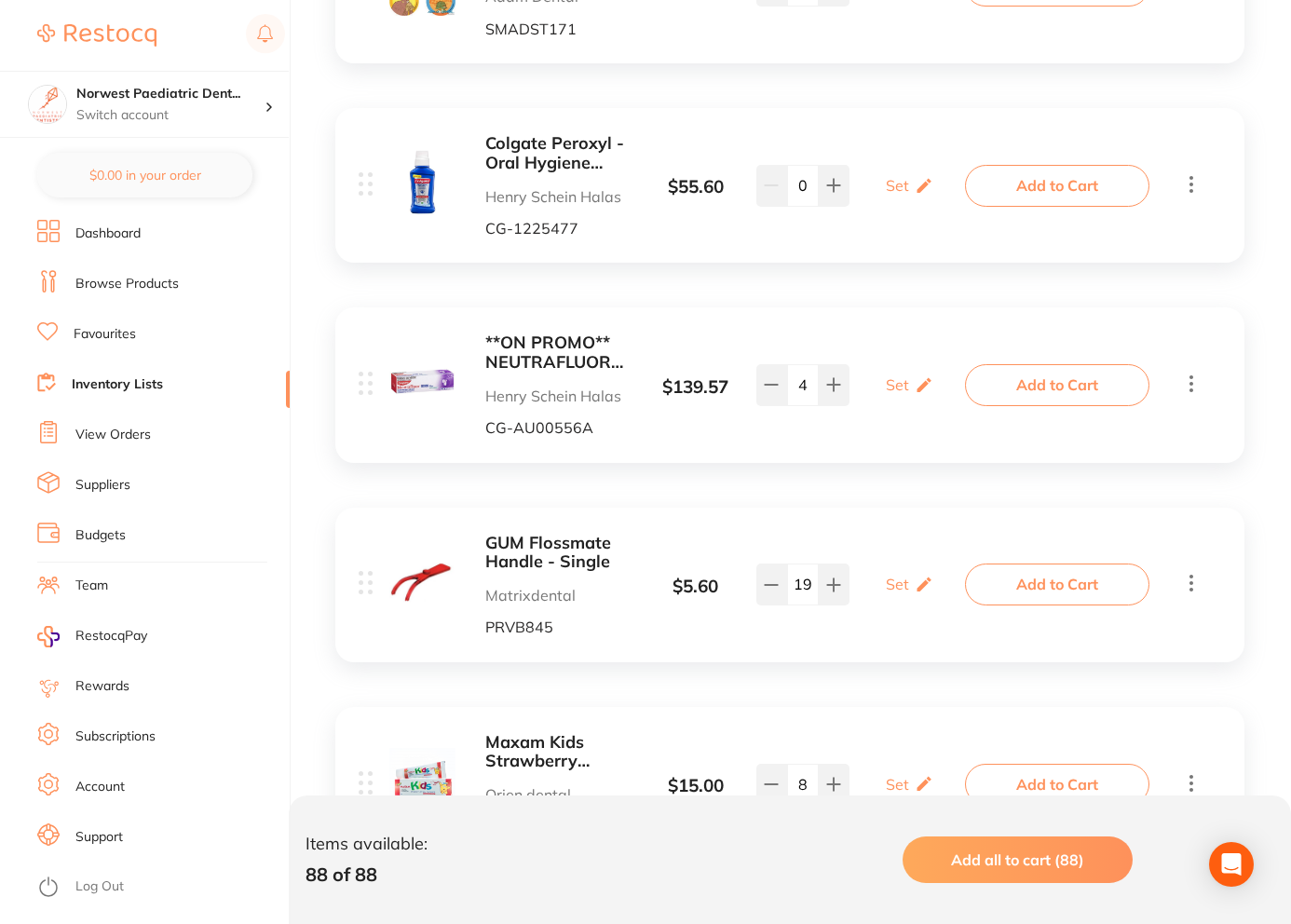 scroll, scrollTop: 7526, scrollLeft: 0, axis: vertical 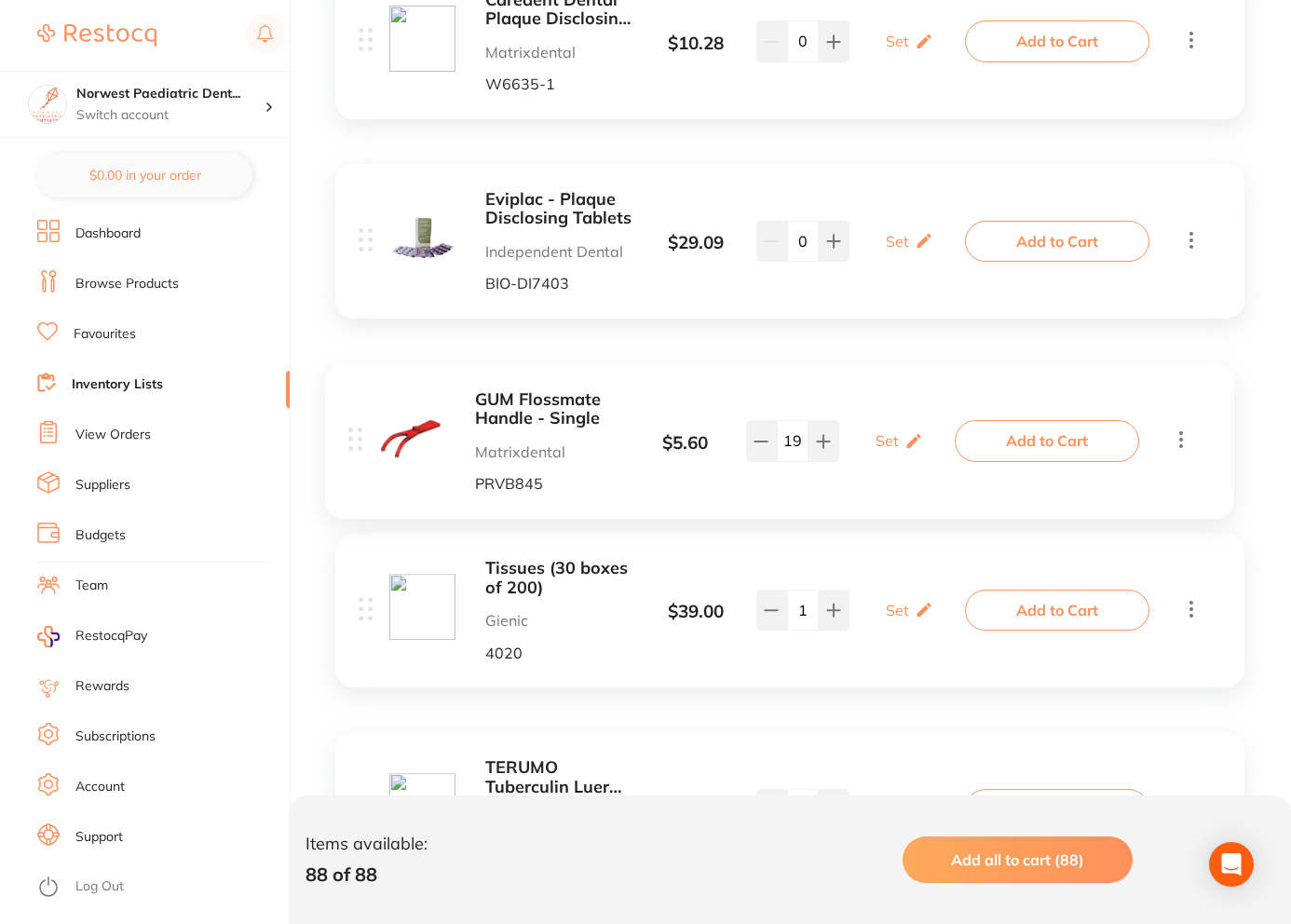 drag, startPoint x: 369, startPoint y: 588, endPoint x: 359, endPoint y: 437, distance: 151.33076 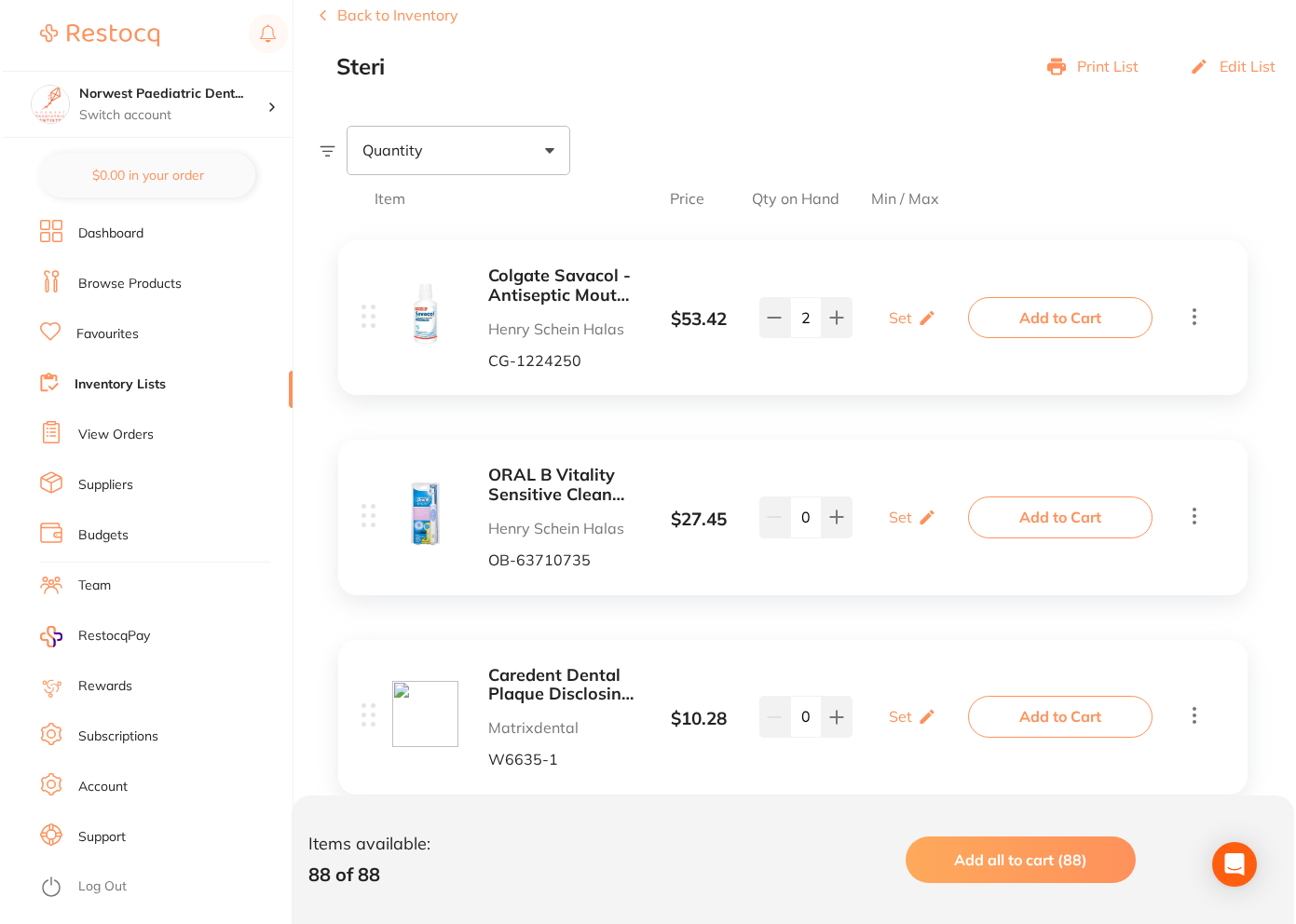 scroll, scrollTop: 0, scrollLeft: 0, axis: both 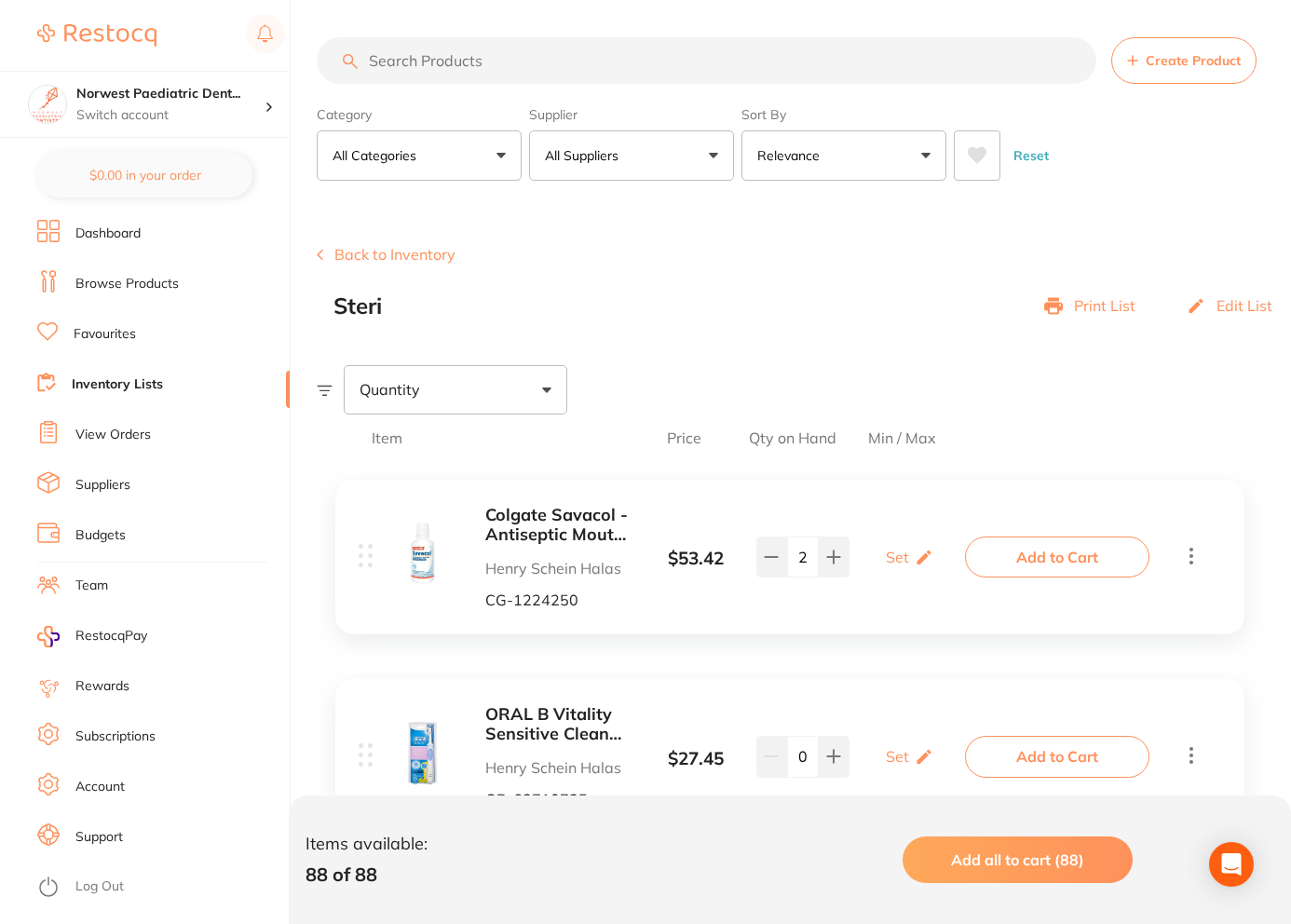 click on "Browse Products" at bounding box center (127, 284) 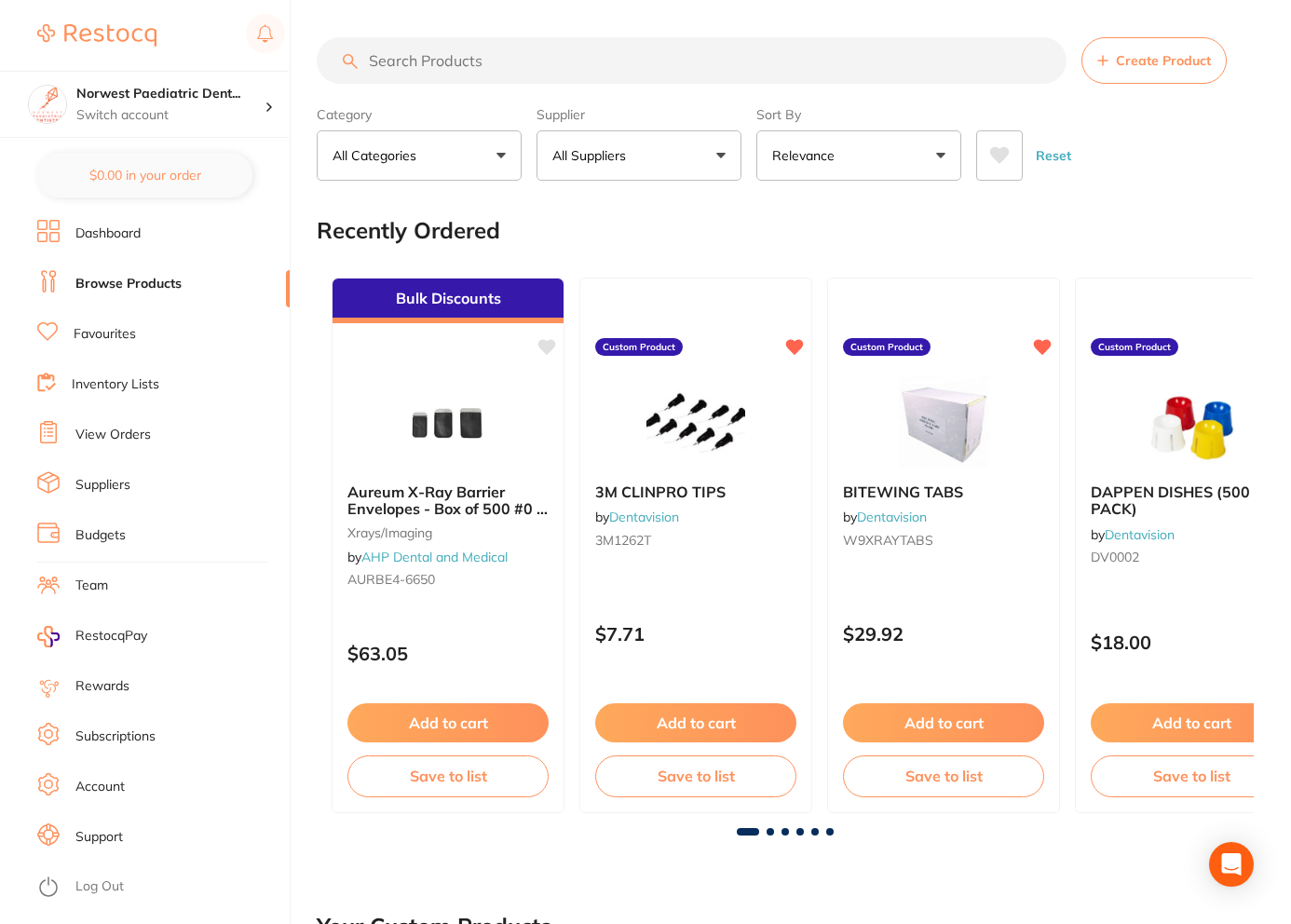 click at bounding box center [691, 61] 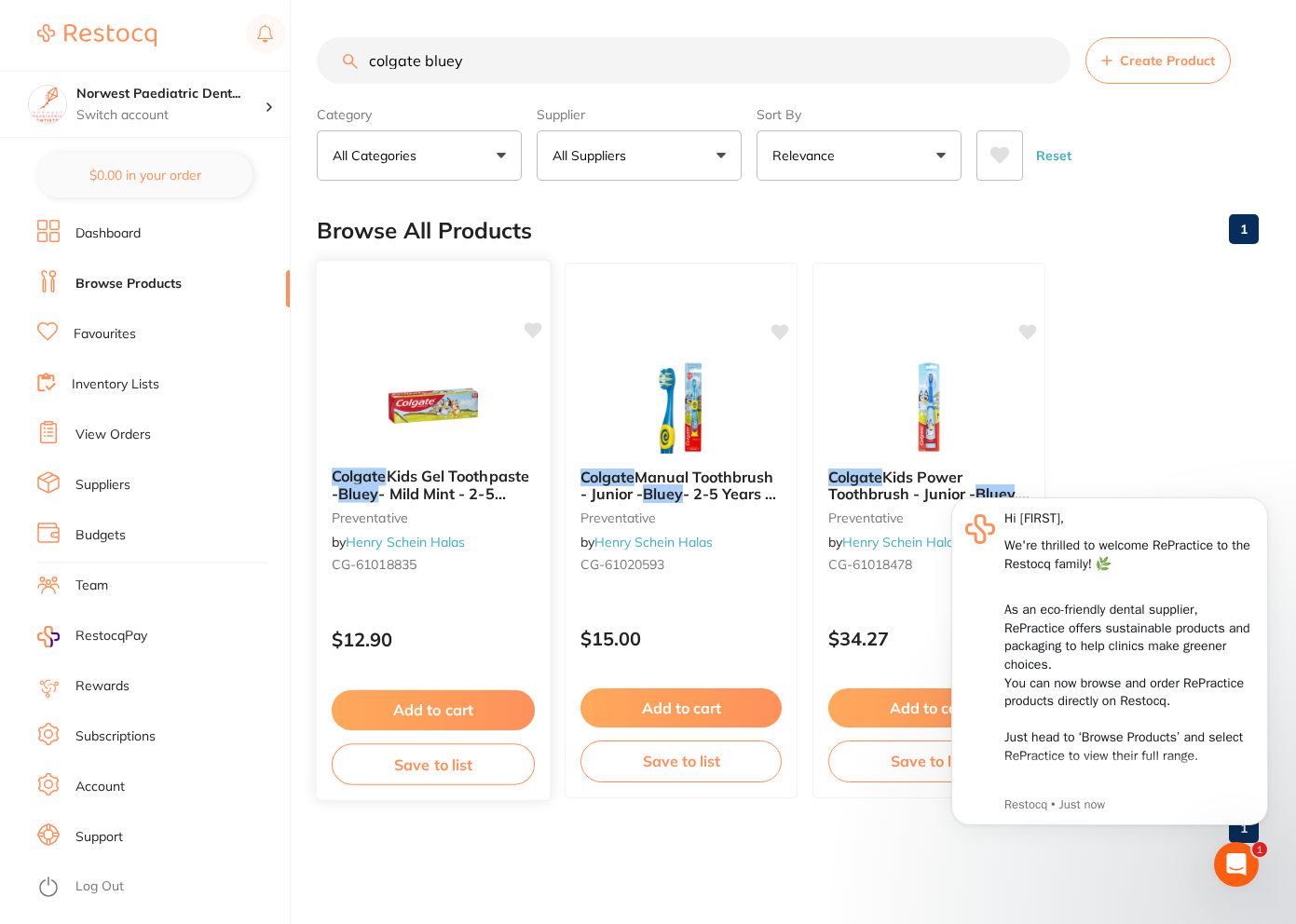 scroll, scrollTop: 0, scrollLeft: 0, axis: both 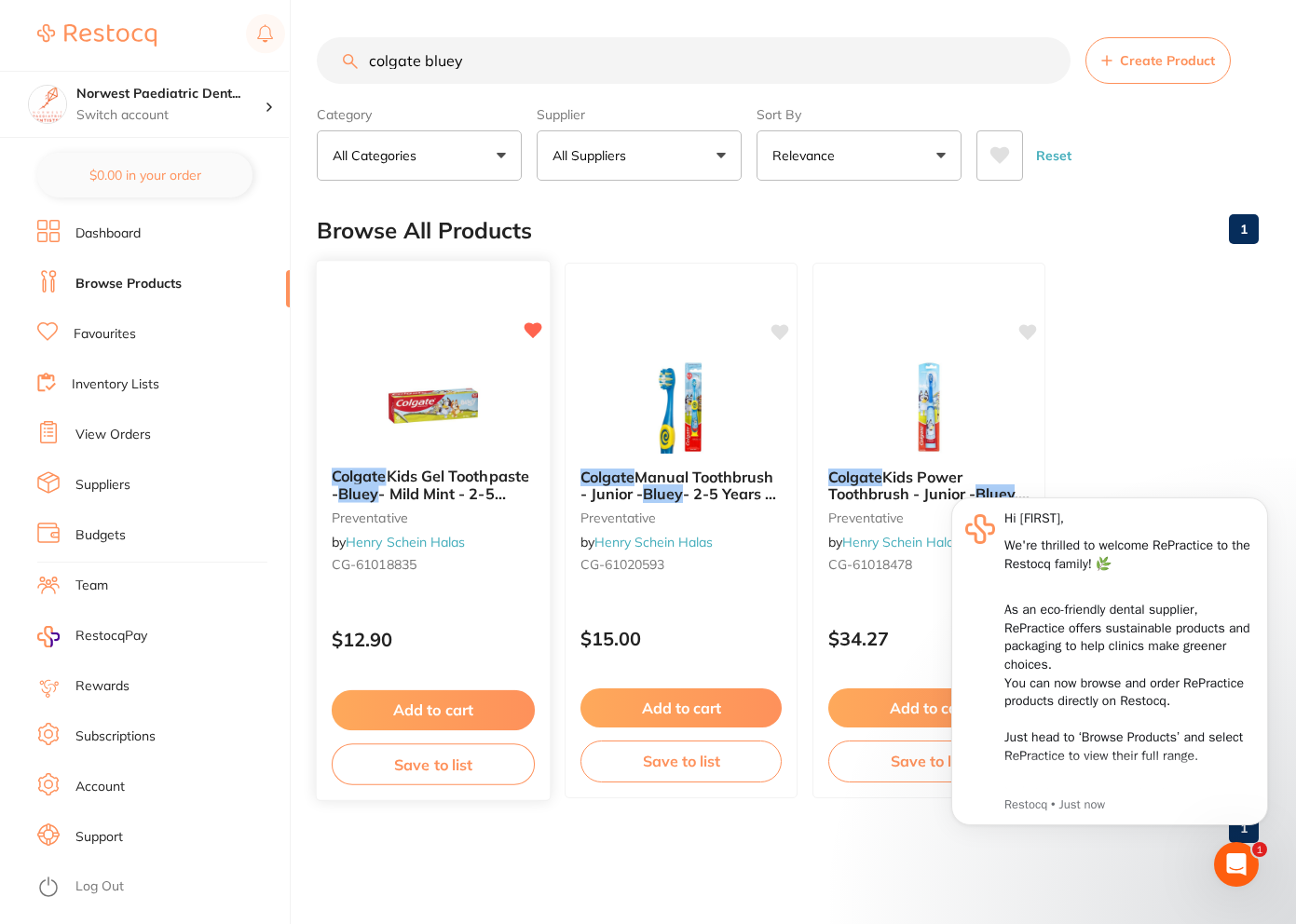 click on "Save to list" at bounding box center (433, 764) 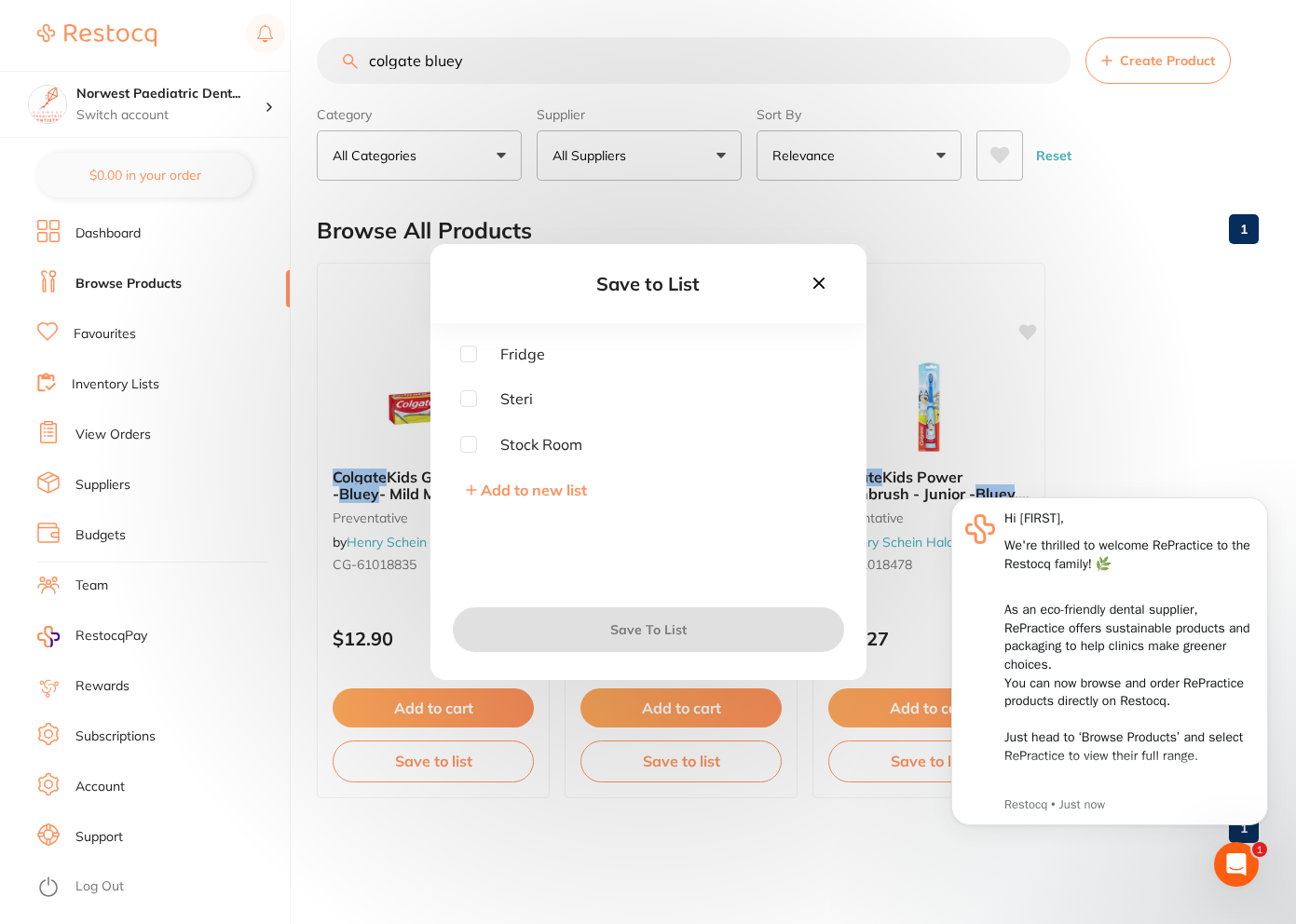 click at bounding box center [469, 399] 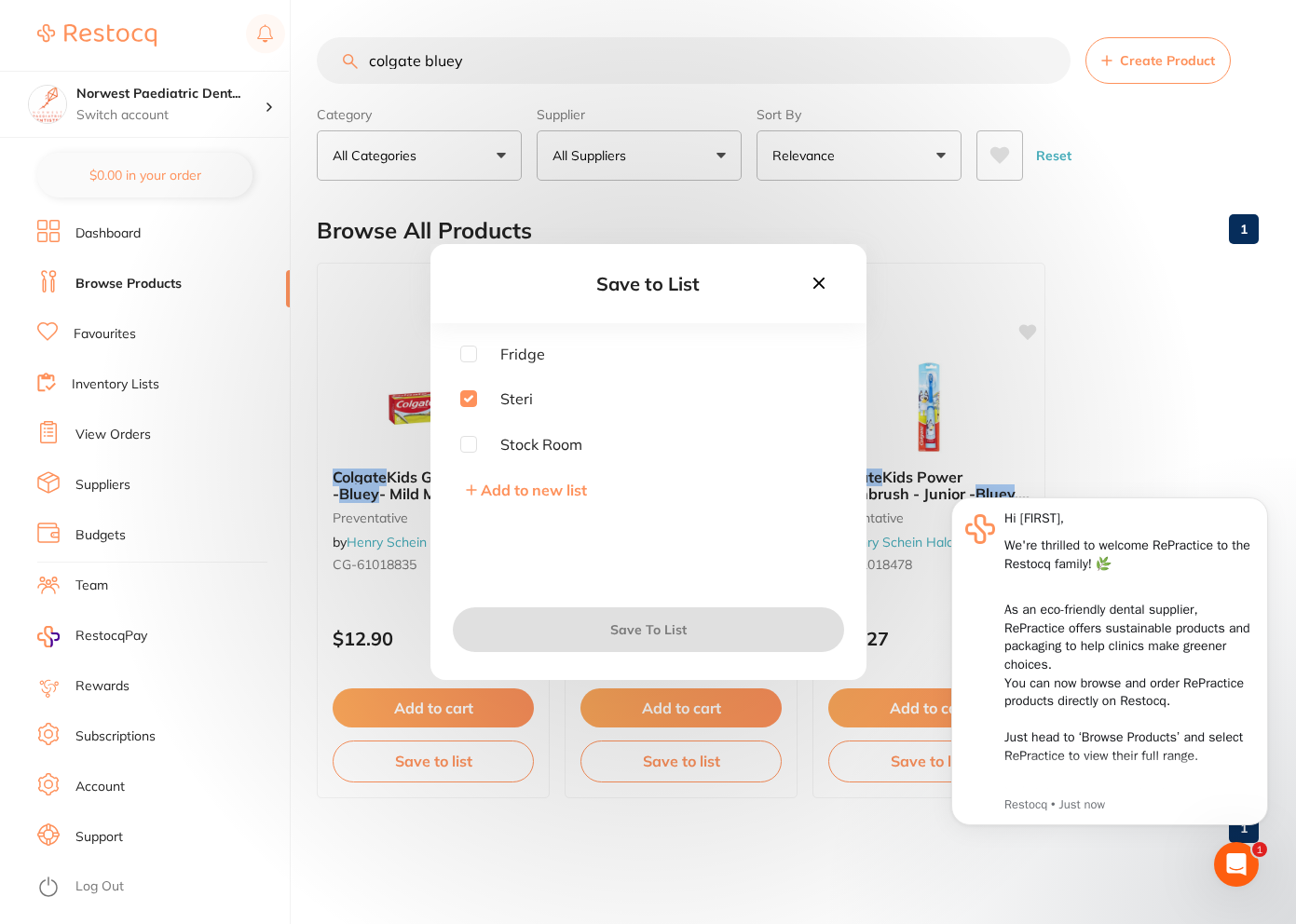 checkbox on "true" 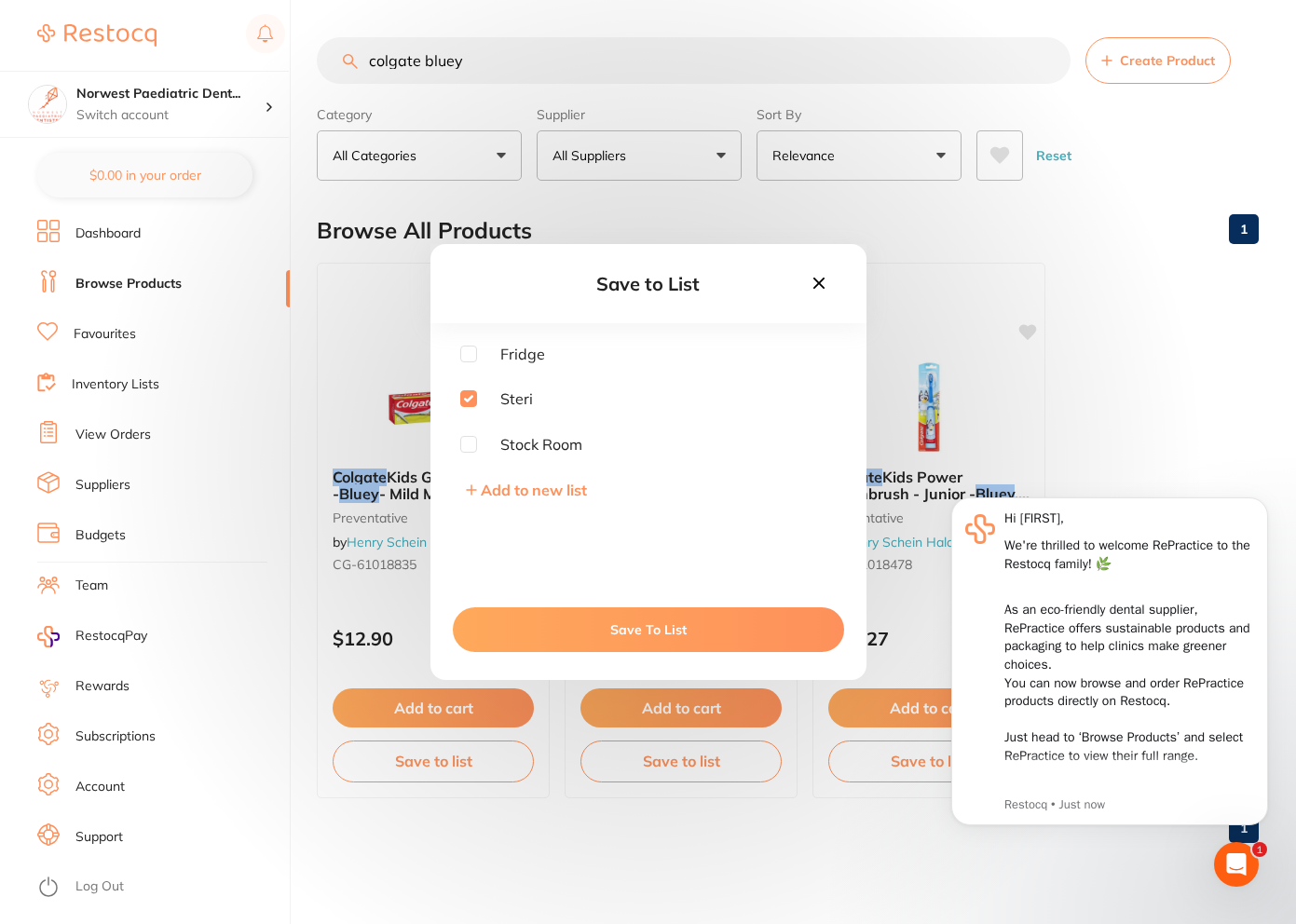 click on "Save To List" at bounding box center (648, 630) 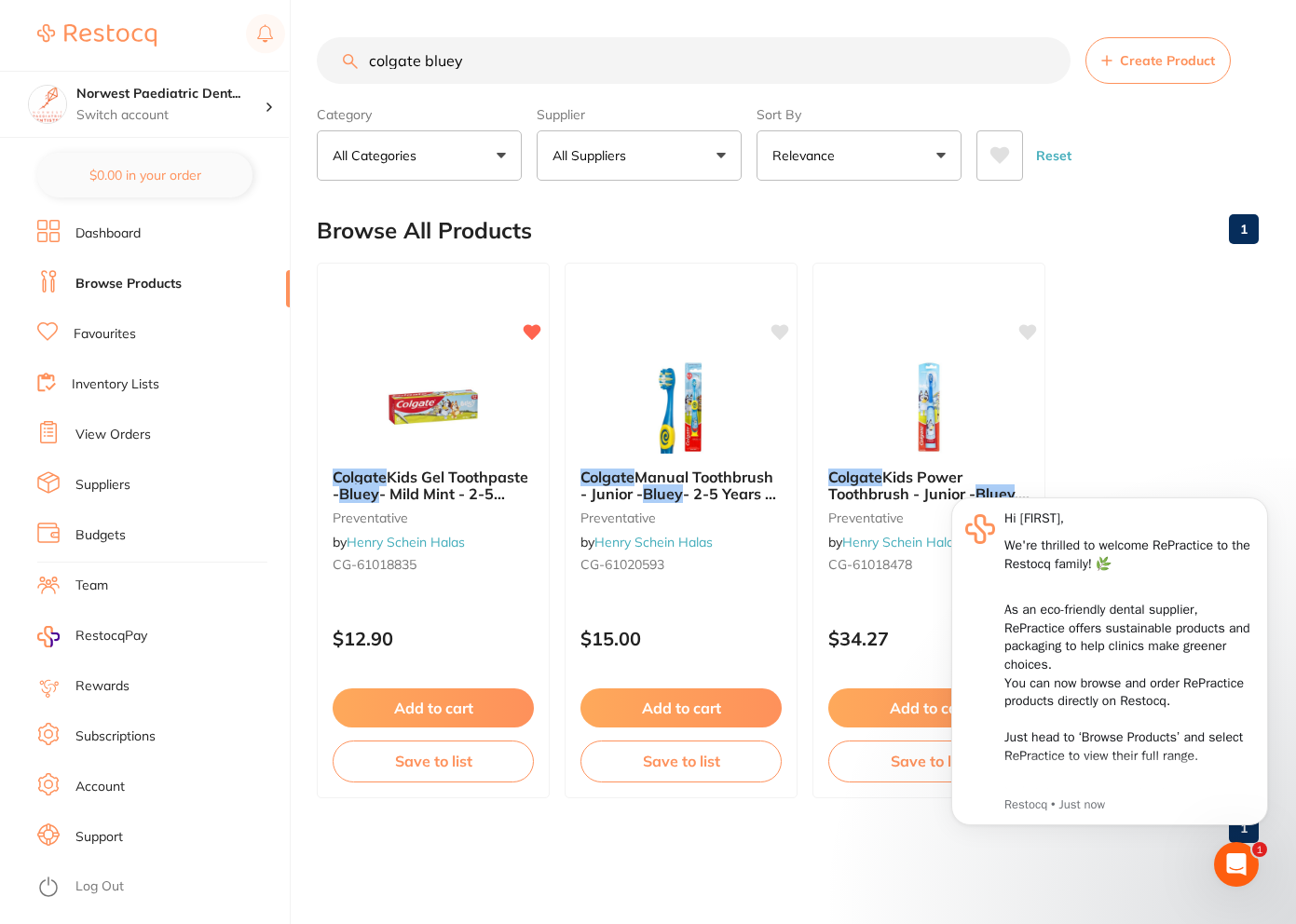 click on "colgate bluey" at bounding box center [693, 61] 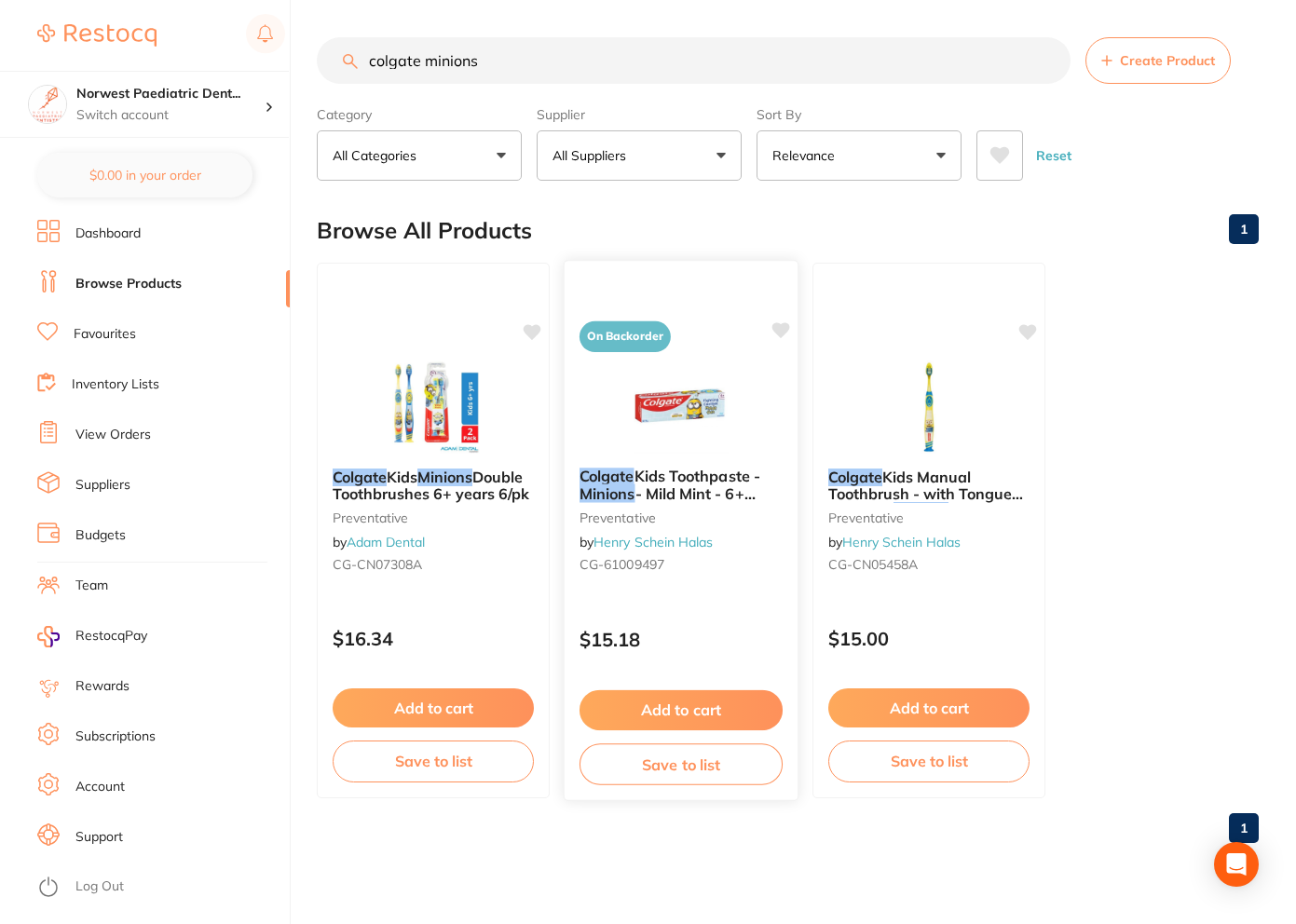 type on "colgate minions" 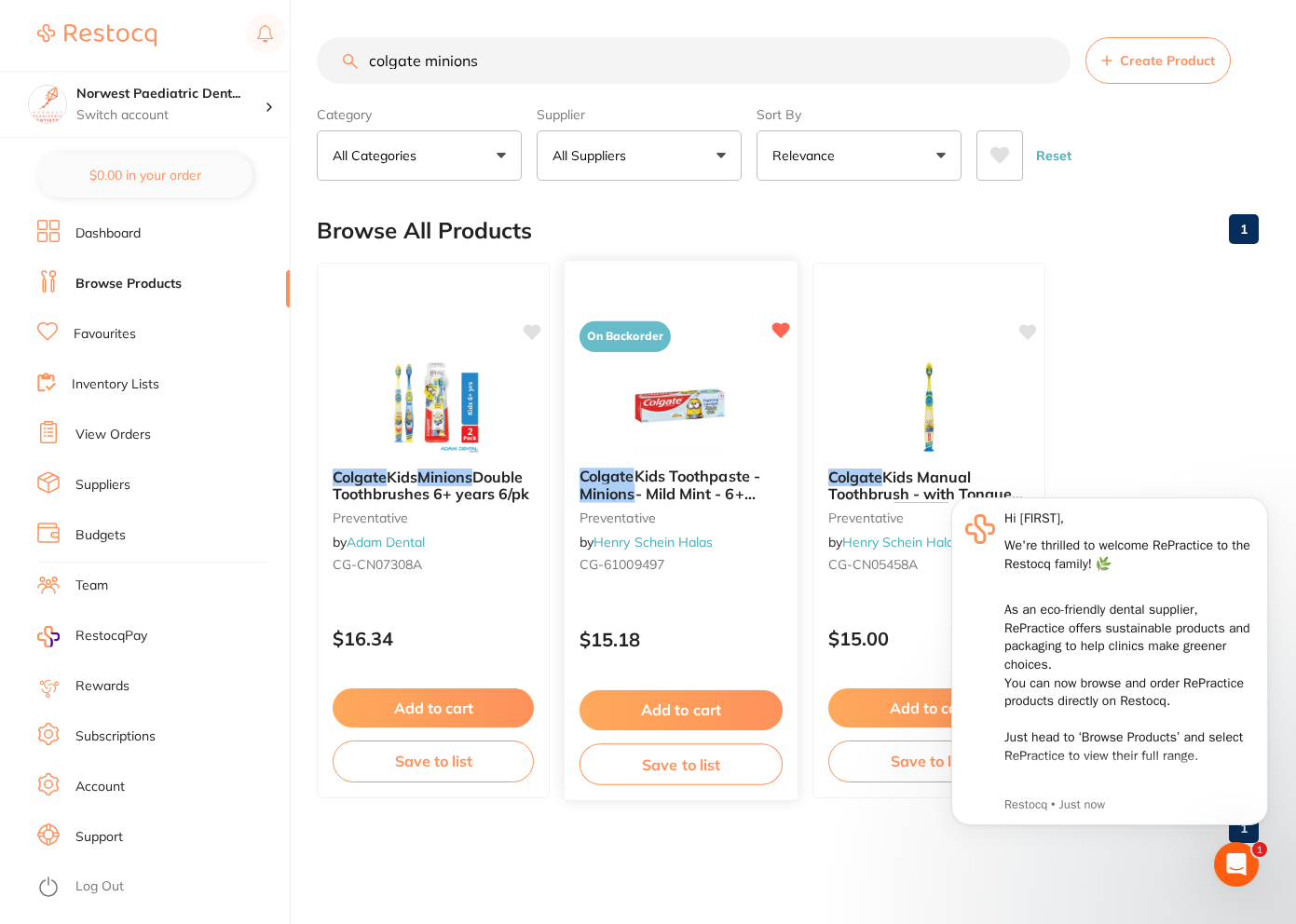 scroll, scrollTop: 0, scrollLeft: 0, axis: both 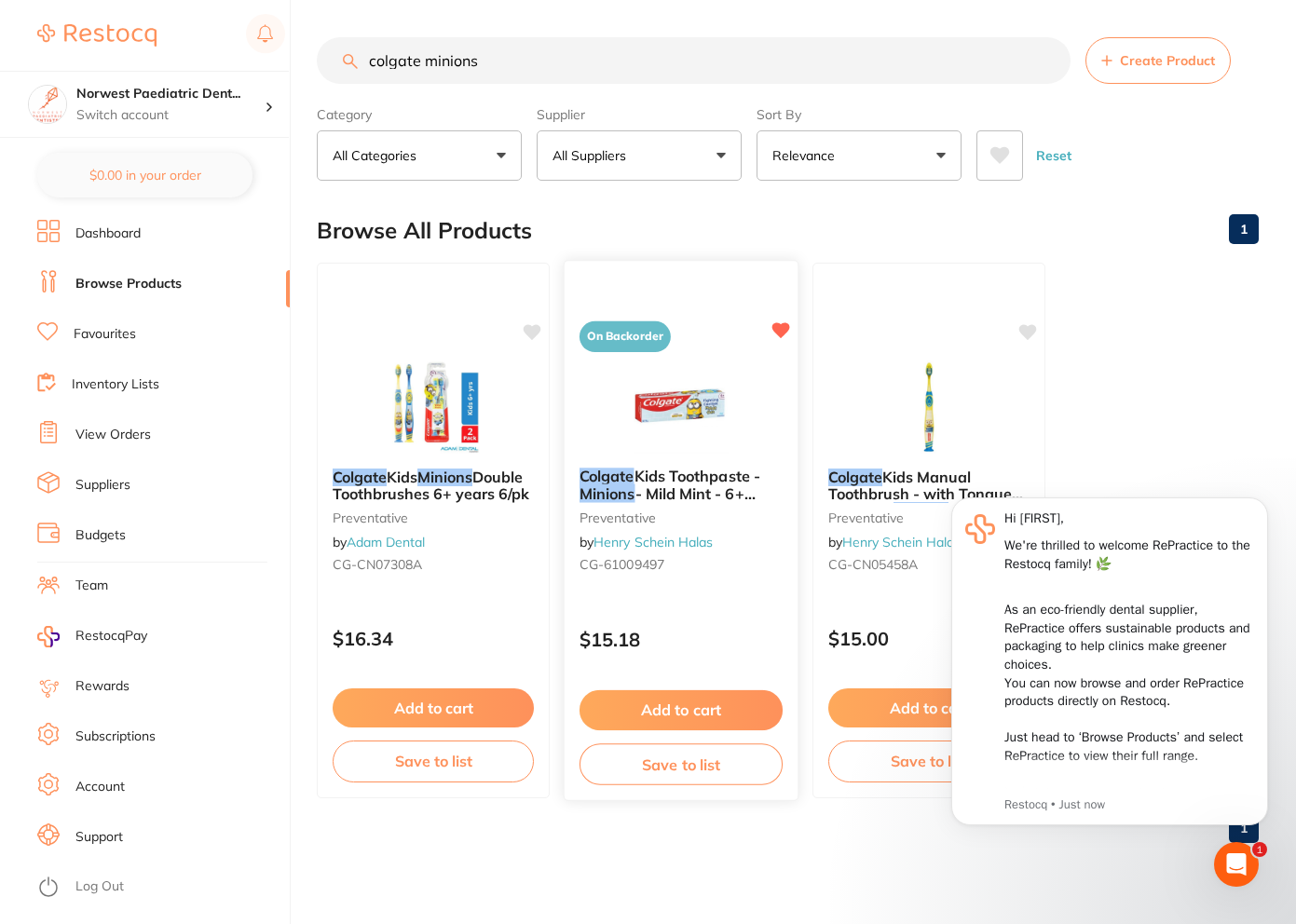 click on "Save to list" at bounding box center (681, 764) 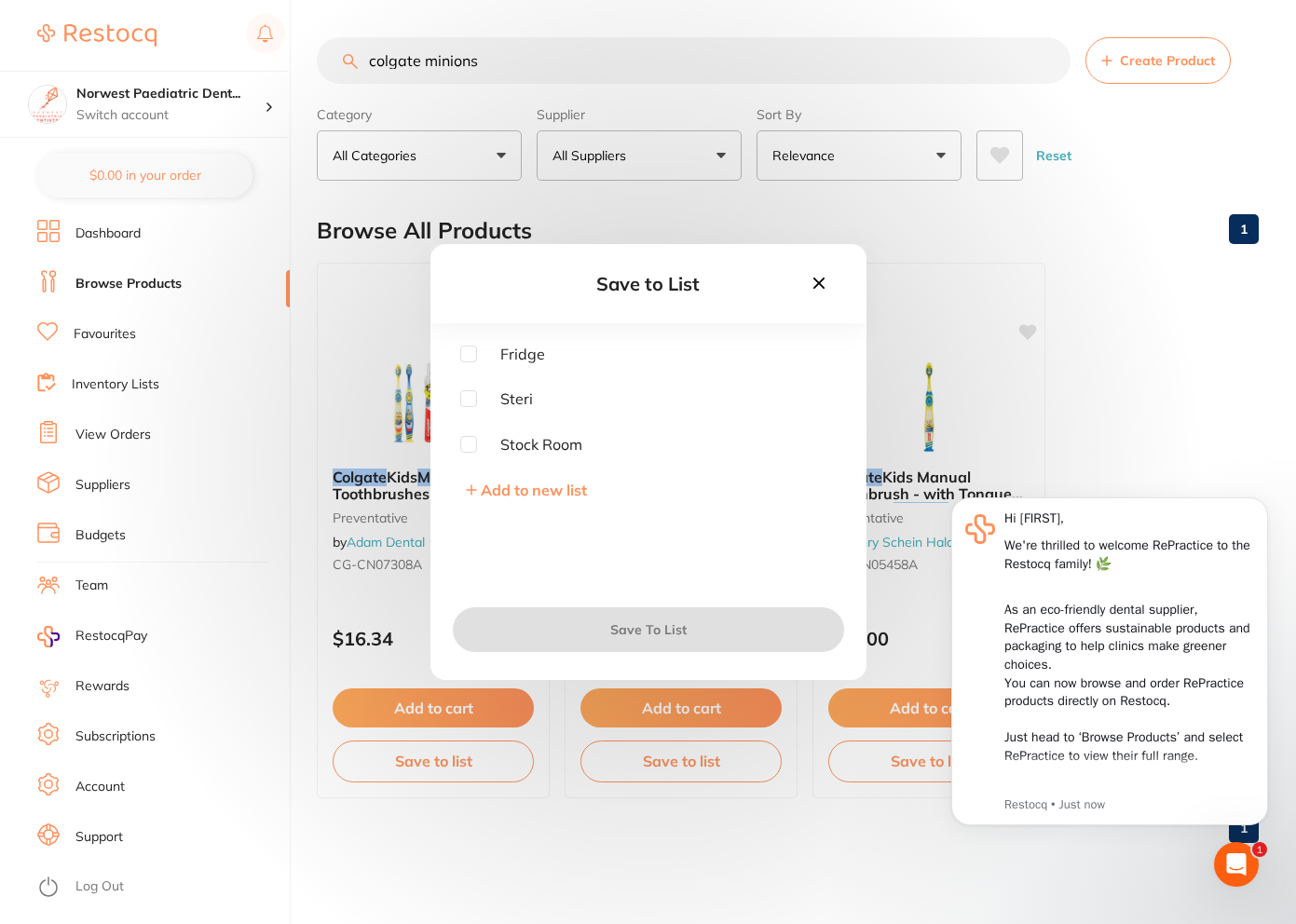 click on "Steri" at bounding box center [505, 399] 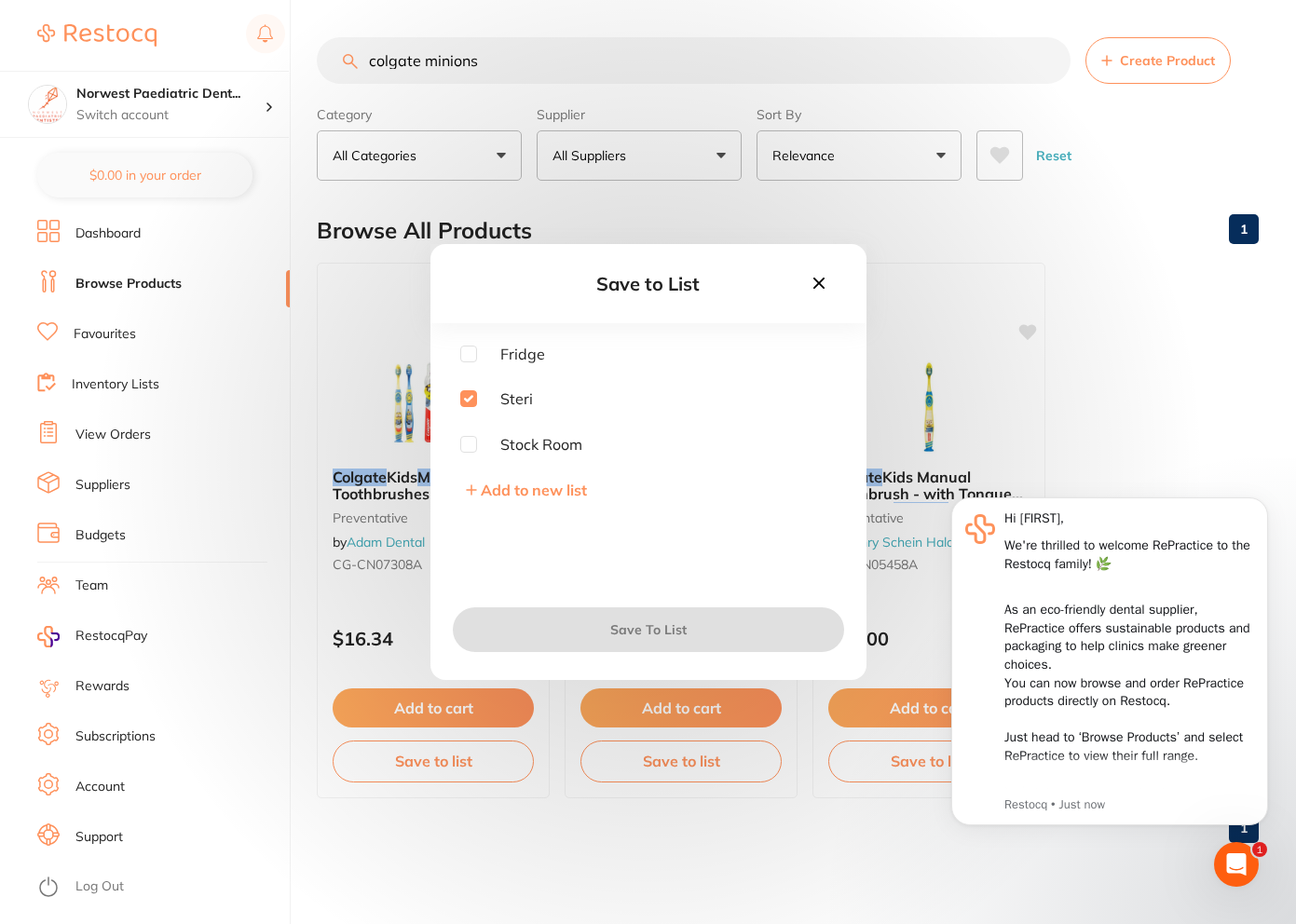 checkbox on "true" 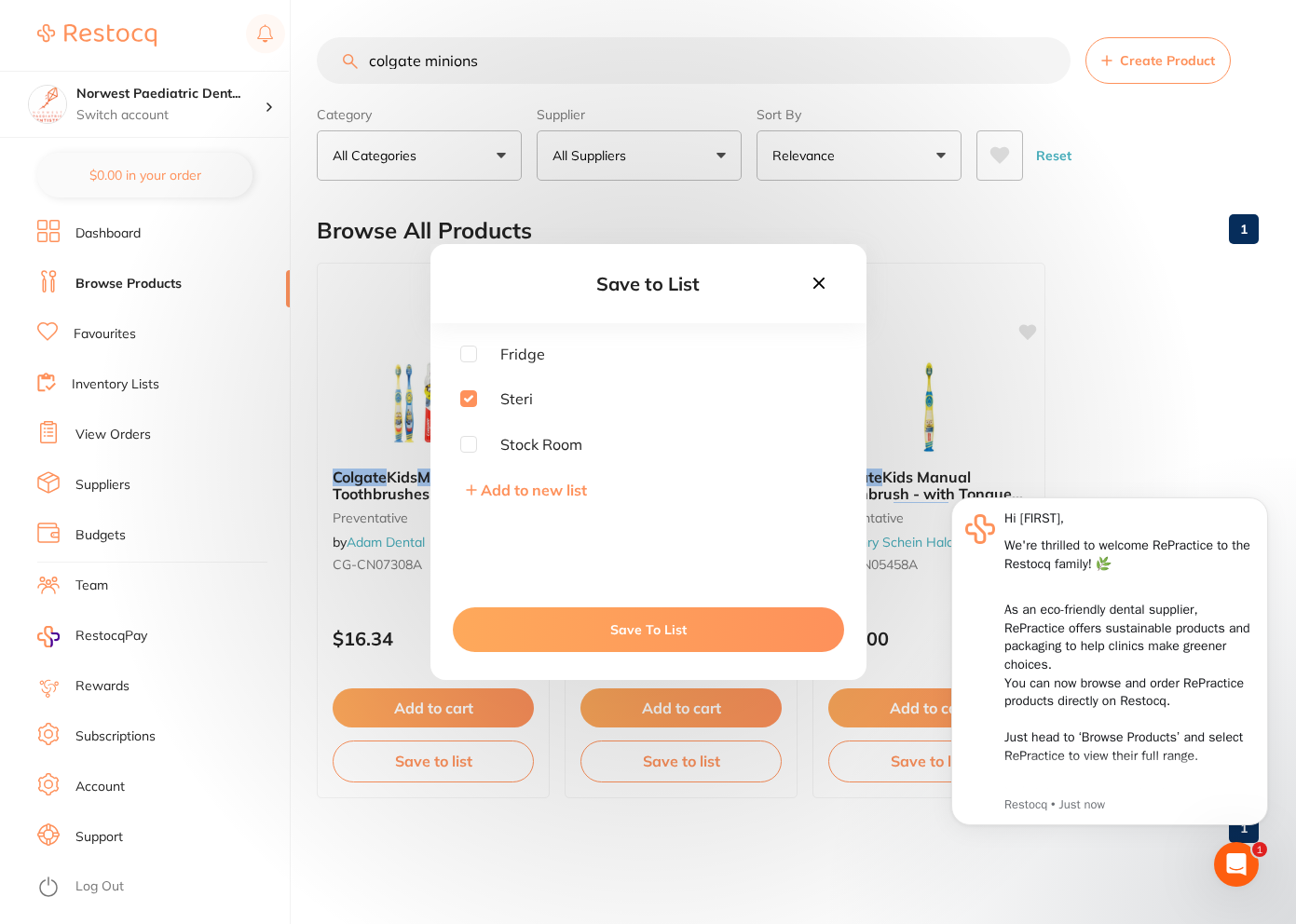 click on "Save To List" at bounding box center [648, 630] 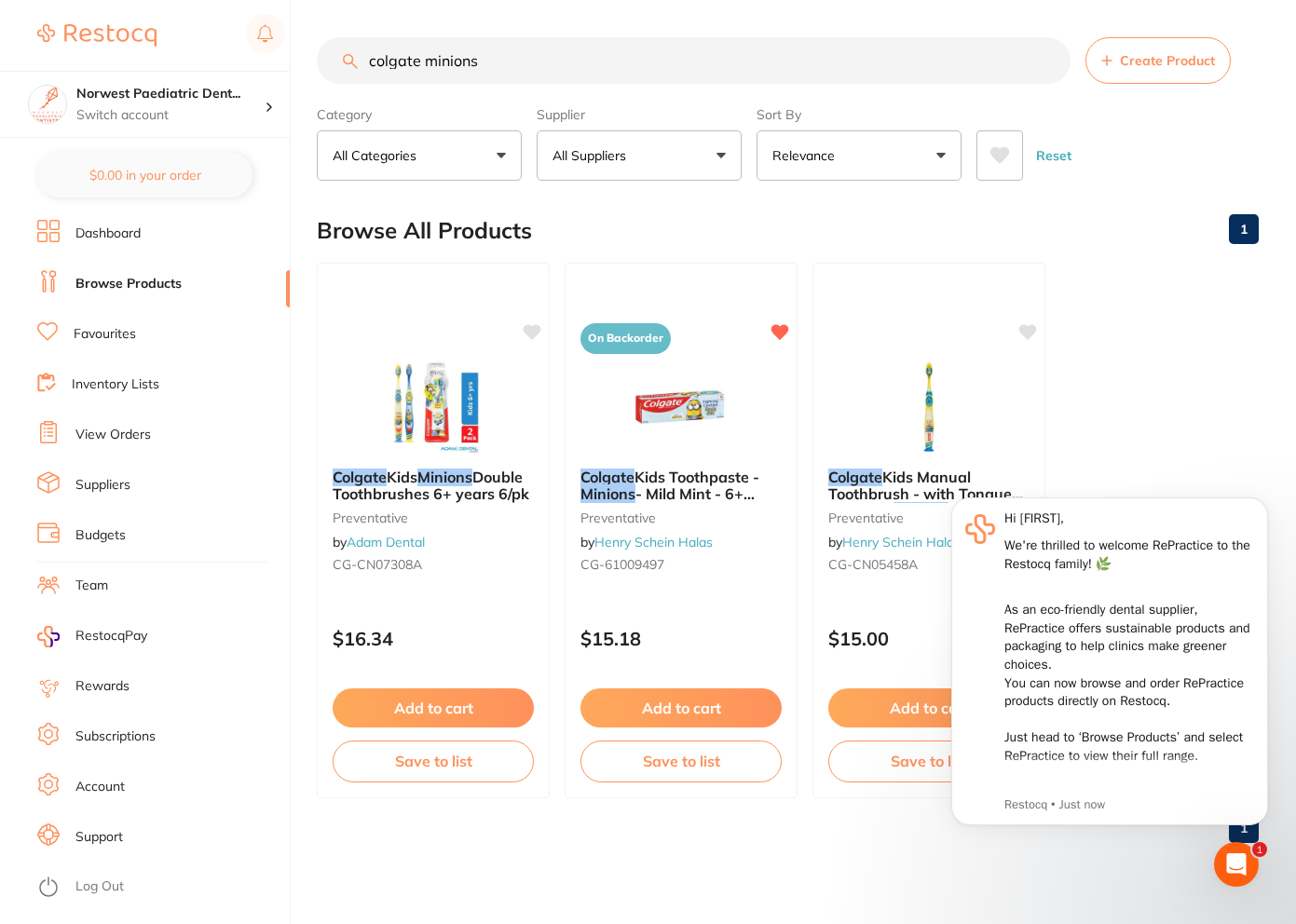 click on "Inventory Lists" at bounding box center [116, 385] 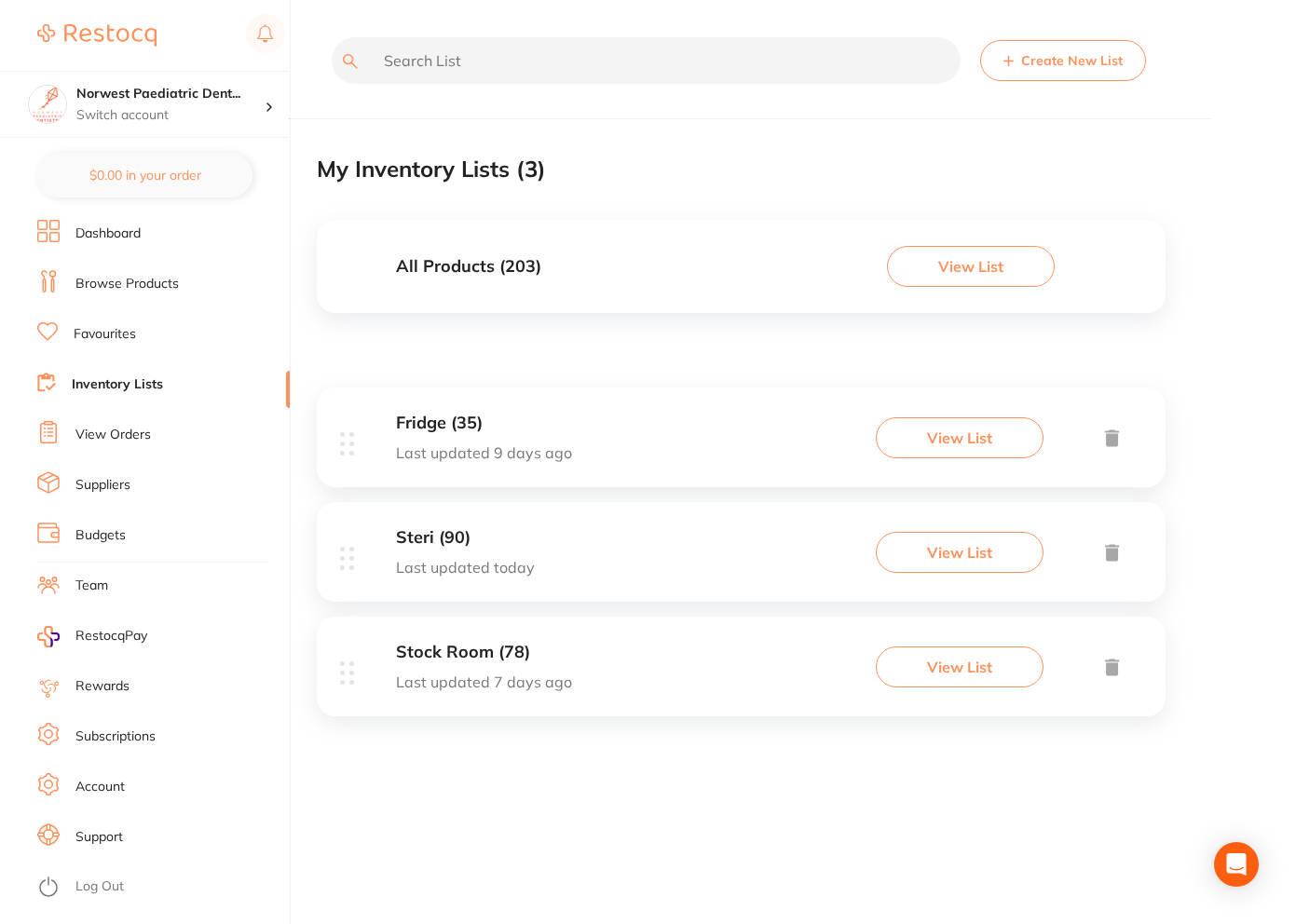 click on "View List" at bounding box center [960, 552] 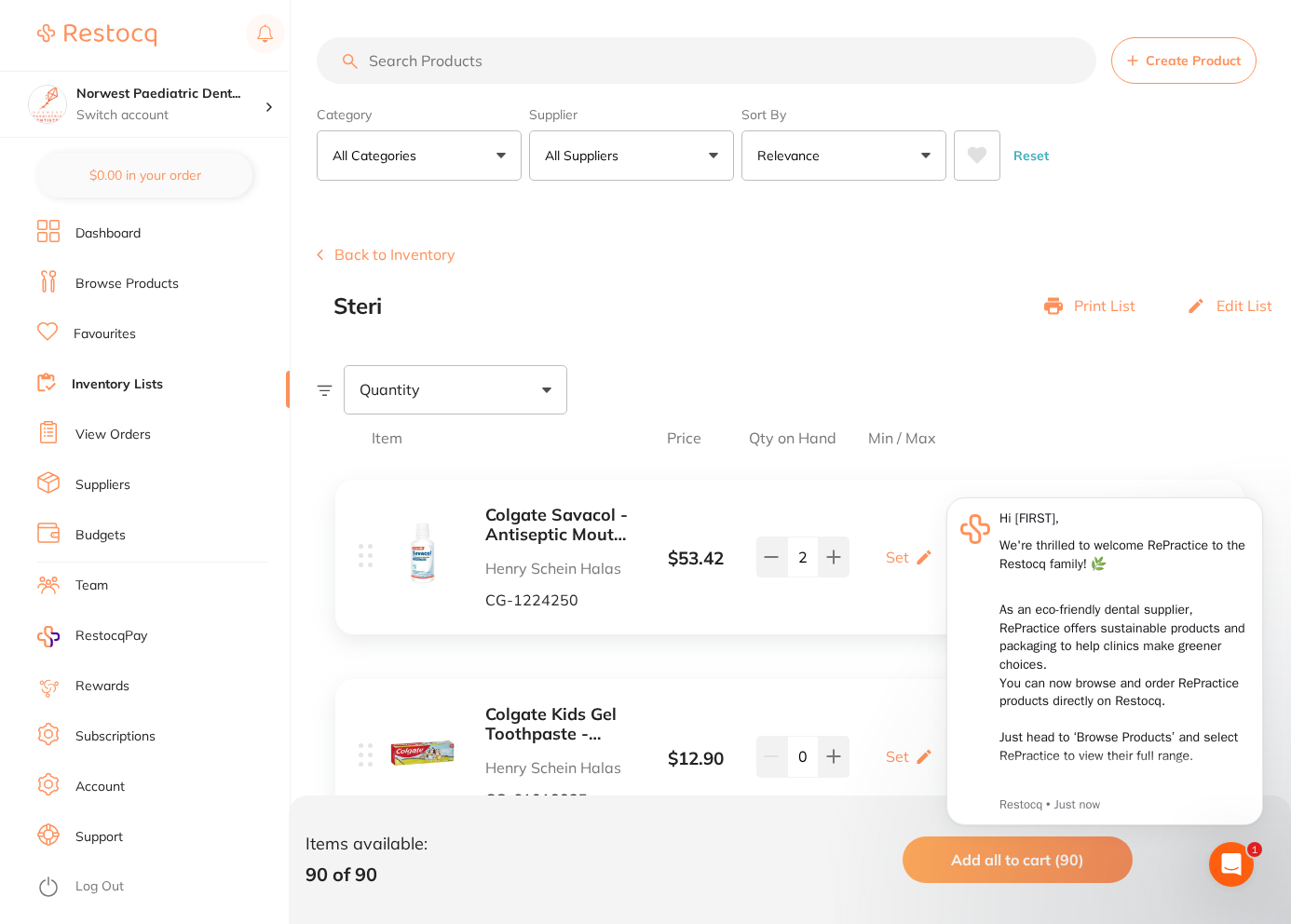 scroll, scrollTop: 0, scrollLeft: 0, axis: both 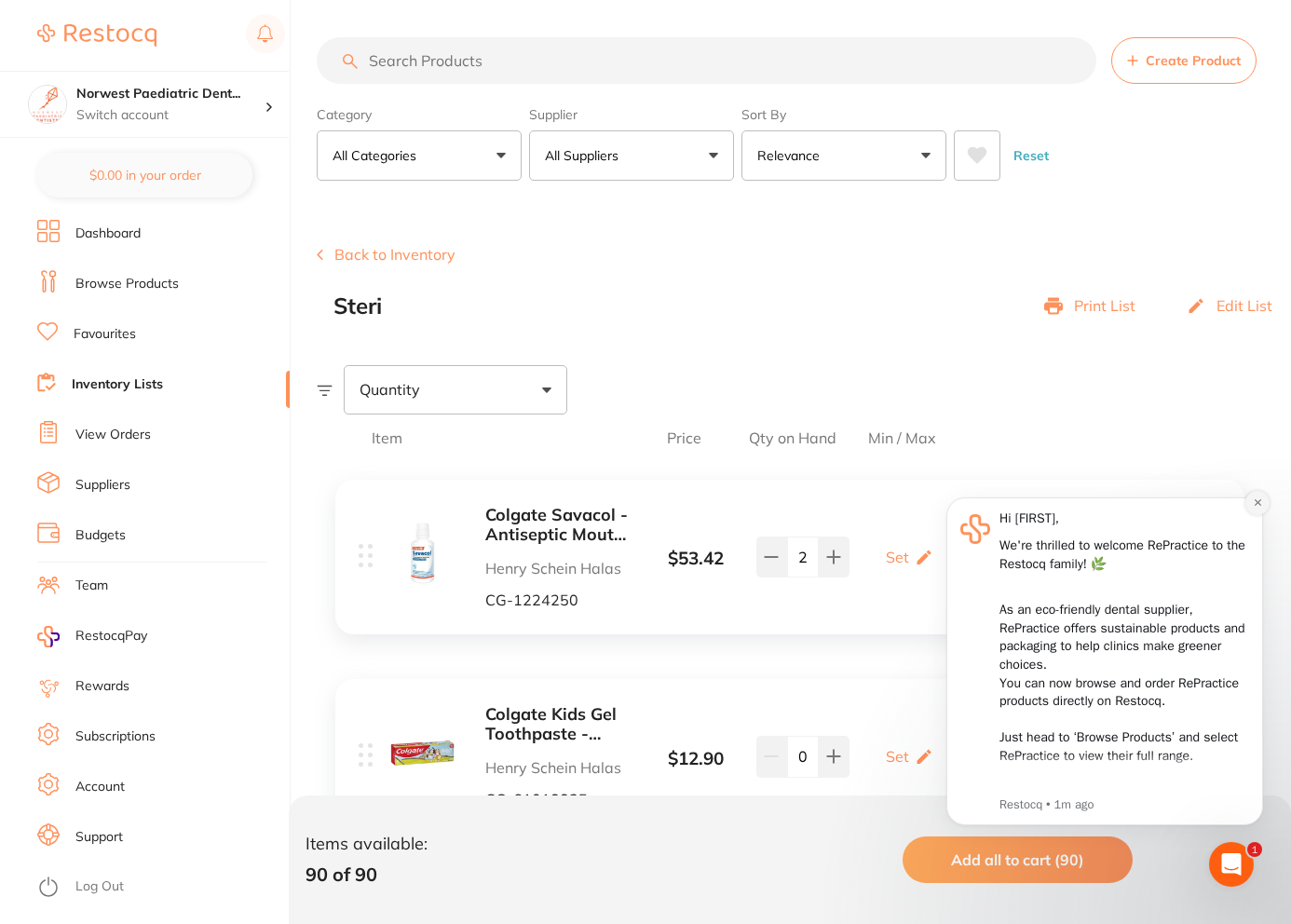 click 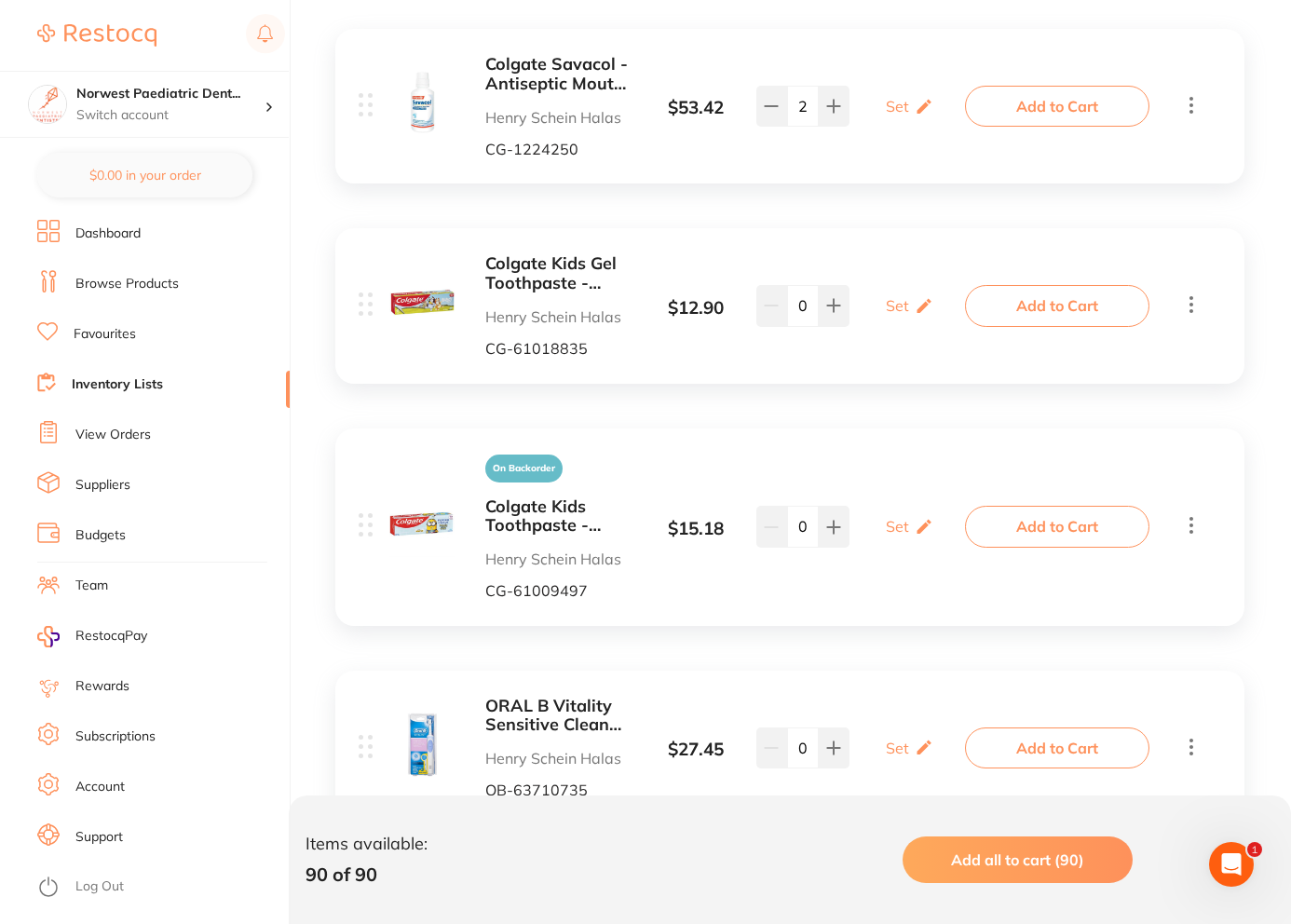 scroll, scrollTop: 464, scrollLeft: 0, axis: vertical 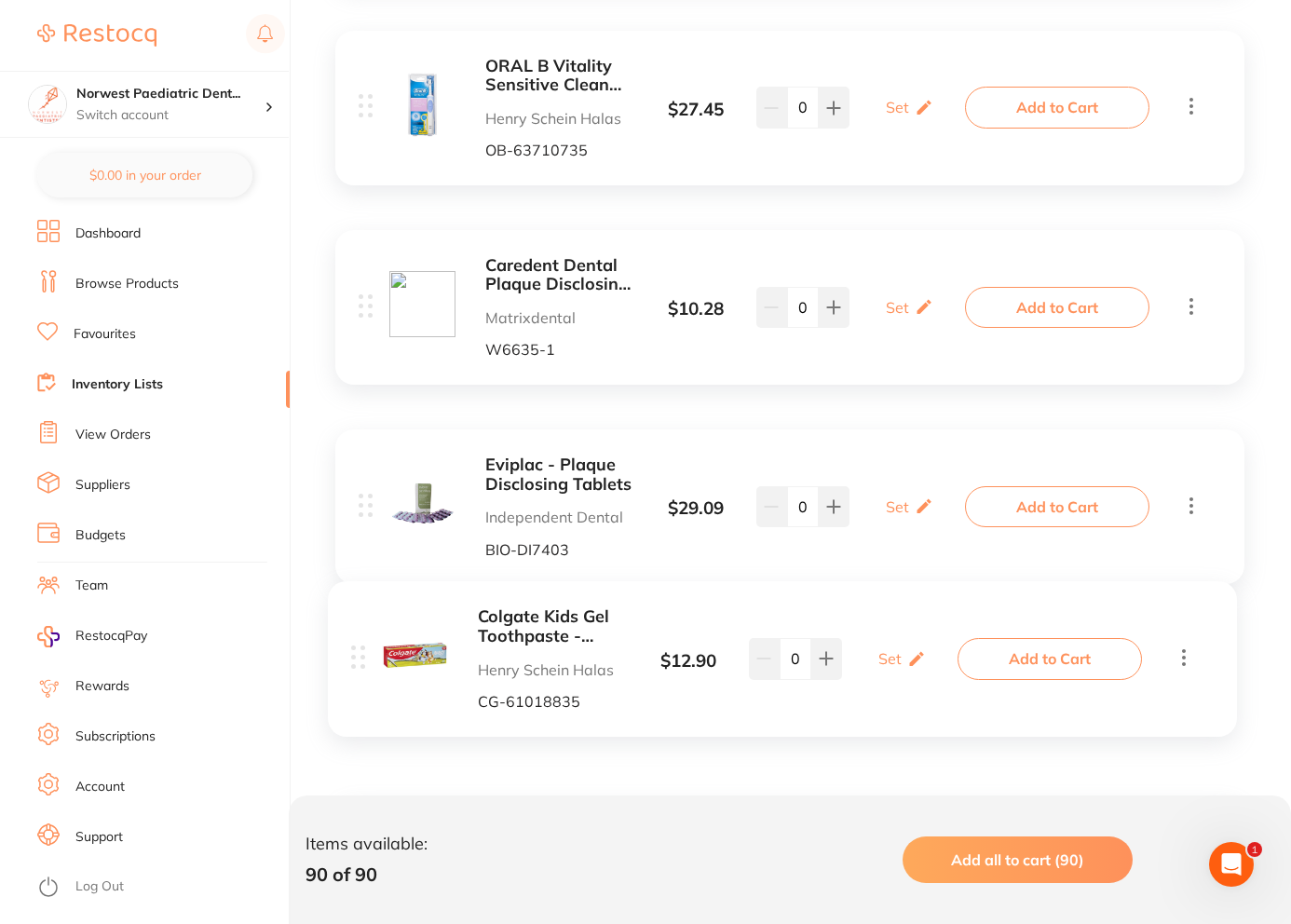 drag, startPoint x: 370, startPoint y: 292, endPoint x: 361, endPoint y: 667, distance: 375.108 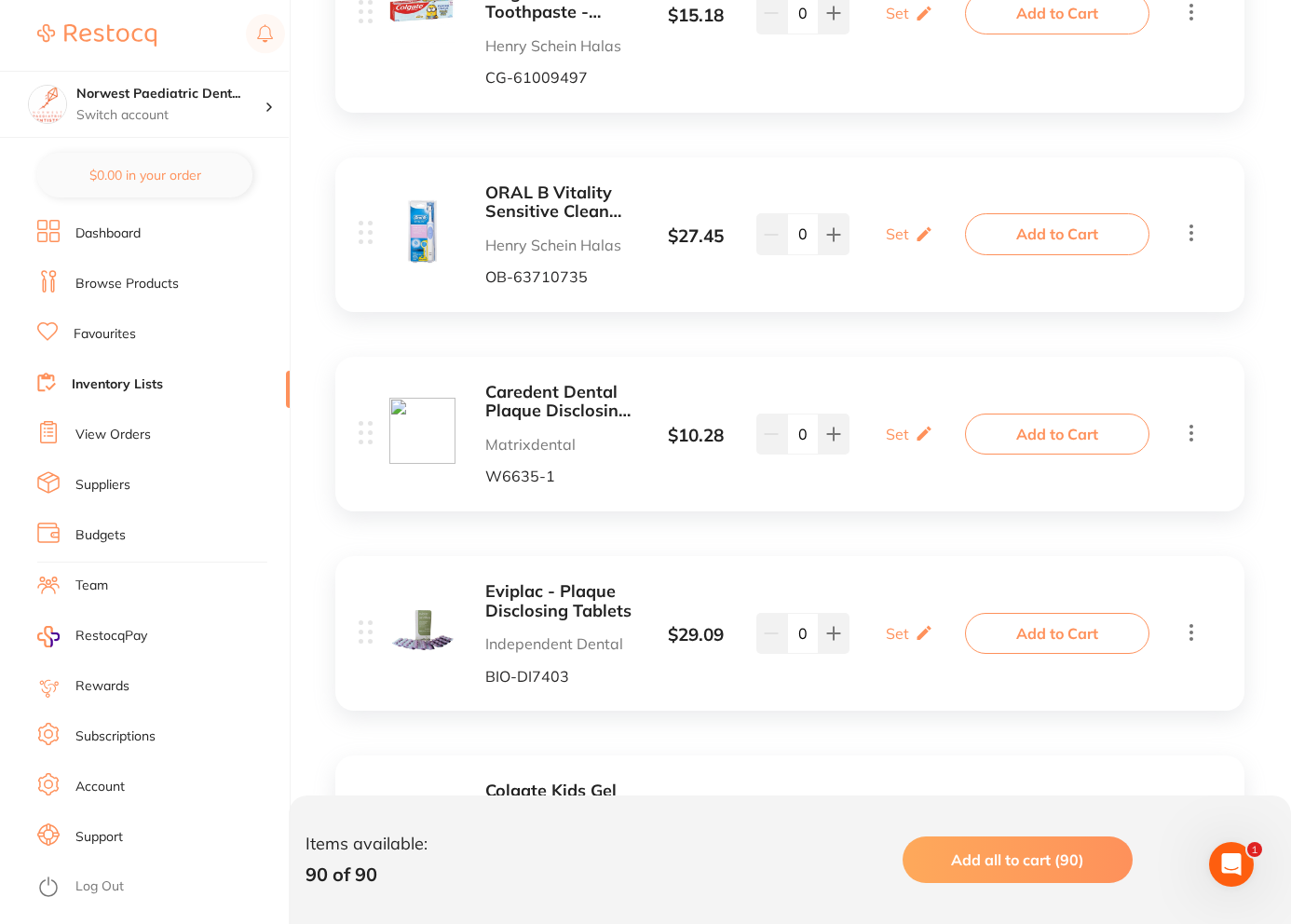 scroll, scrollTop: 634, scrollLeft: 0, axis: vertical 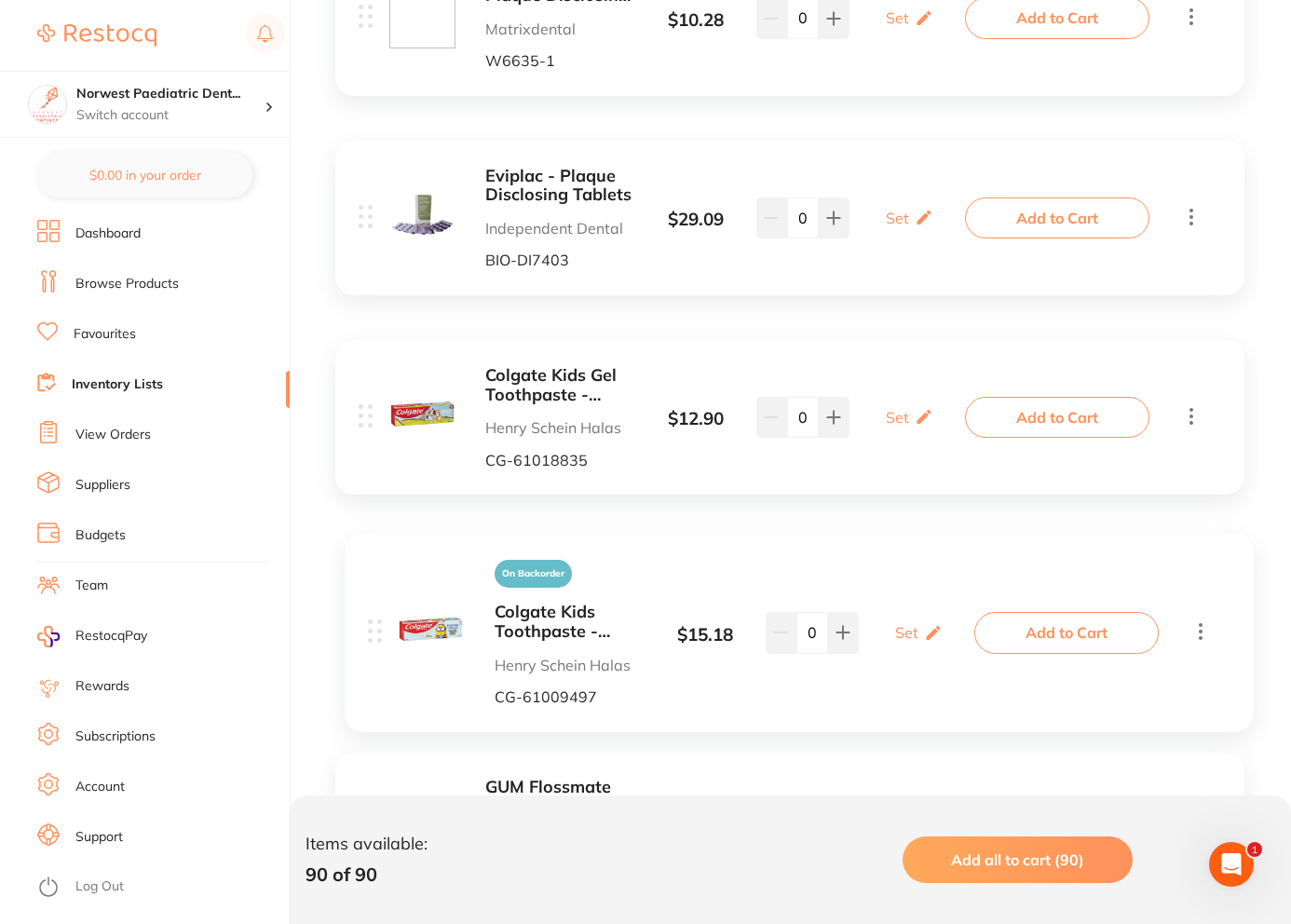 drag, startPoint x: 362, startPoint y: 238, endPoint x: 375, endPoint y: 639, distance: 401.21067 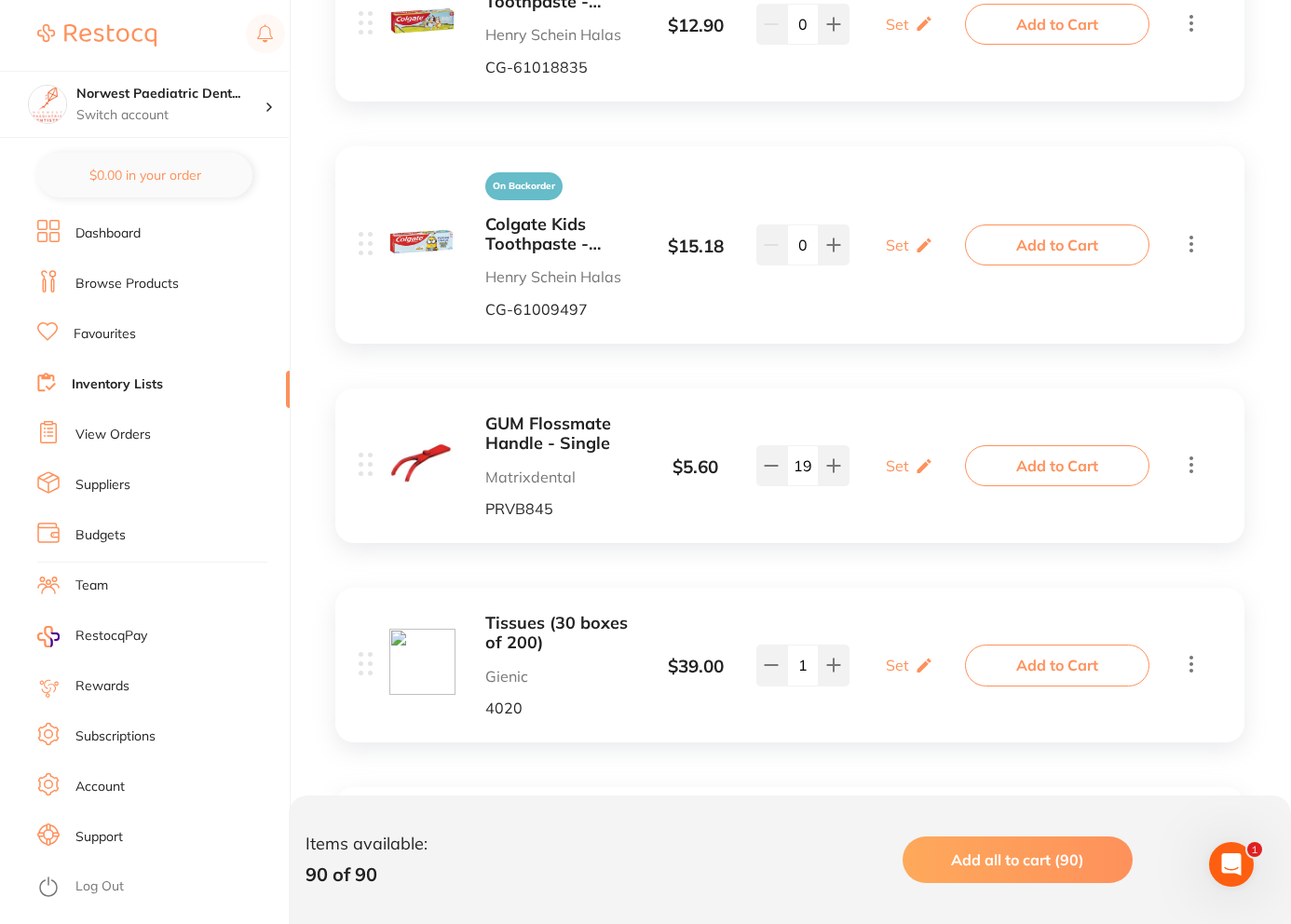scroll, scrollTop: 1223, scrollLeft: 0, axis: vertical 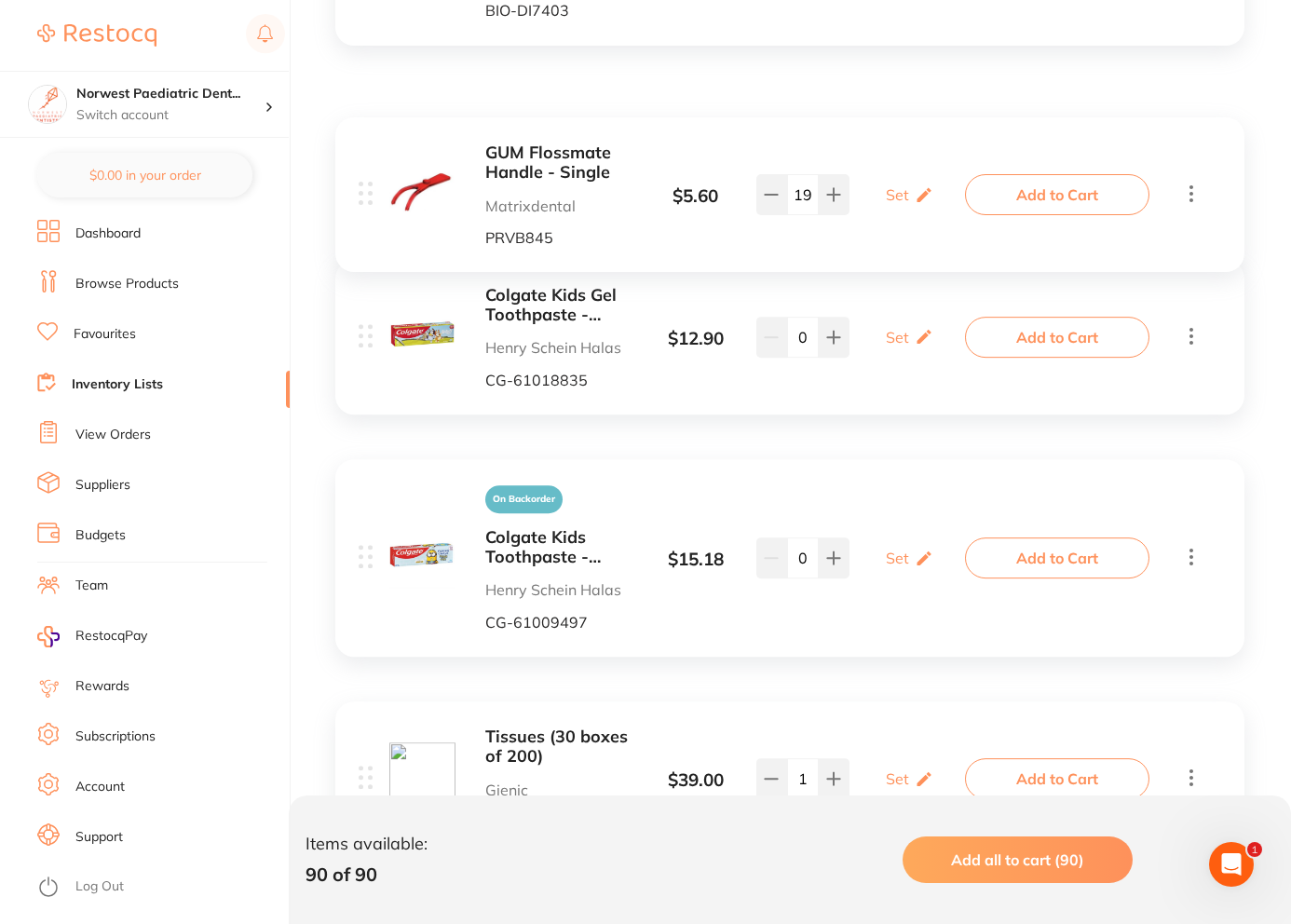 drag, startPoint x: 370, startPoint y: 576, endPoint x: 375, endPoint y: 186, distance: 390.03205 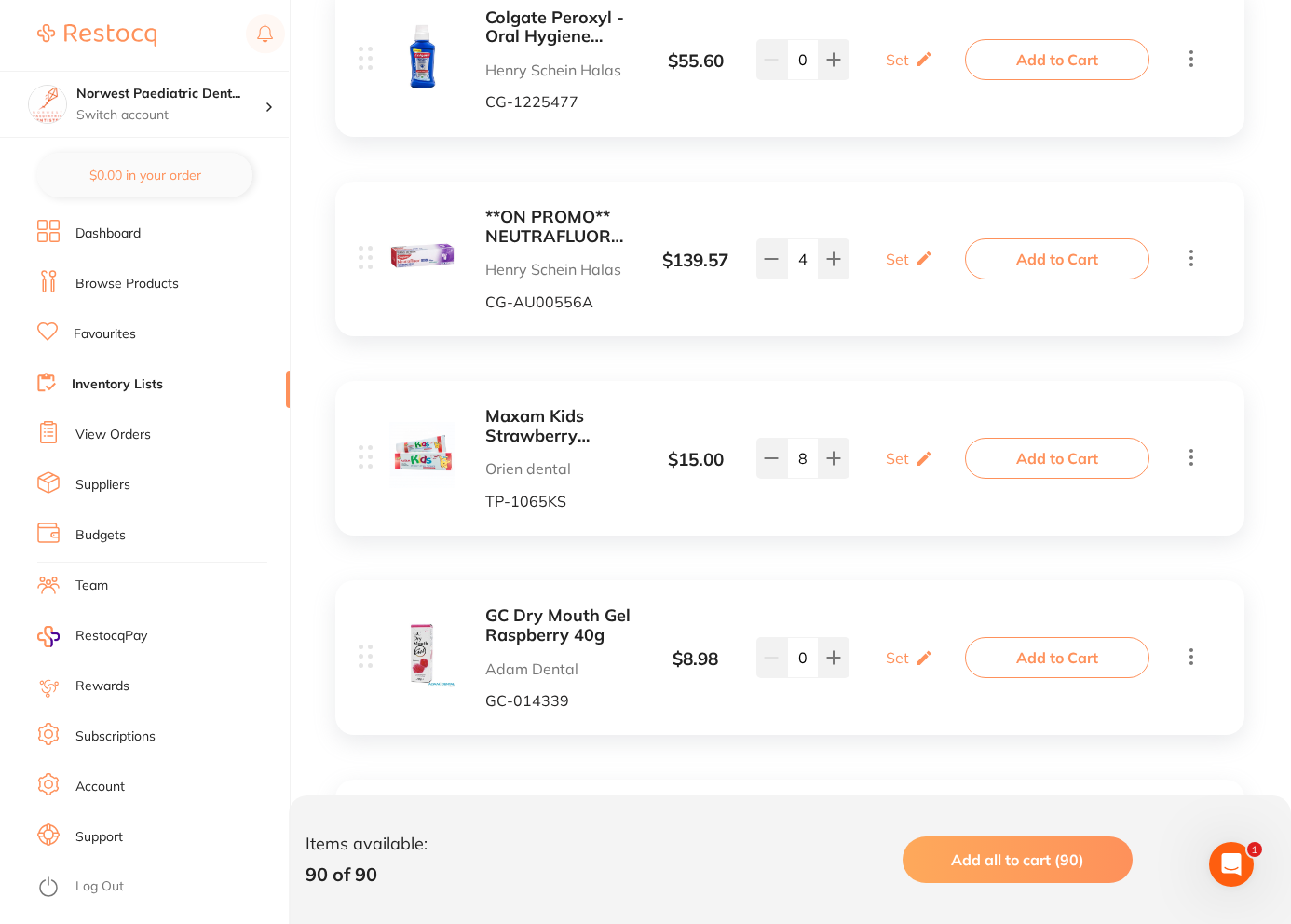 scroll, scrollTop: 8296, scrollLeft: 0, axis: vertical 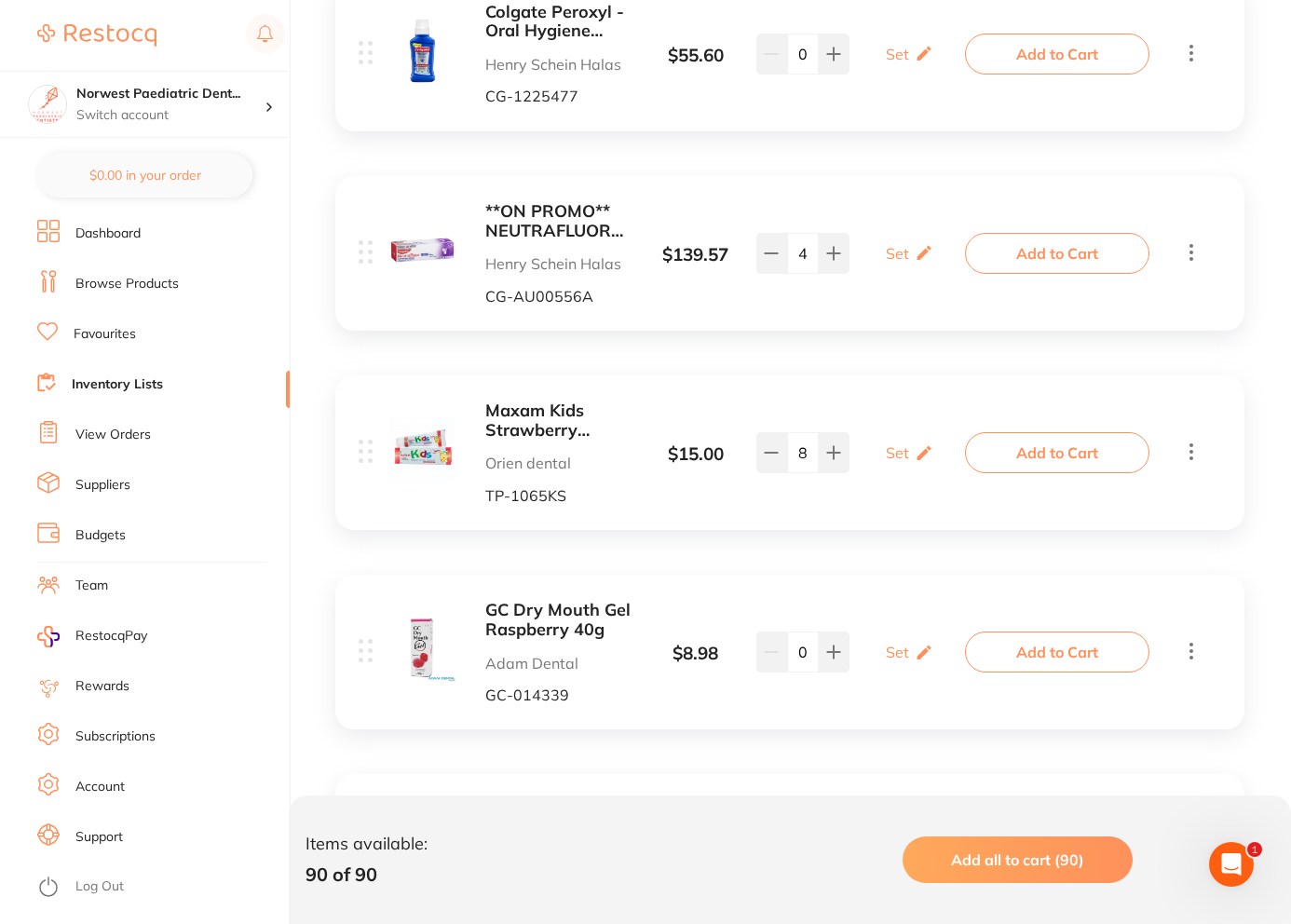 drag, startPoint x: 366, startPoint y: 460, endPoint x: 410, endPoint y: -69, distance: 530.8267 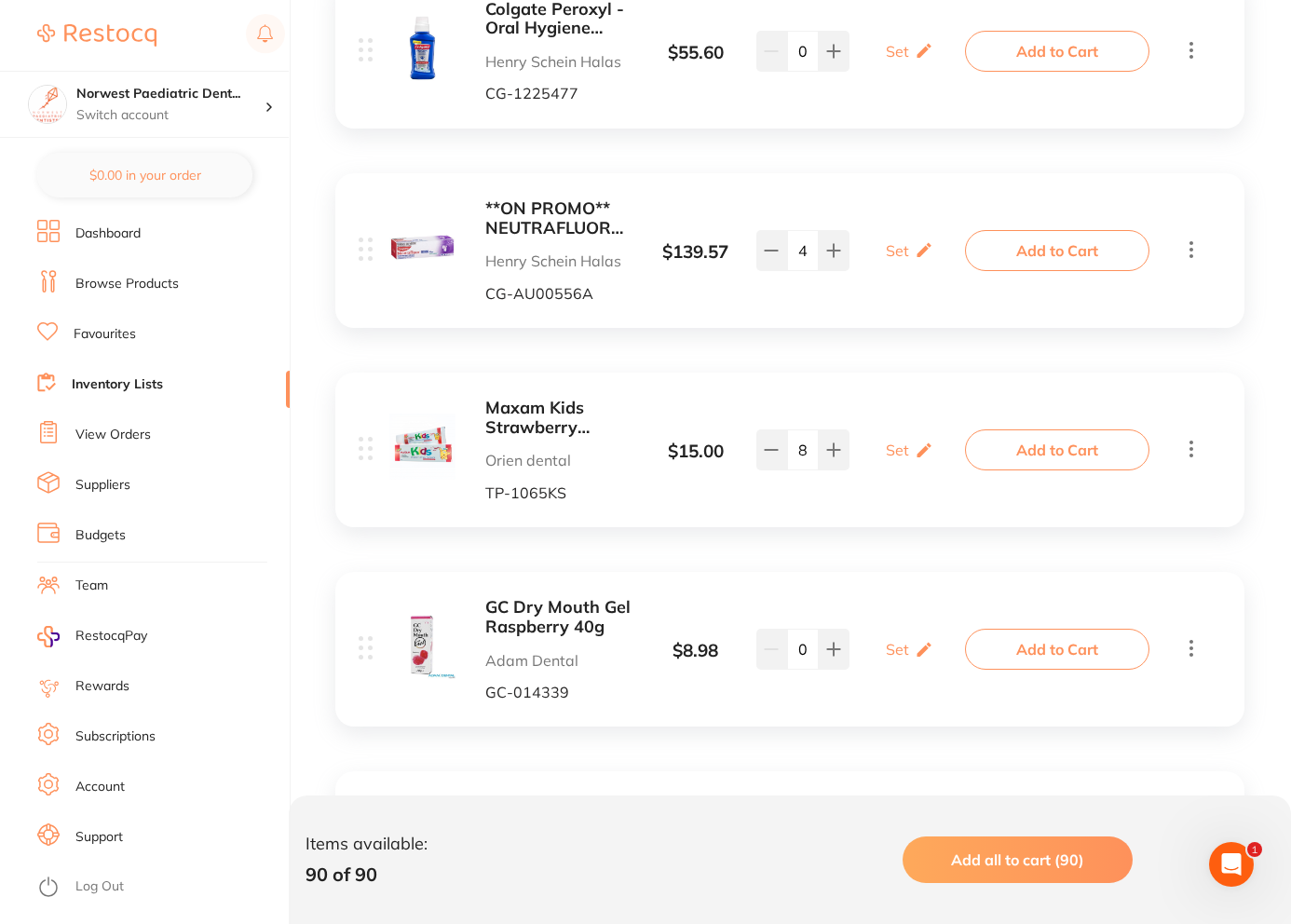 drag, startPoint x: 365, startPoint y: 454, endPoint x: 352, endPoint y: 394, distance: 61.39218 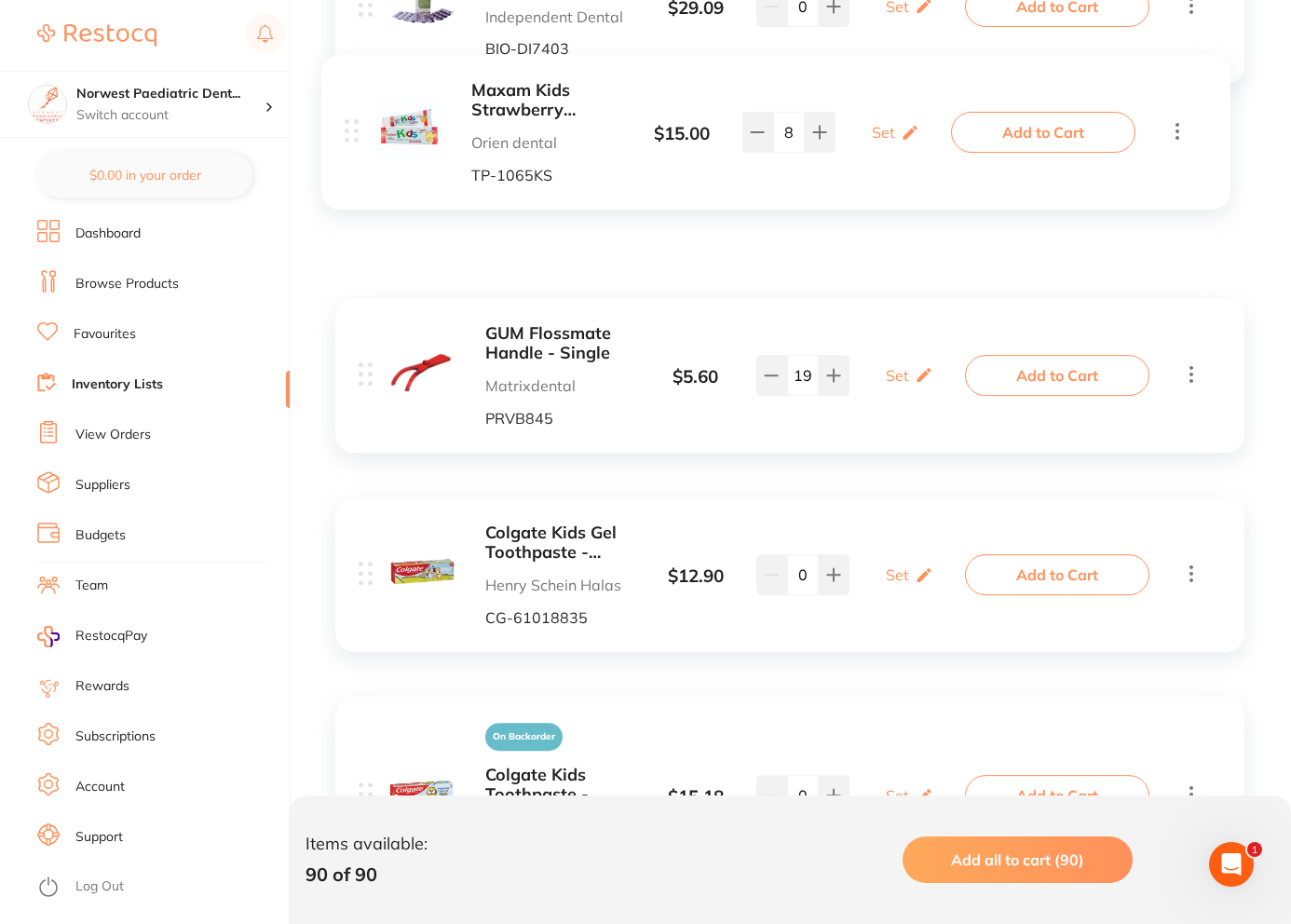 scroll, scrollTop: 1145, scrollLeft: 0, axis: vertical 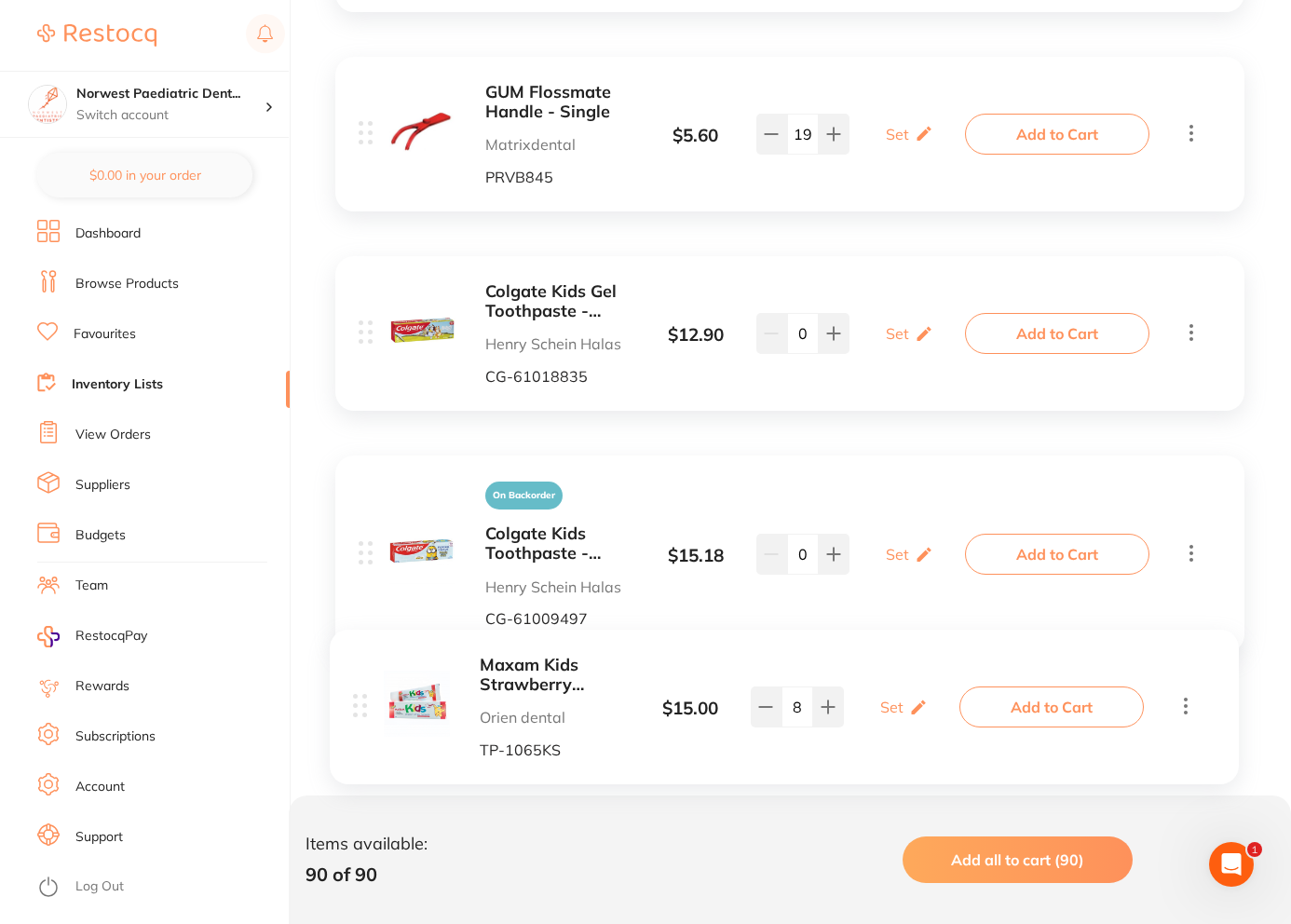 drag, startPoint x: 365, startPoint y: 452, endPoint x: 364, endPoint y: 709, distance: 257.0019 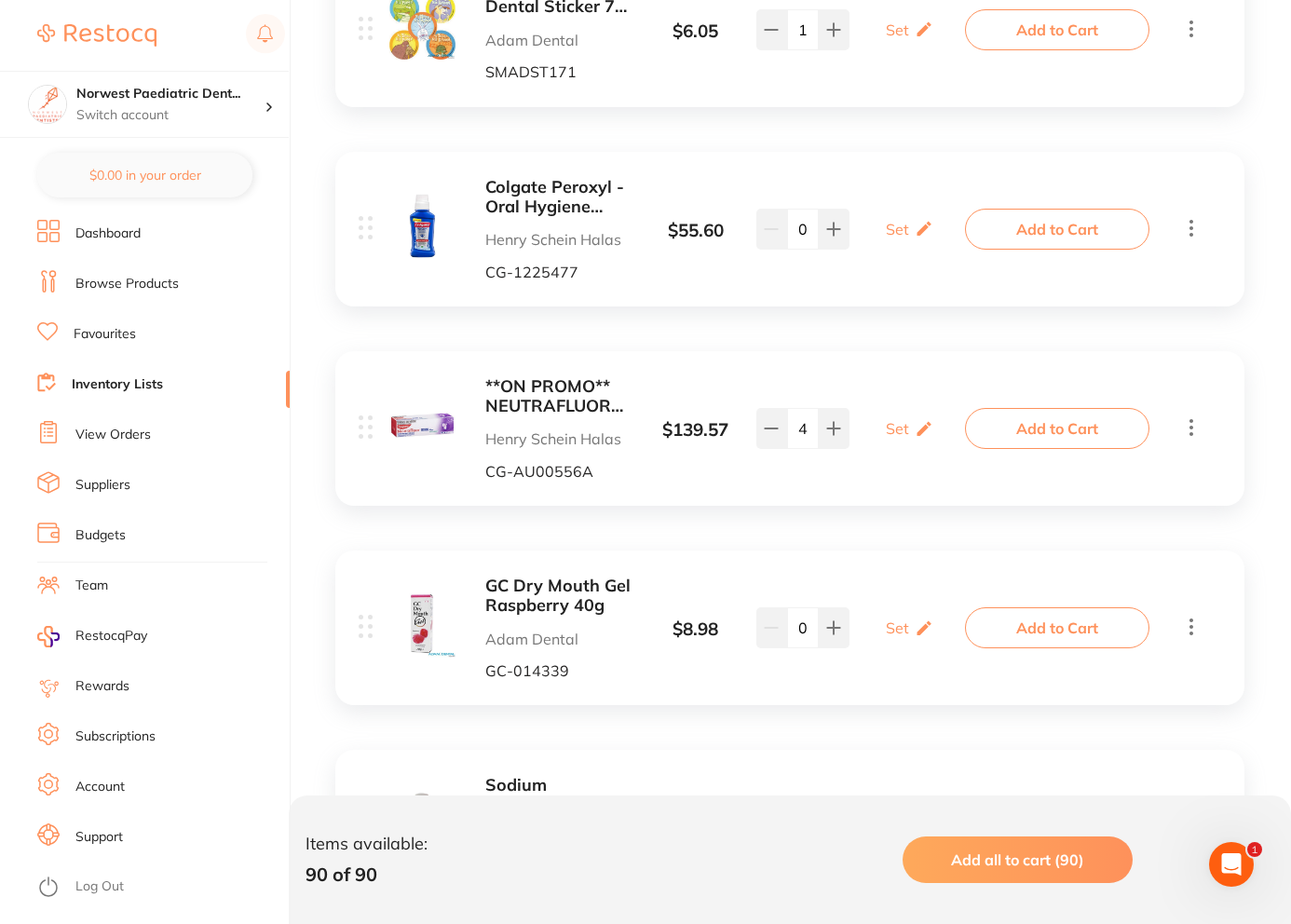 scroll, scrollTop: 8400, scrollLeft: 0, axis: vertical 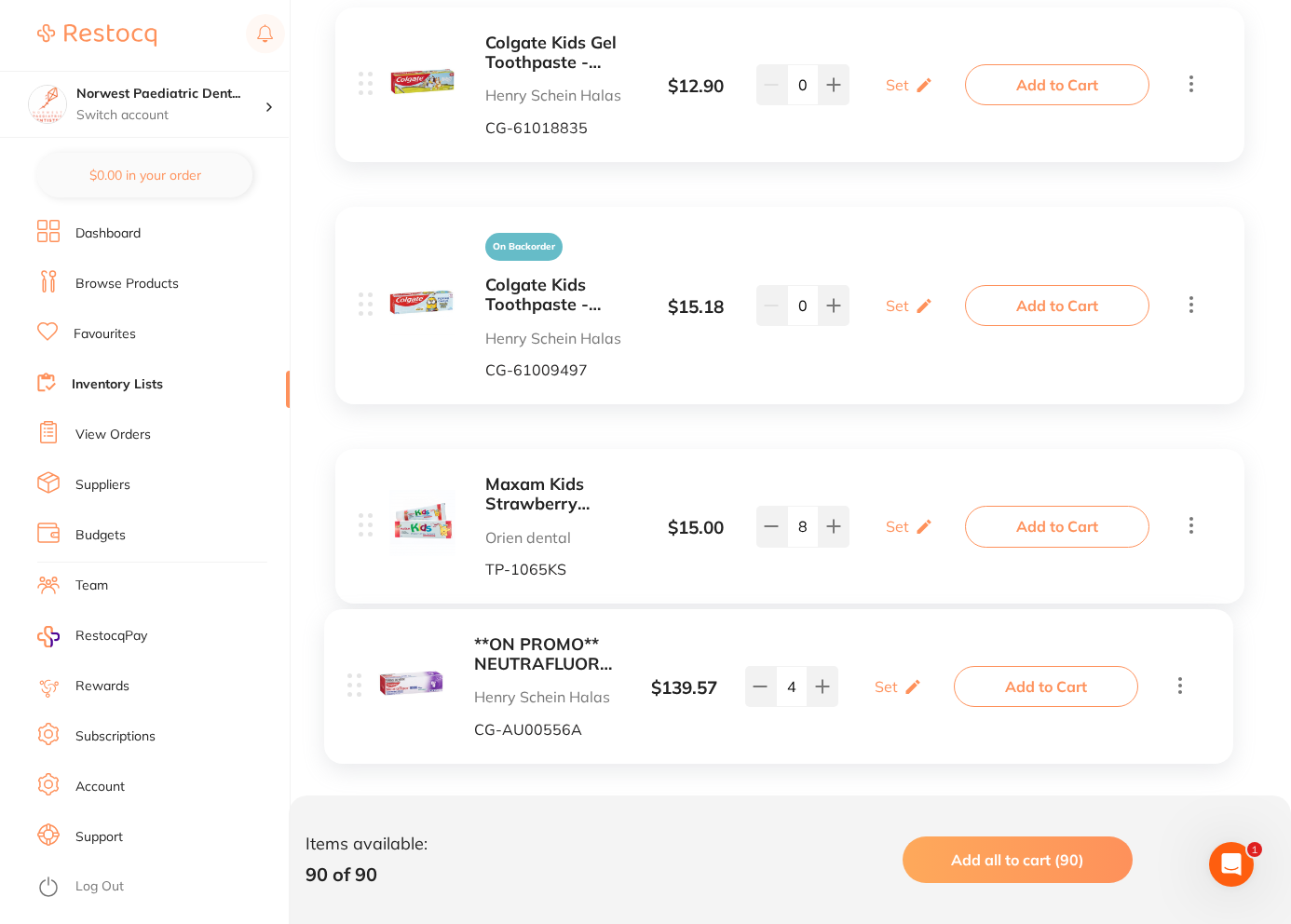 drag, startPoint x: 371, startPoint y: 353, endPoint x: 361, endPoint y: 682, distance: 329.1519 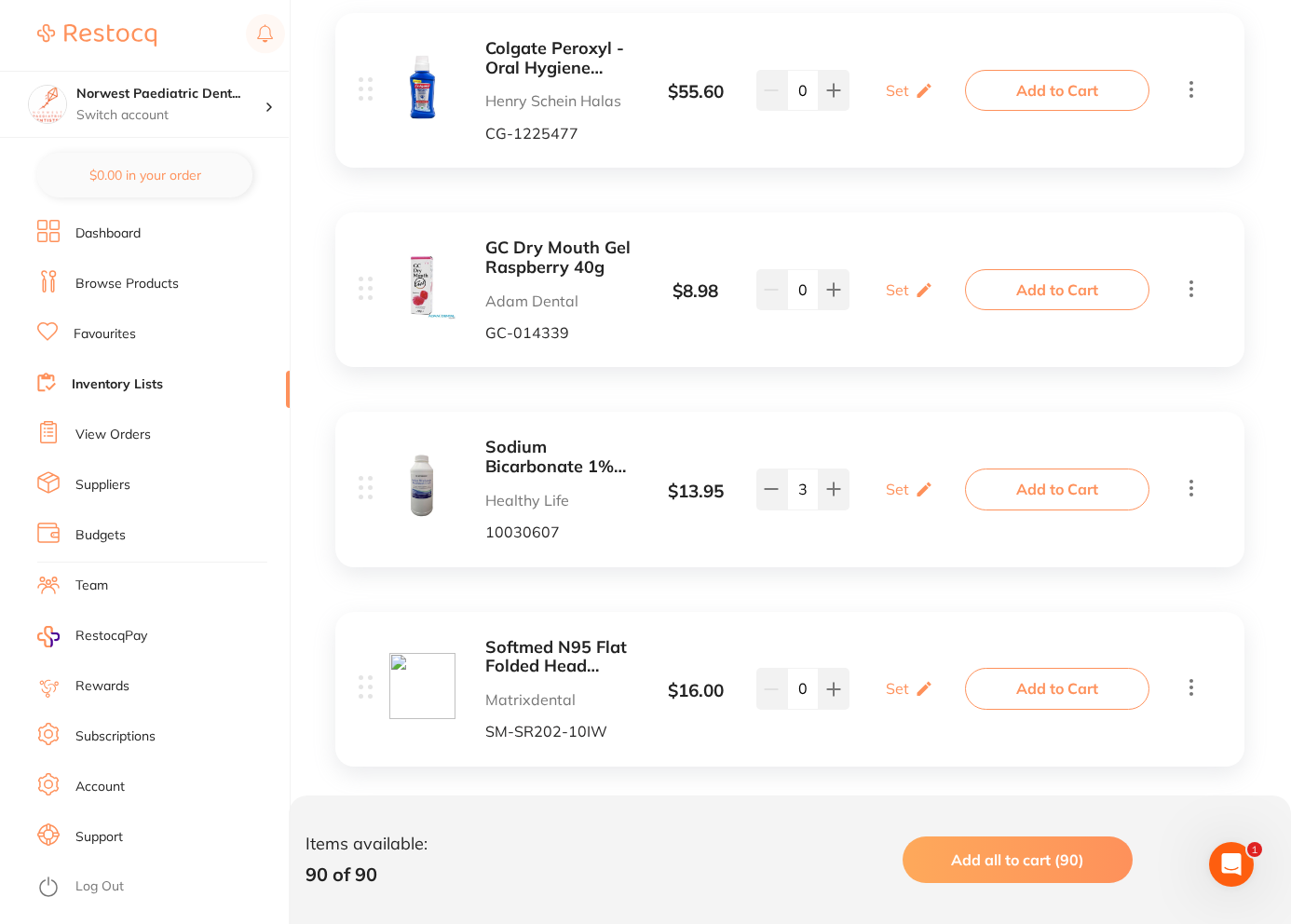 scroll, scrollTop: 8679, scrollLeft: 0, axis: vertical 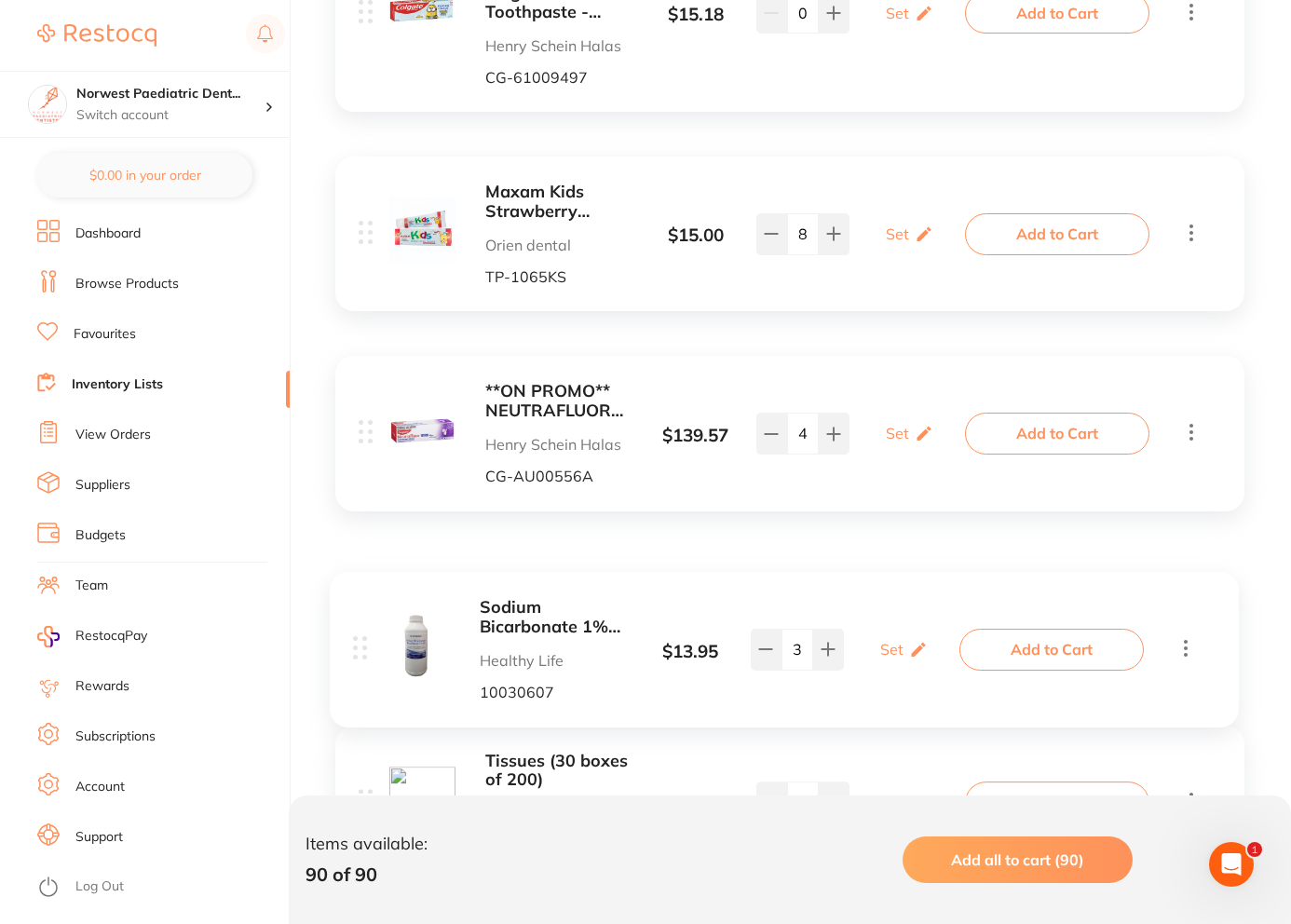 drag, startPoint x: 366, startPoint y: 474, endPoint x: 362, endPoint y: 646, distance: 172.04651 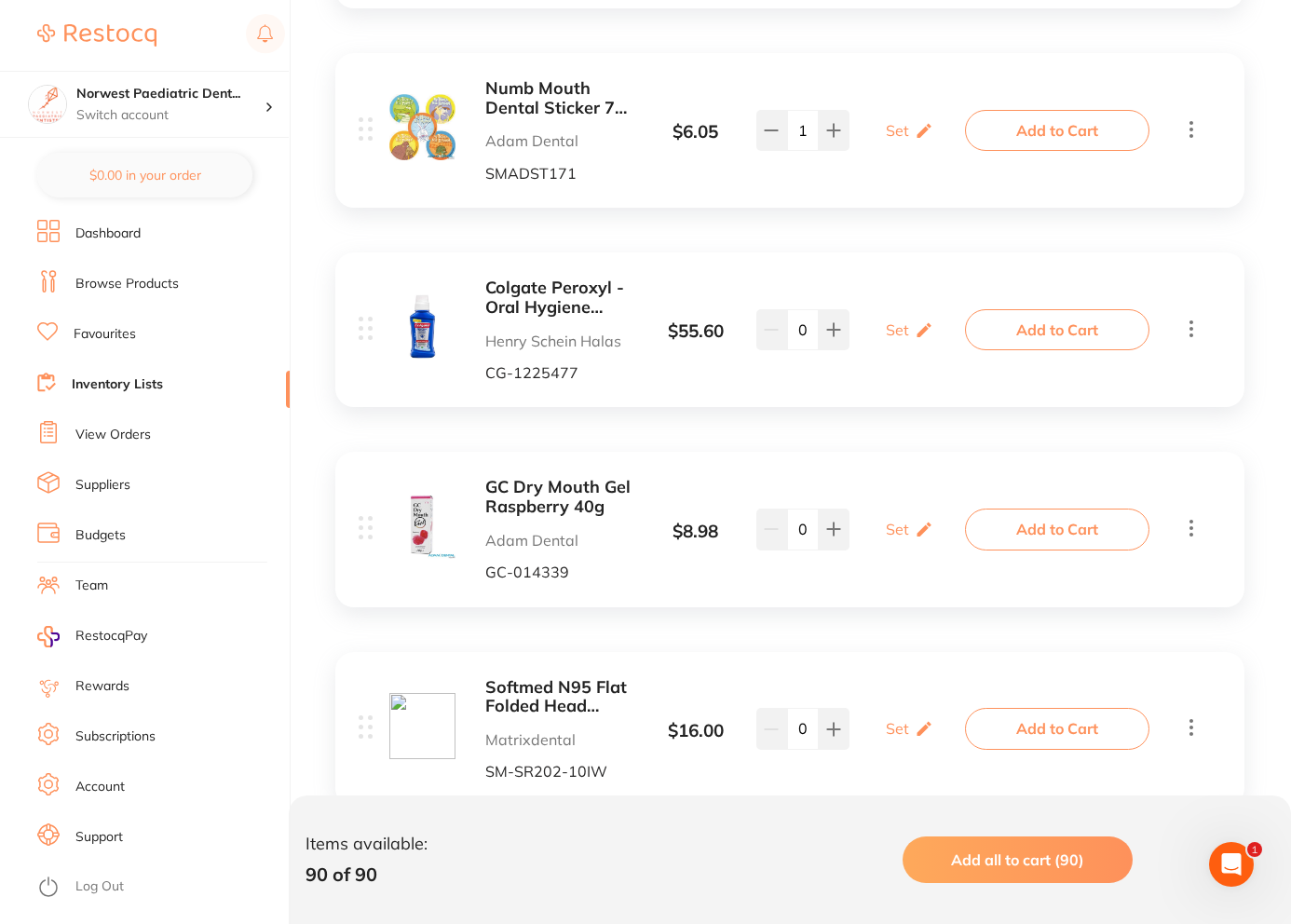 scroll, scrollTop: 8625, scrollLeft: 0, axis: vertical 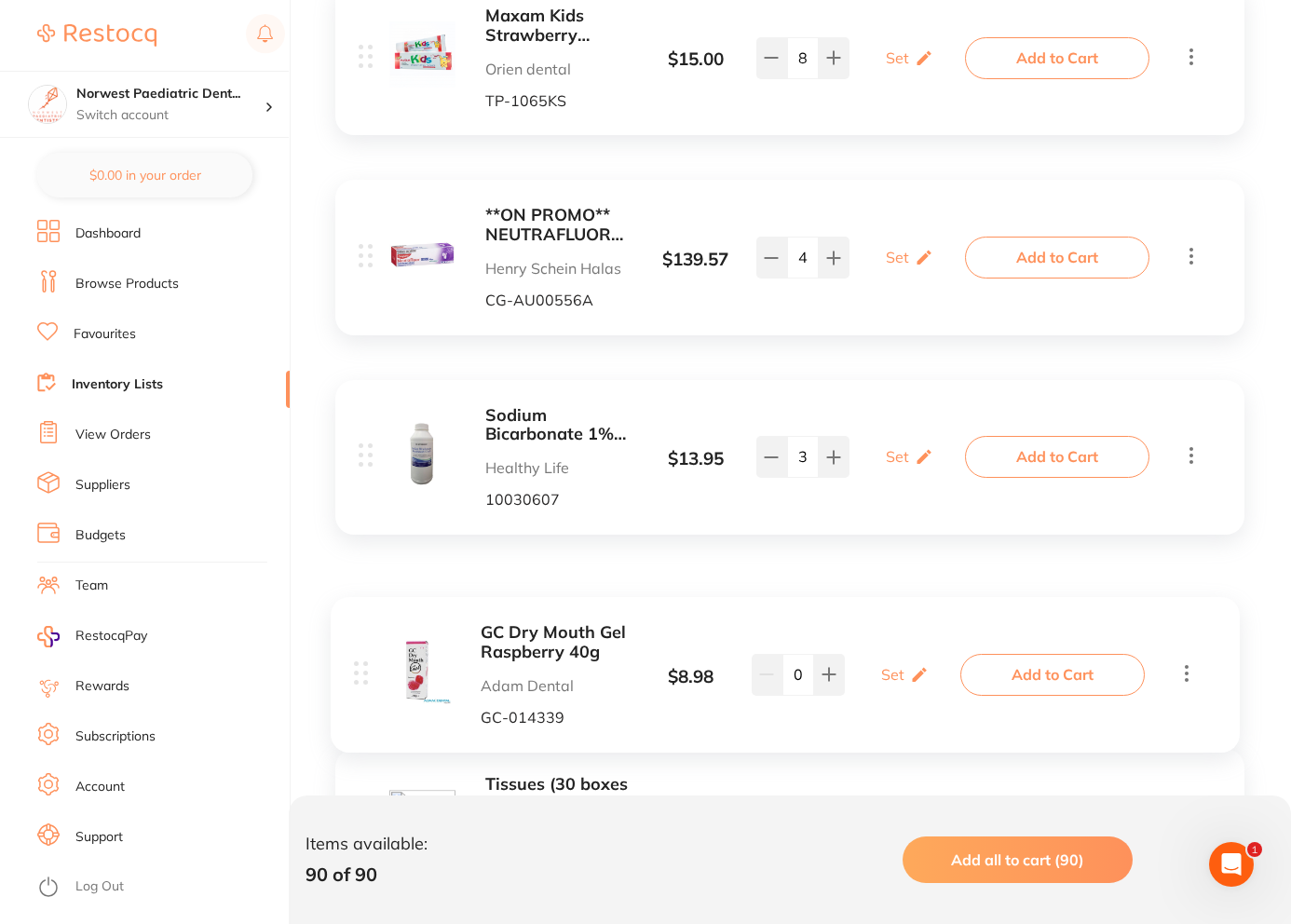 drag, startPoint x: 367, startPoint y: 526, endPoint x: 366, endPoint y: 667, distance: 141.00355 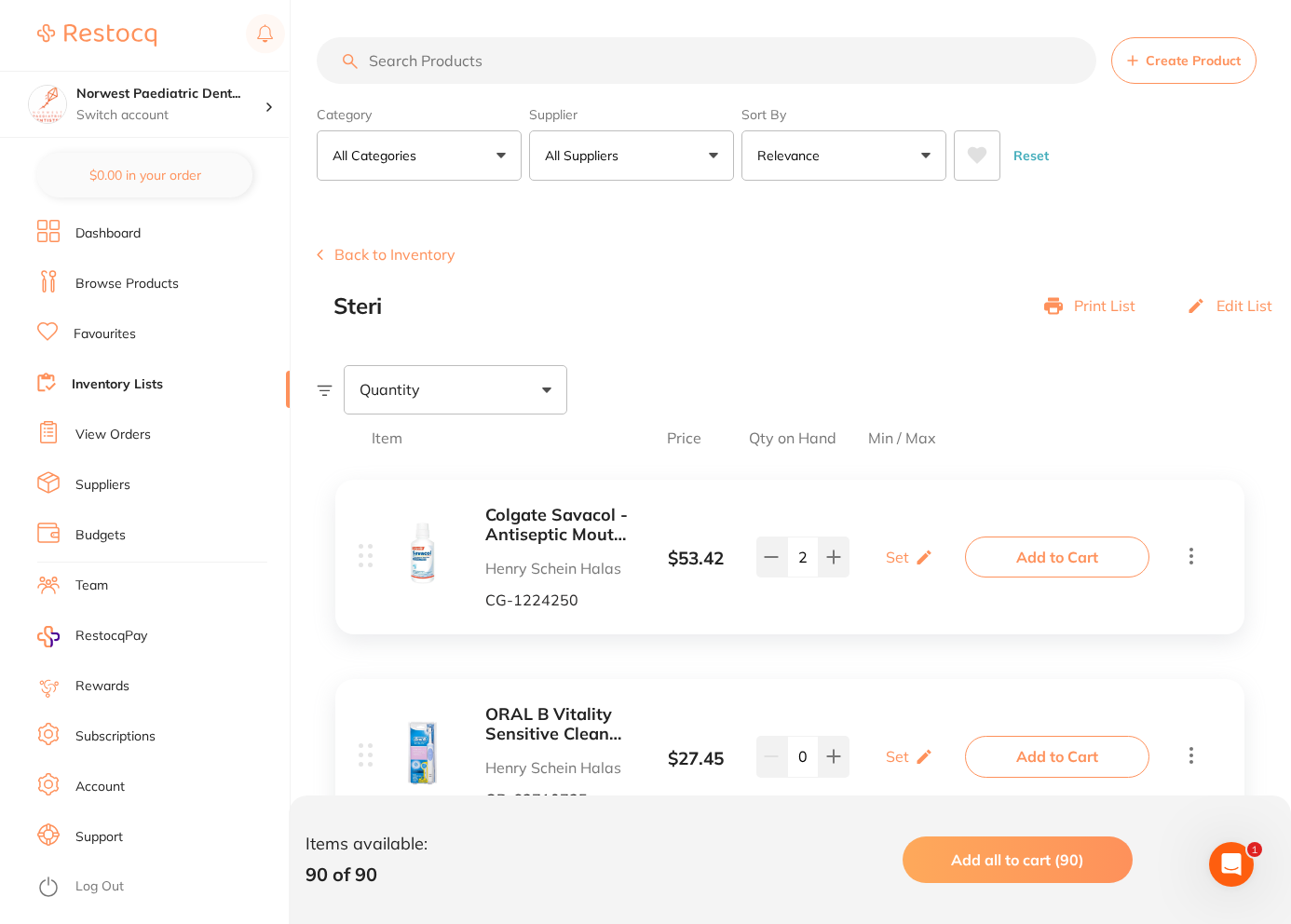 scroll, scrollTop: 19, scrollLeft: 0, axis: vertical 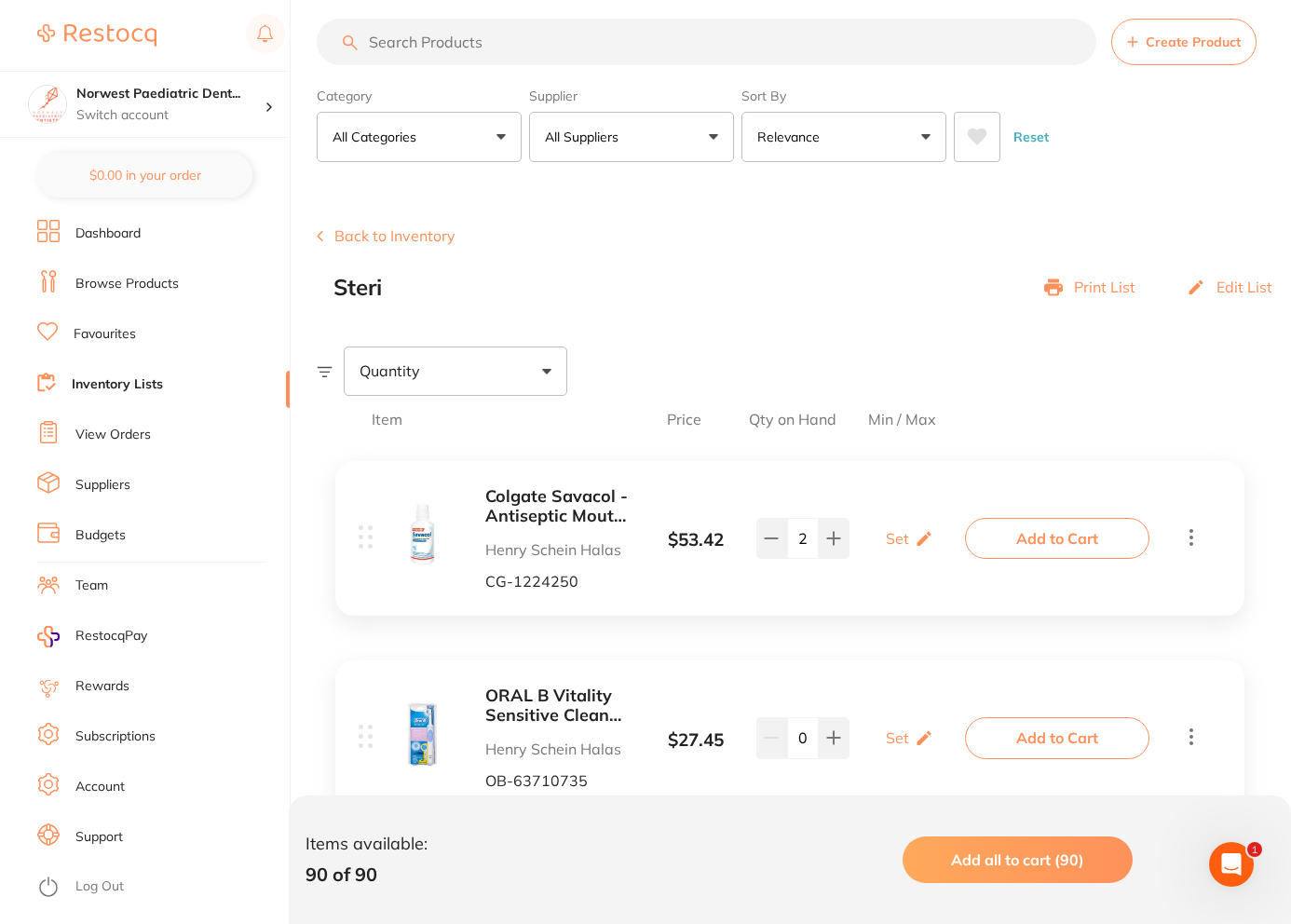 click on "Browse Products" at bounding box center (127, 284) 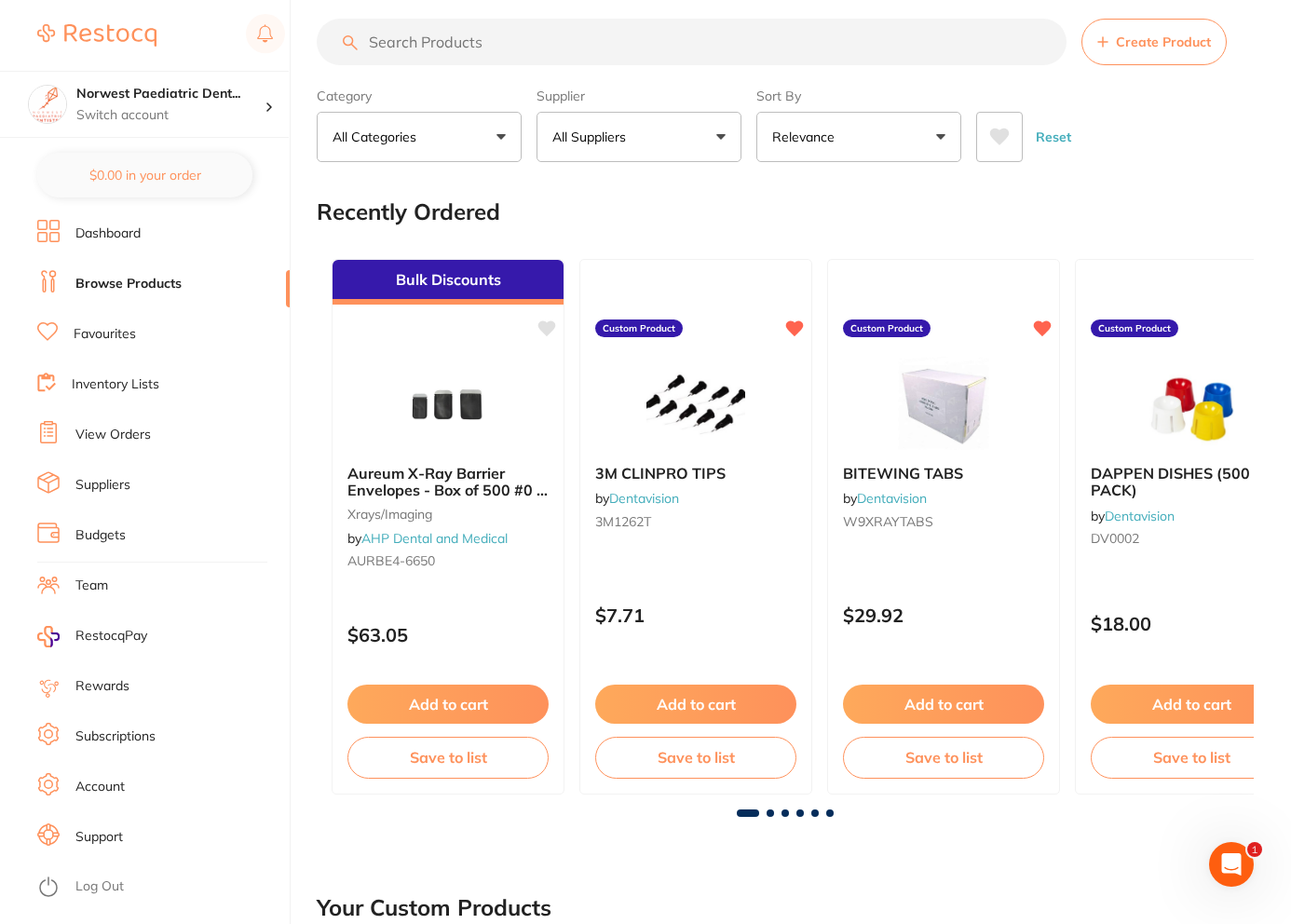 scroll, scrollTop: 0, scrollLeft: 0, axis: both 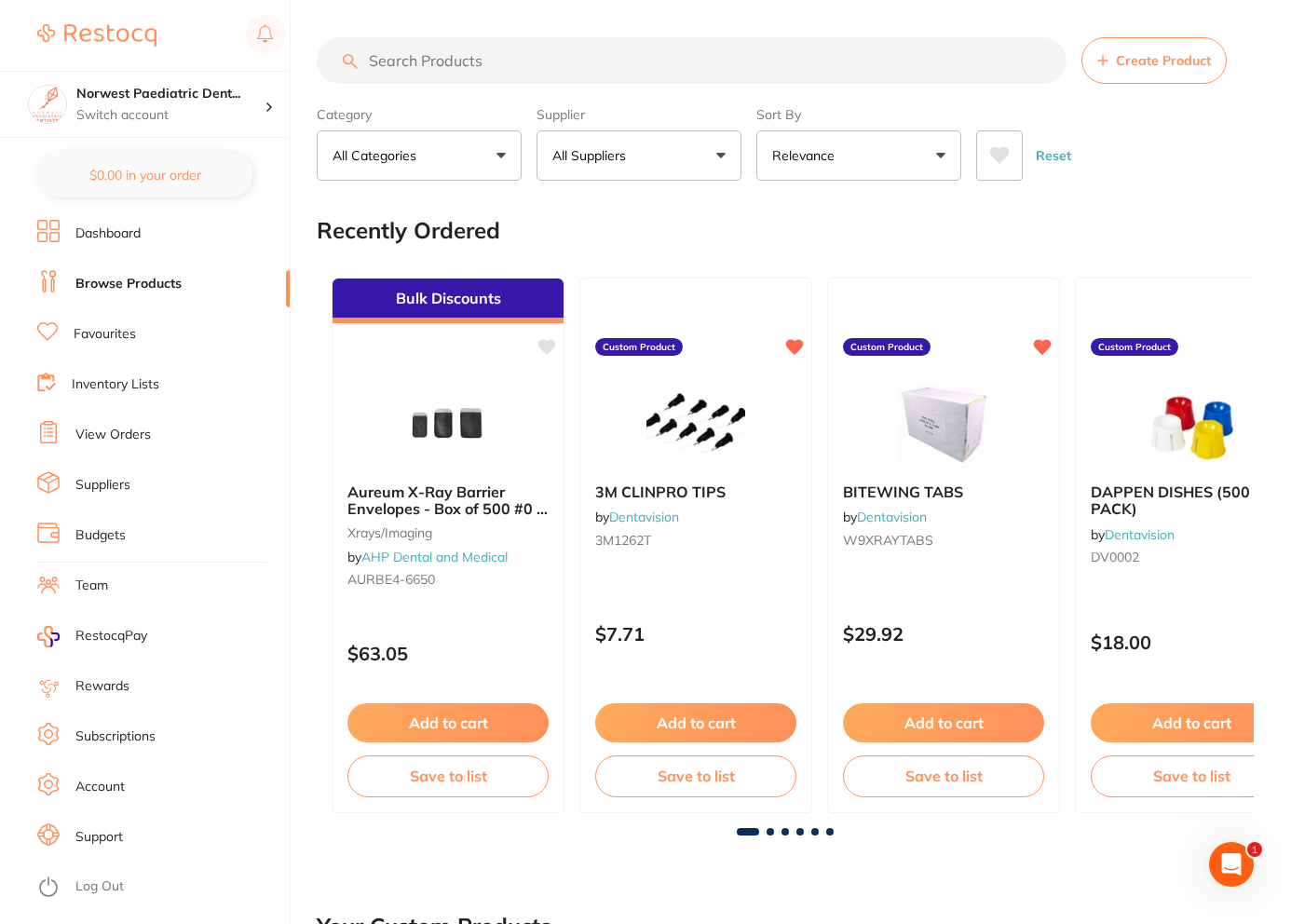 click at bounding box center (691, 61) 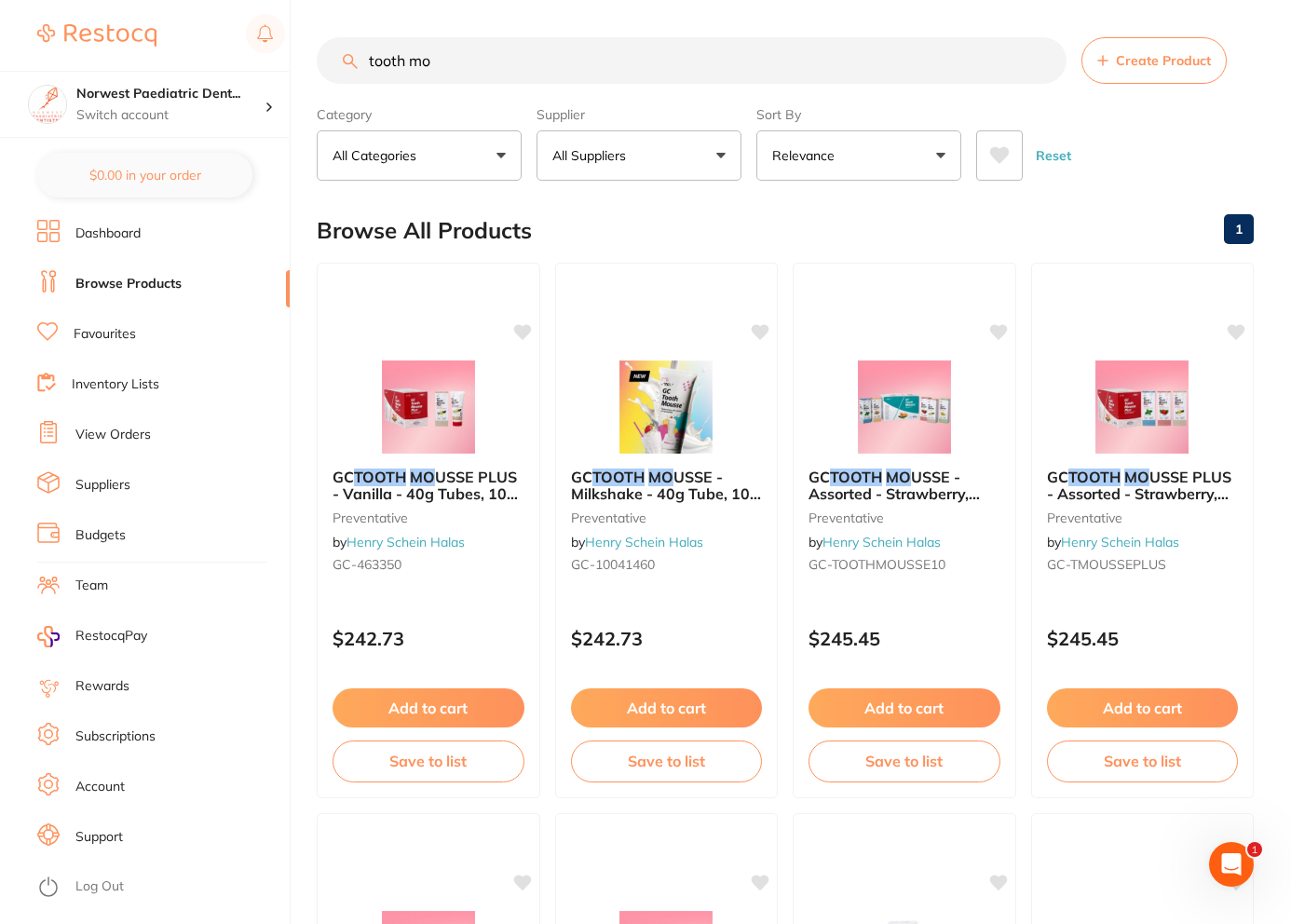 scroll, scrollTop: 0, scrollLeft: 0, axis: both 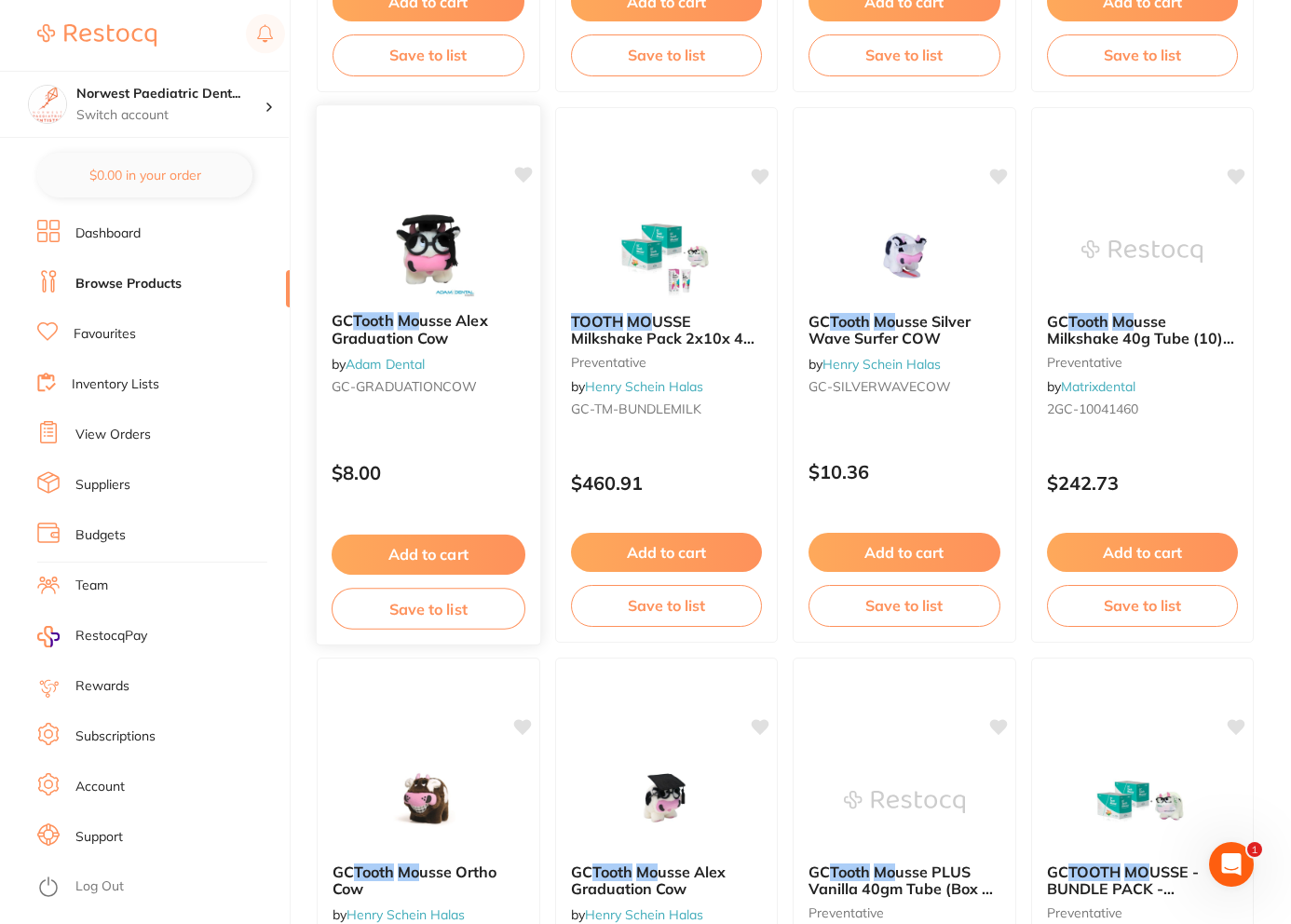 type on "tooth mo" 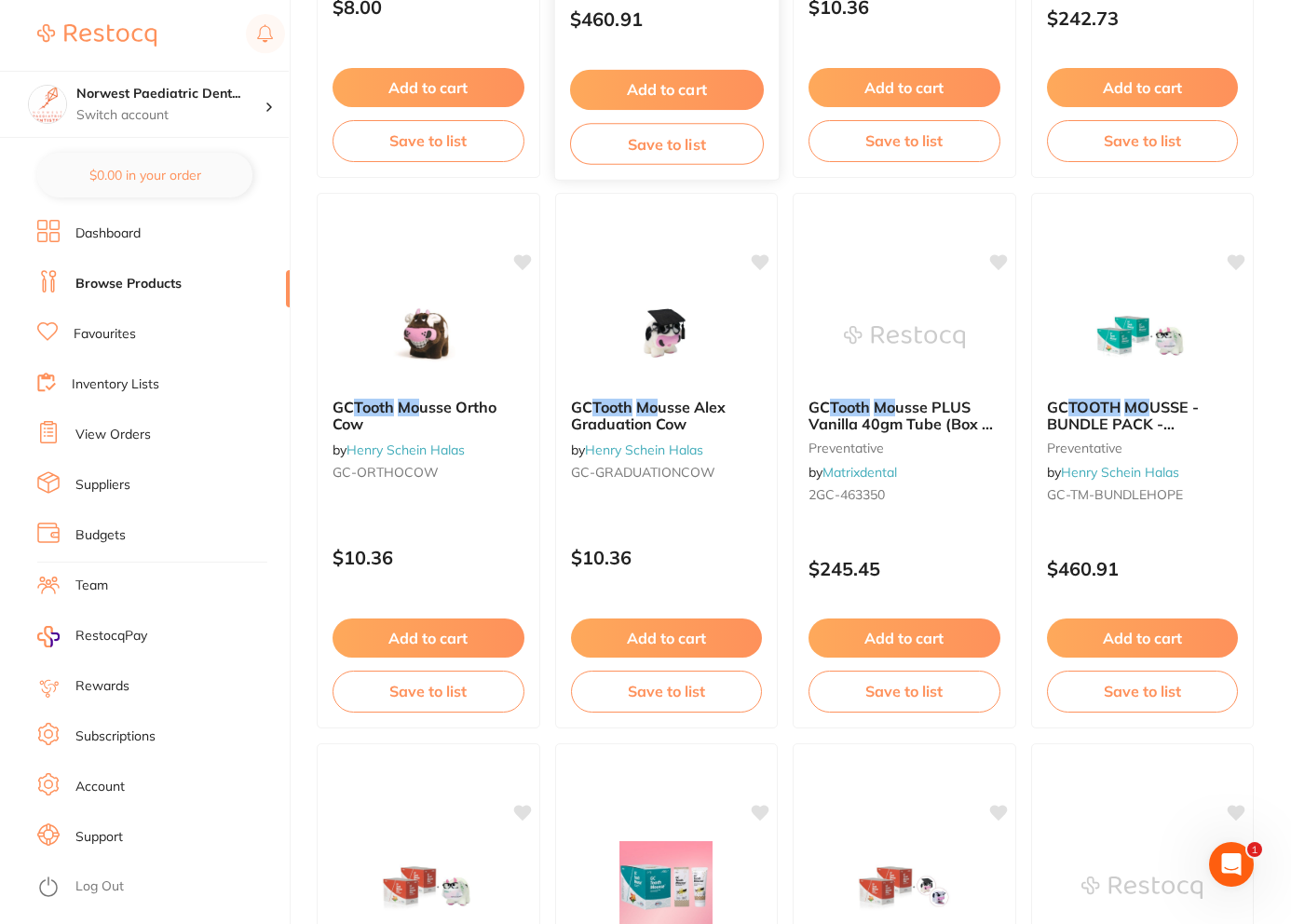scroll, scrollTop: 1733, scrollLeft: 0, axis: vertical 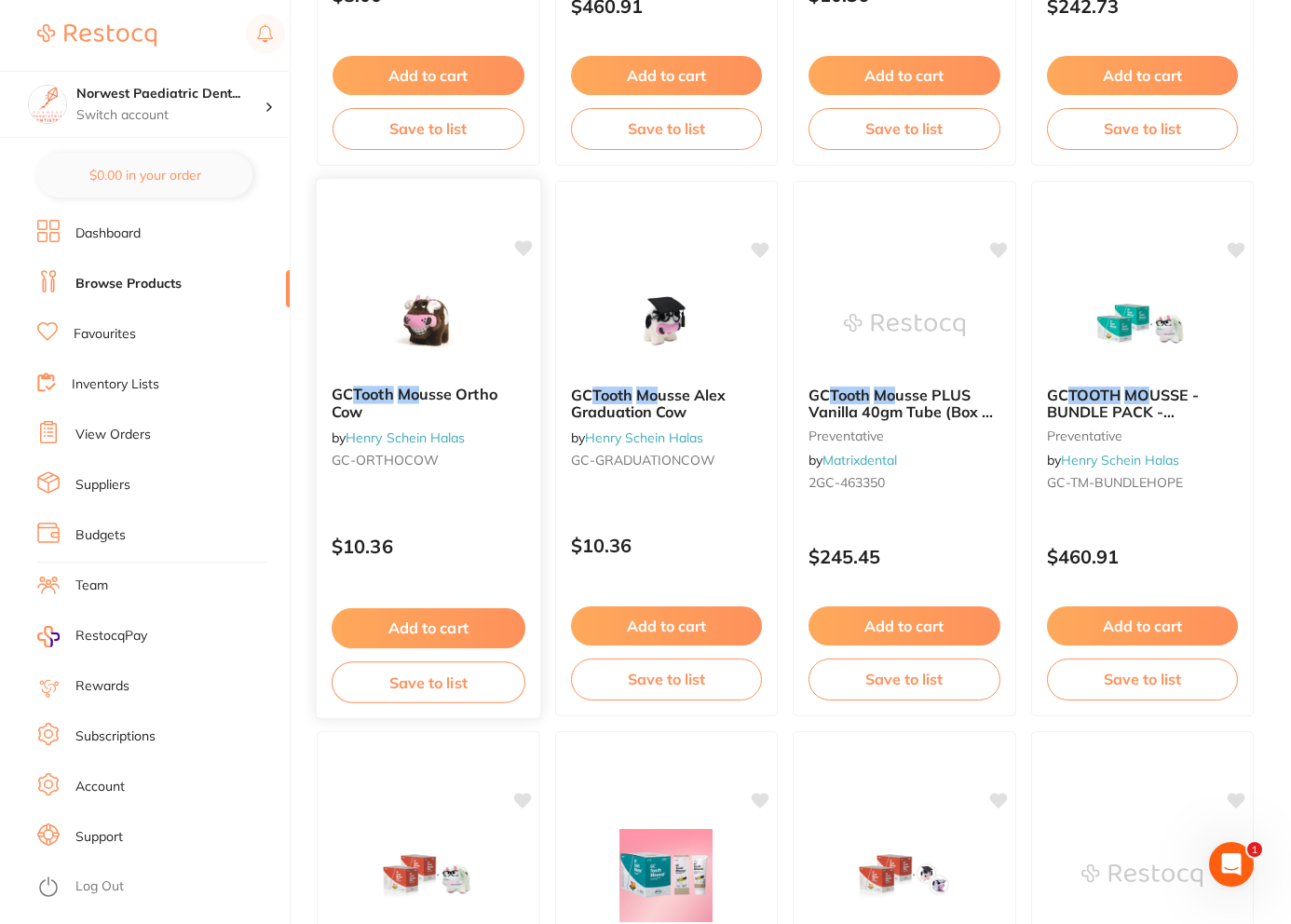 click 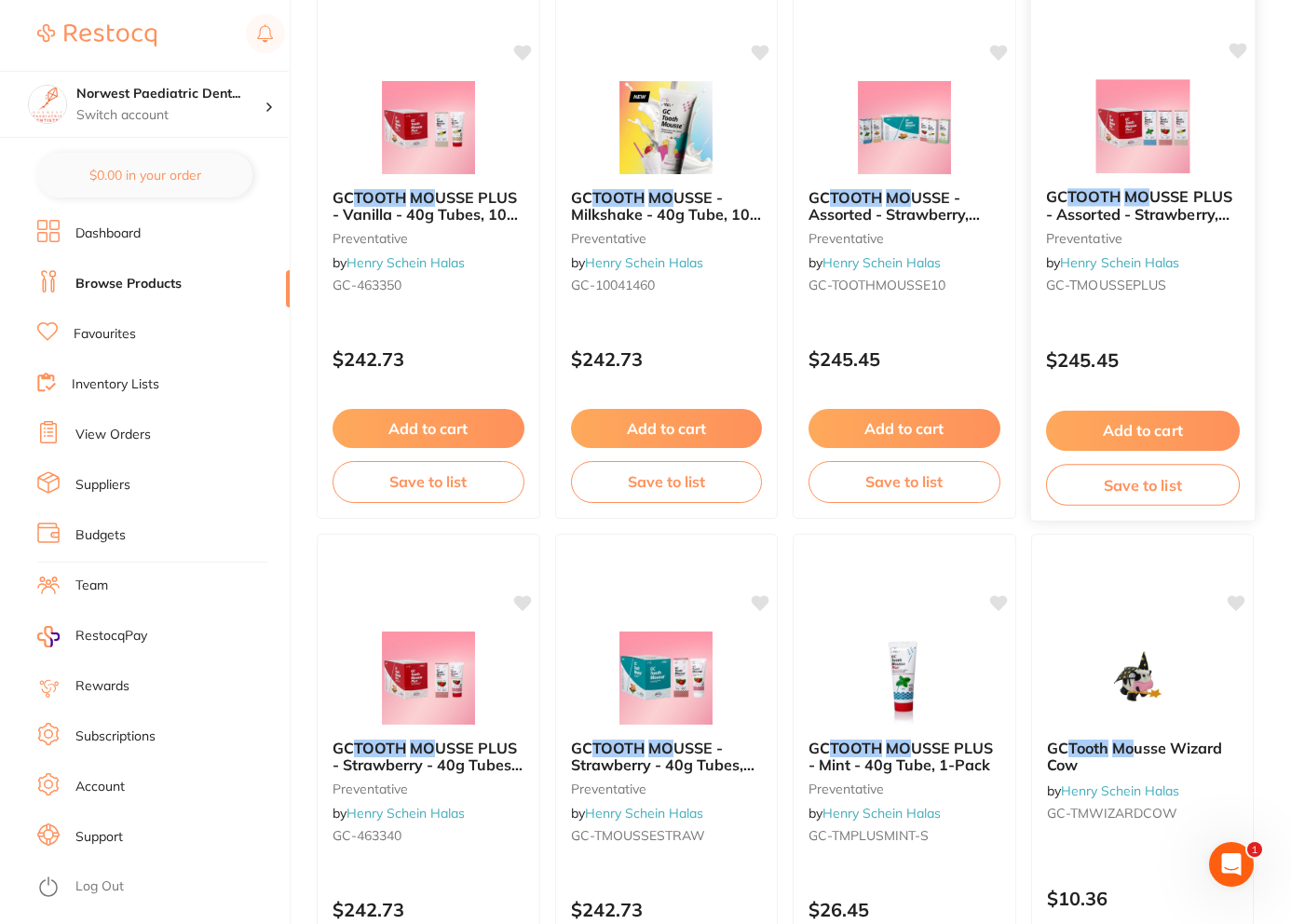 scroll, scrollTop: 306, scrollLeft: 0, axis: vertical 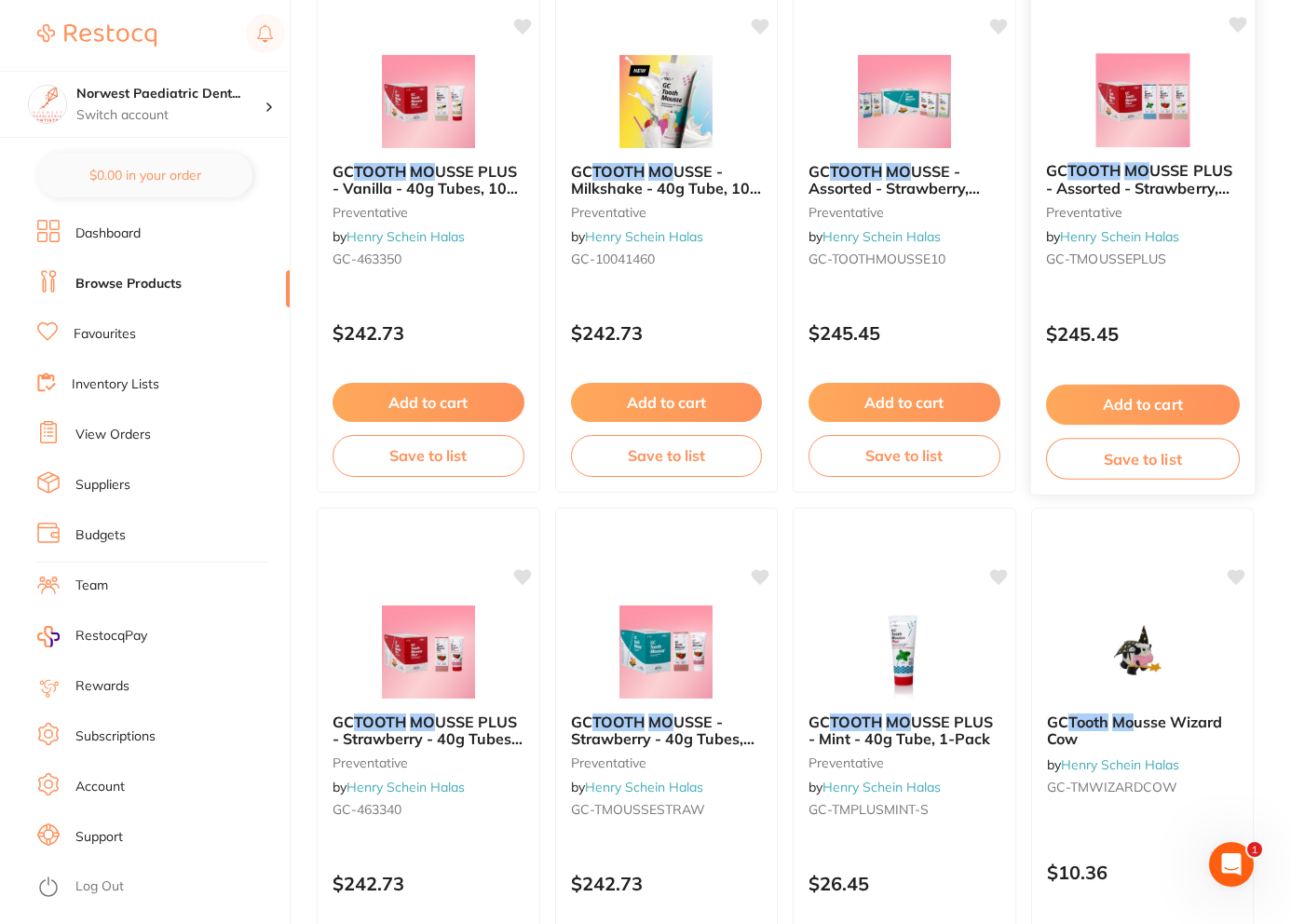 click on "USSE PLUS - Assorted - Strawberry, Mint, Vanilla - 40g Tubes, 10-Pack" at bounding box center [1138, 197] 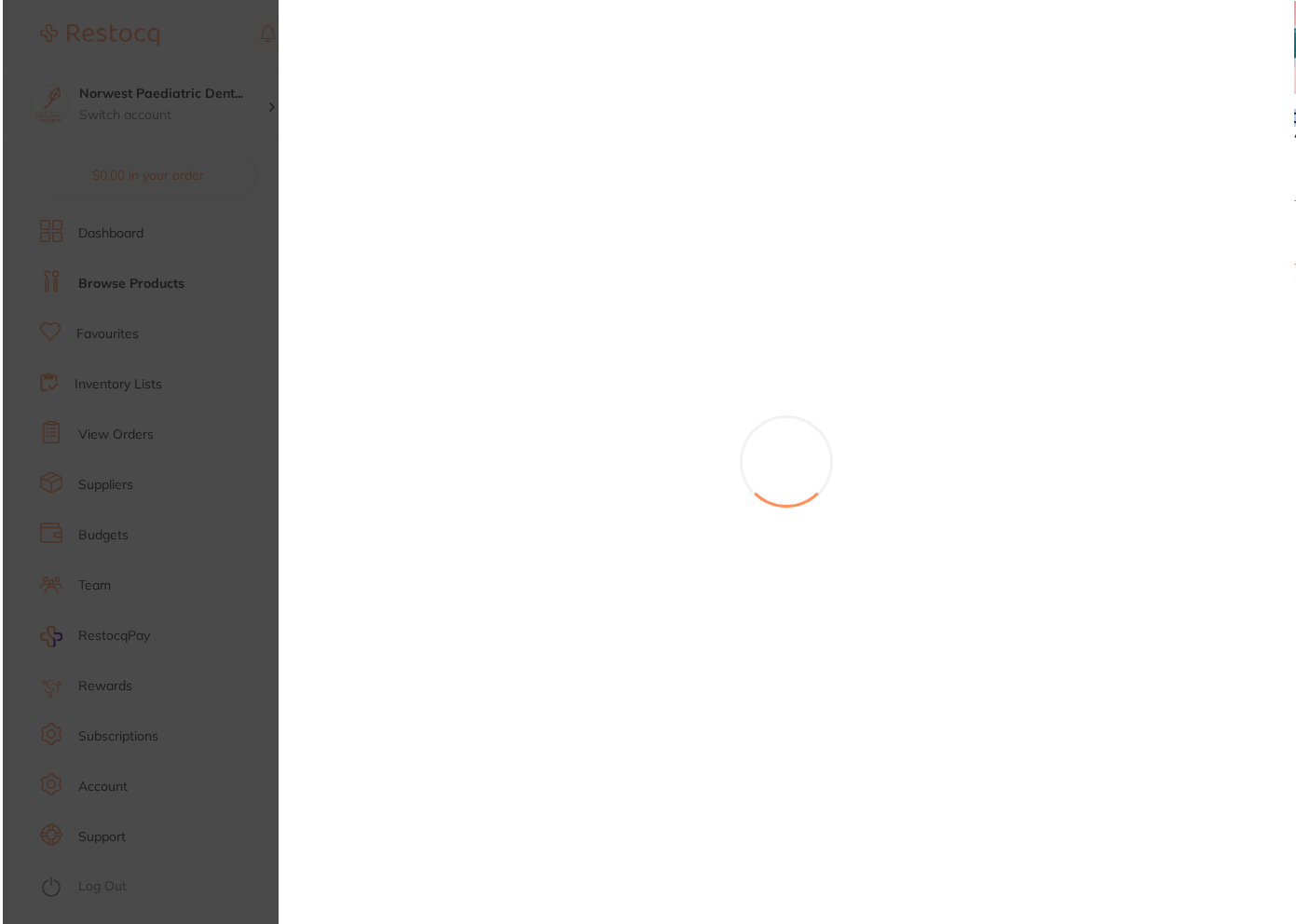 scroll, scrollTop: 0, scrollLeft: 0, axis: both 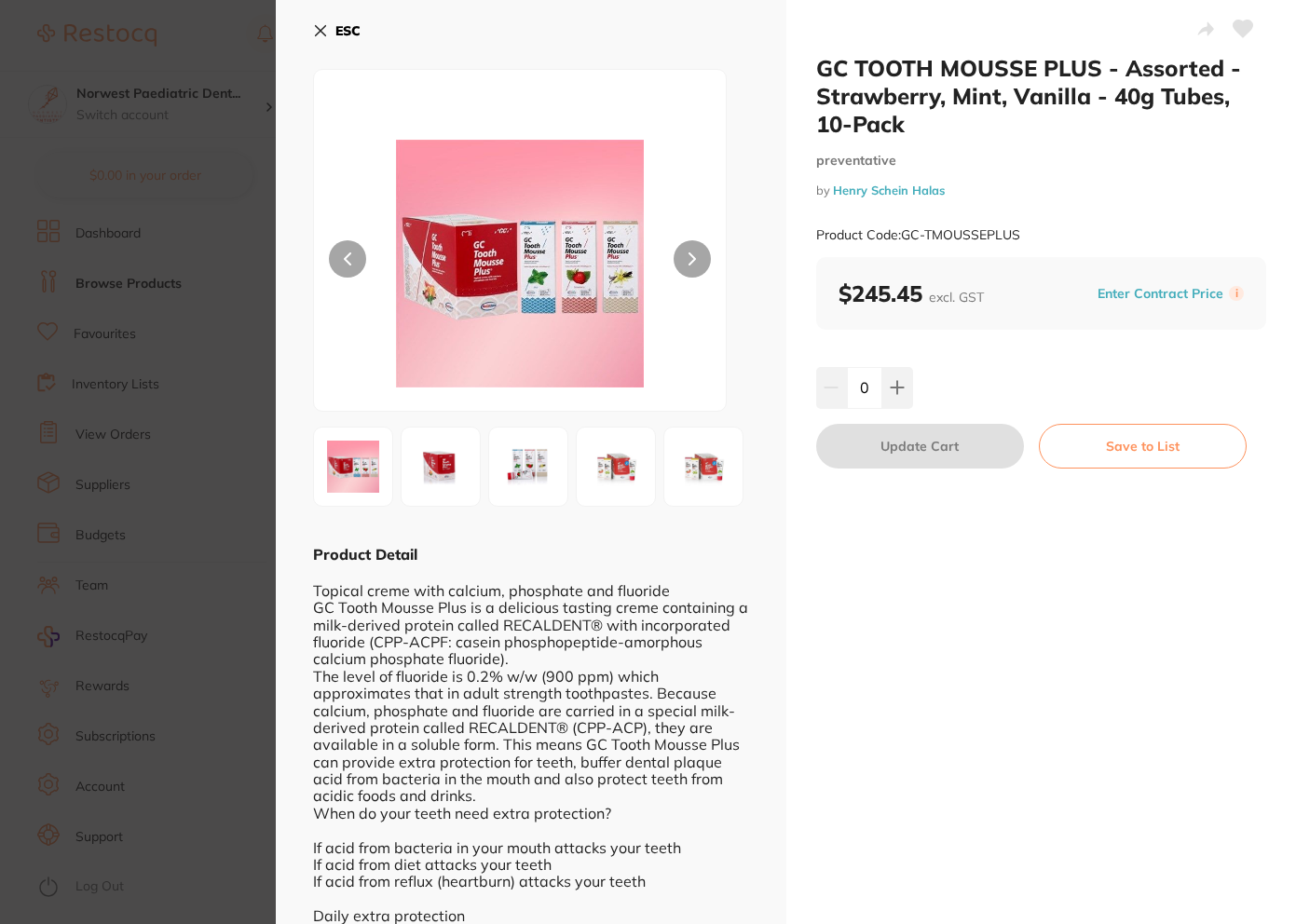 click on "ESC" at bounding box center [348, 31] 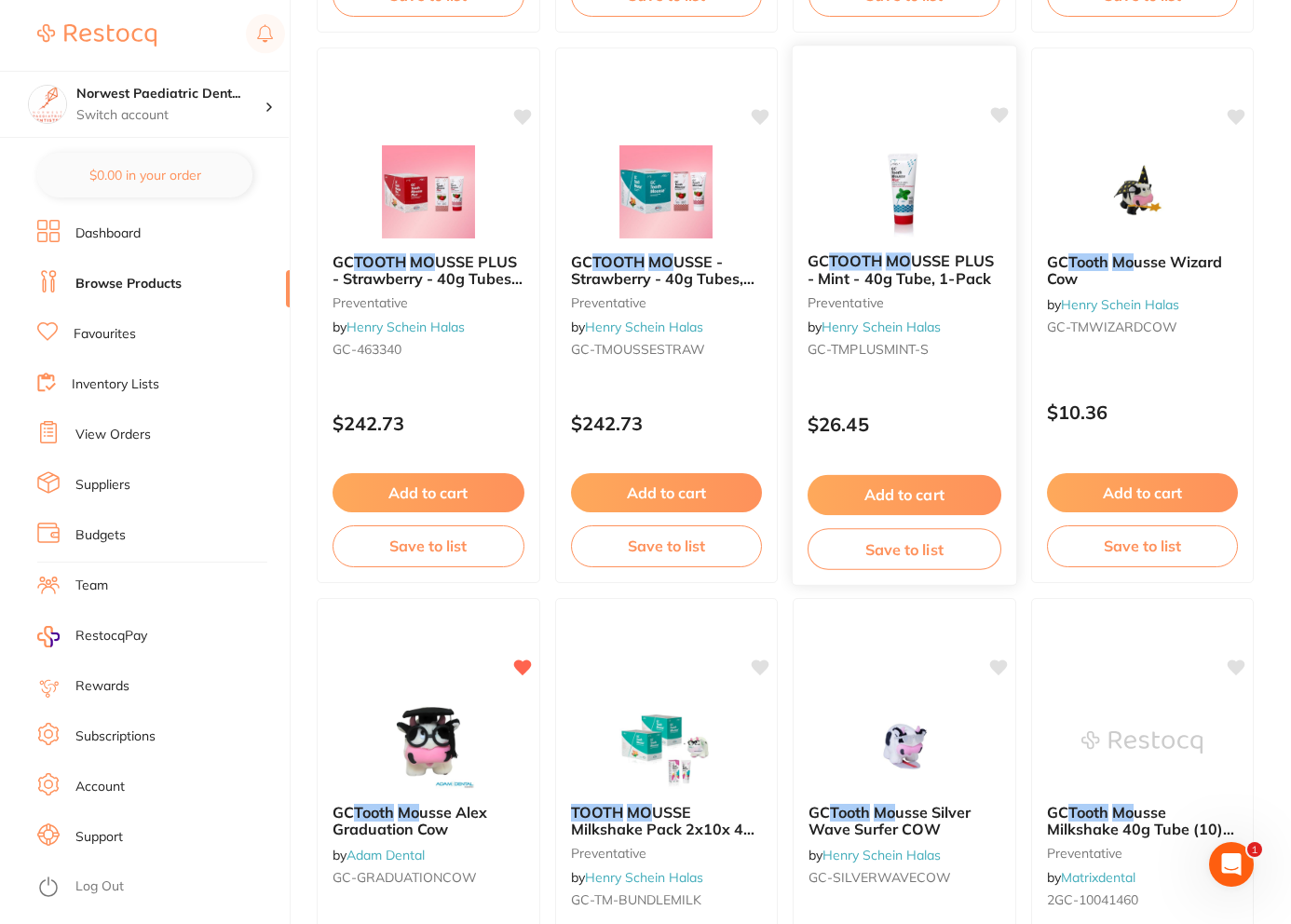 scroll, scrollTop: 768, scrollLeft: 0, axis: vertical 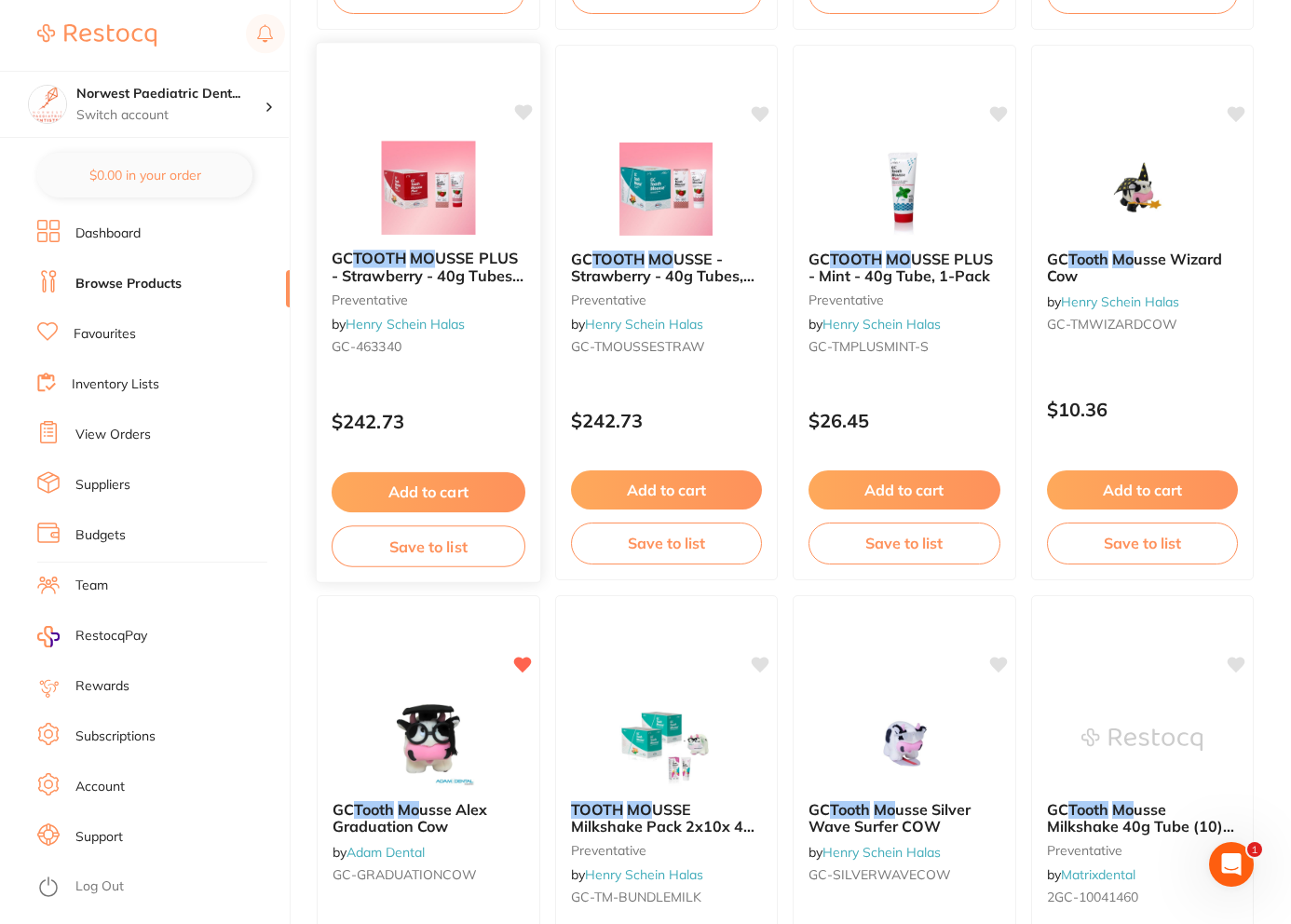 click on "USSE PLUS - Strawberry - 40g Tubes, 10-Pack" at bounding box center (428, 275) 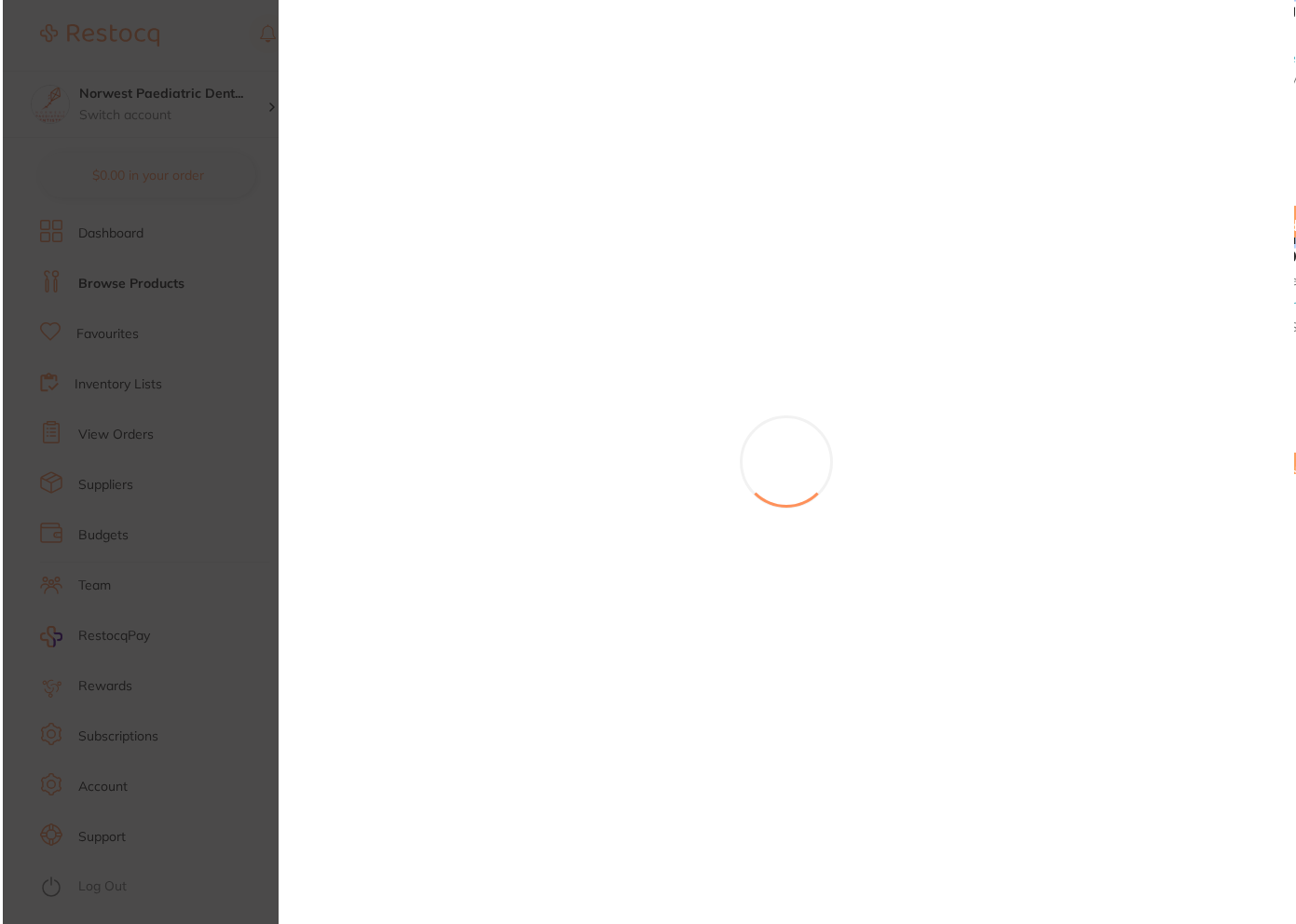 scroll, scrollTop: 0, scrollLeft: 0, axis: both 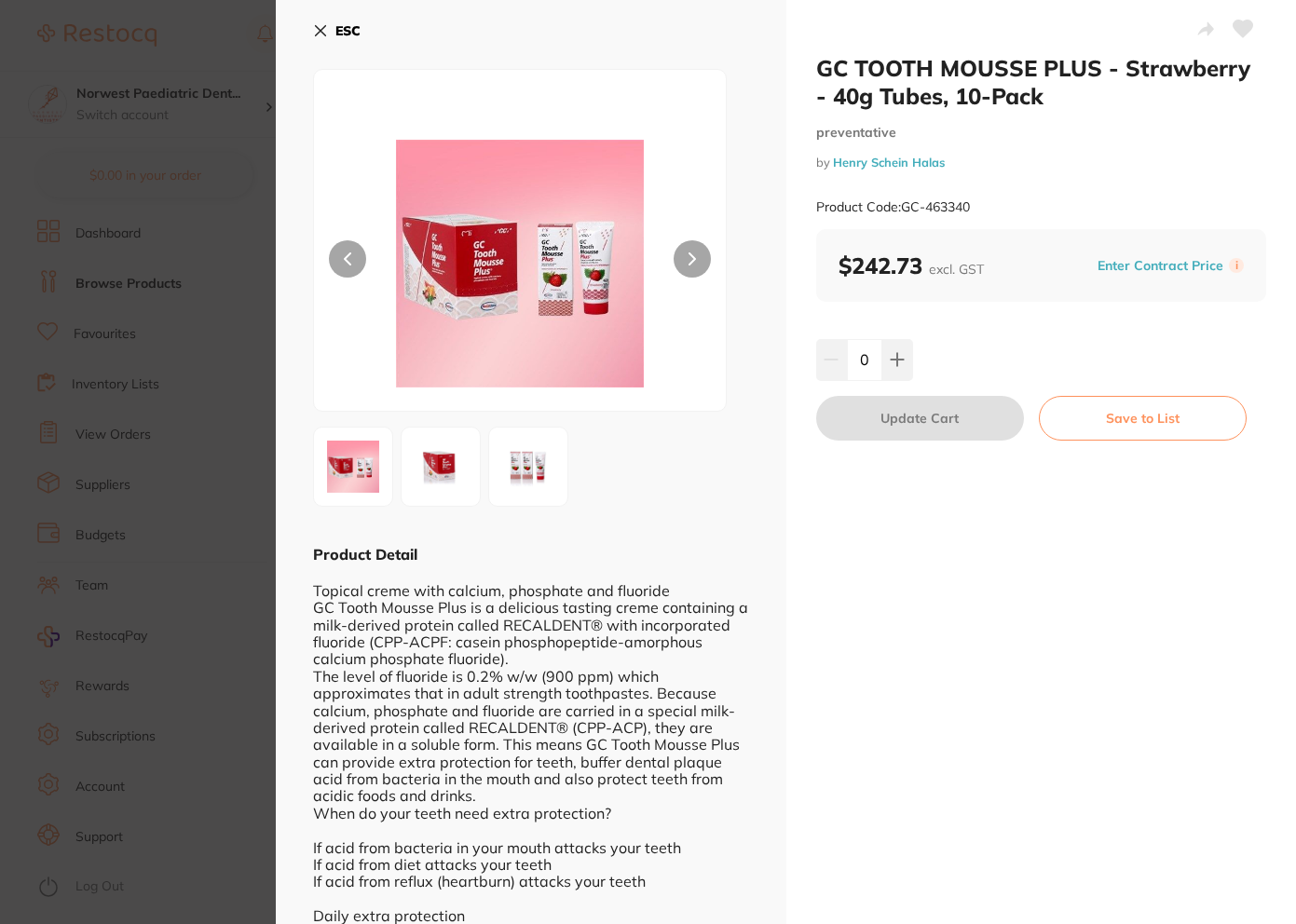 click on "Save to List" at bounding box center (1142, 418) 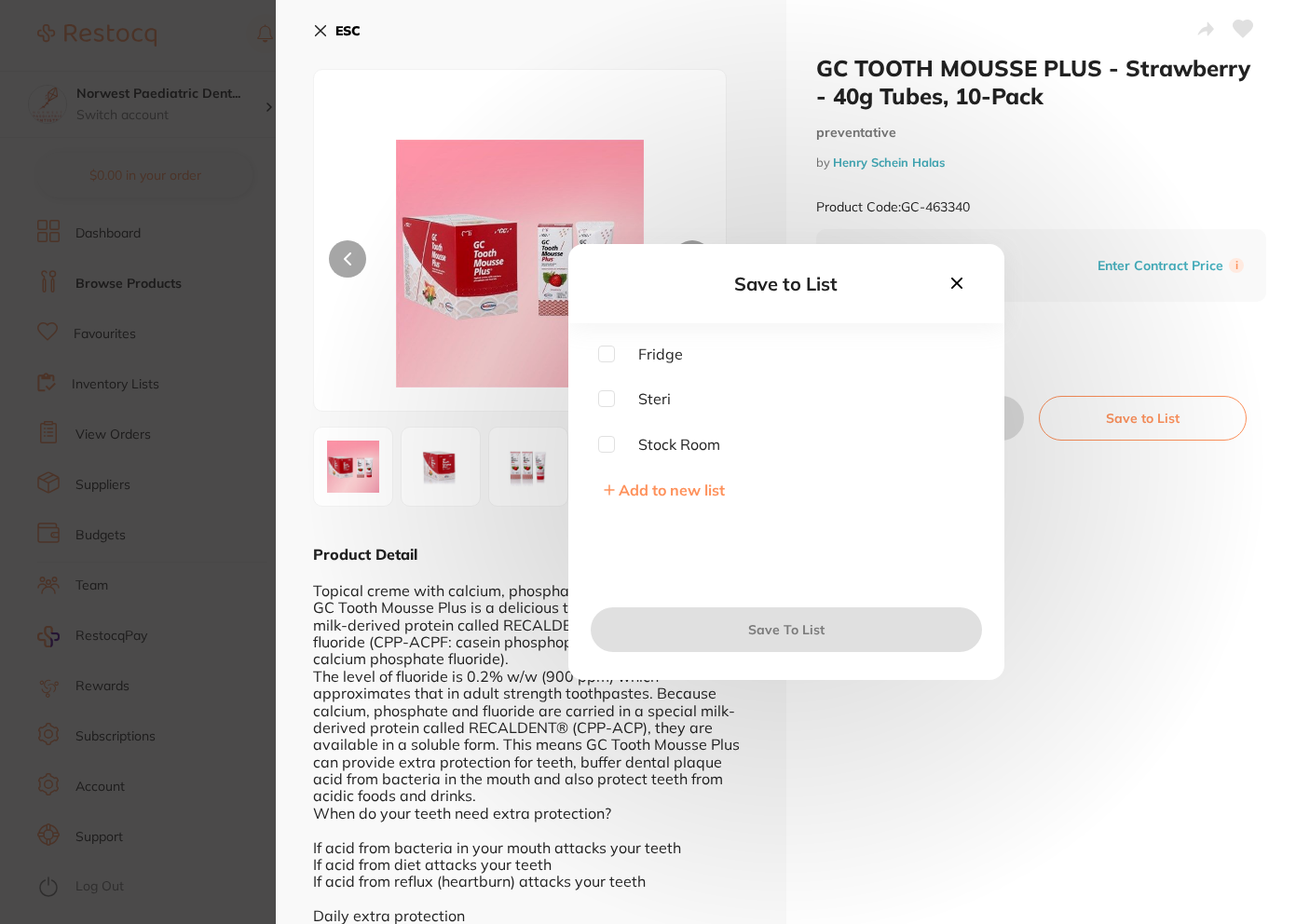 drag, startPoint x: 599, startPoint y: 400, endPoint x: 703, endPoint y: 578, distance: 206.15528 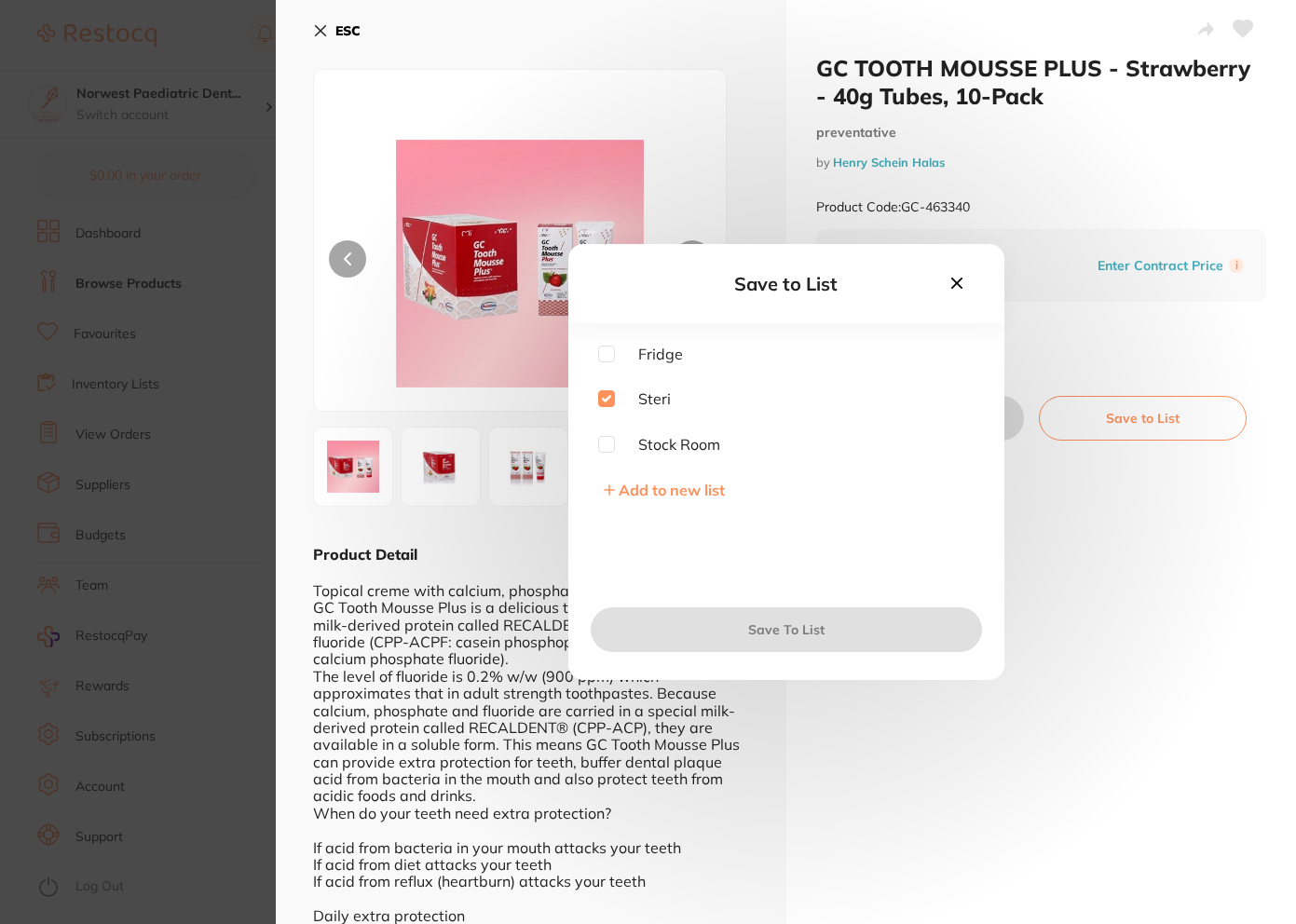checkbox on "true" 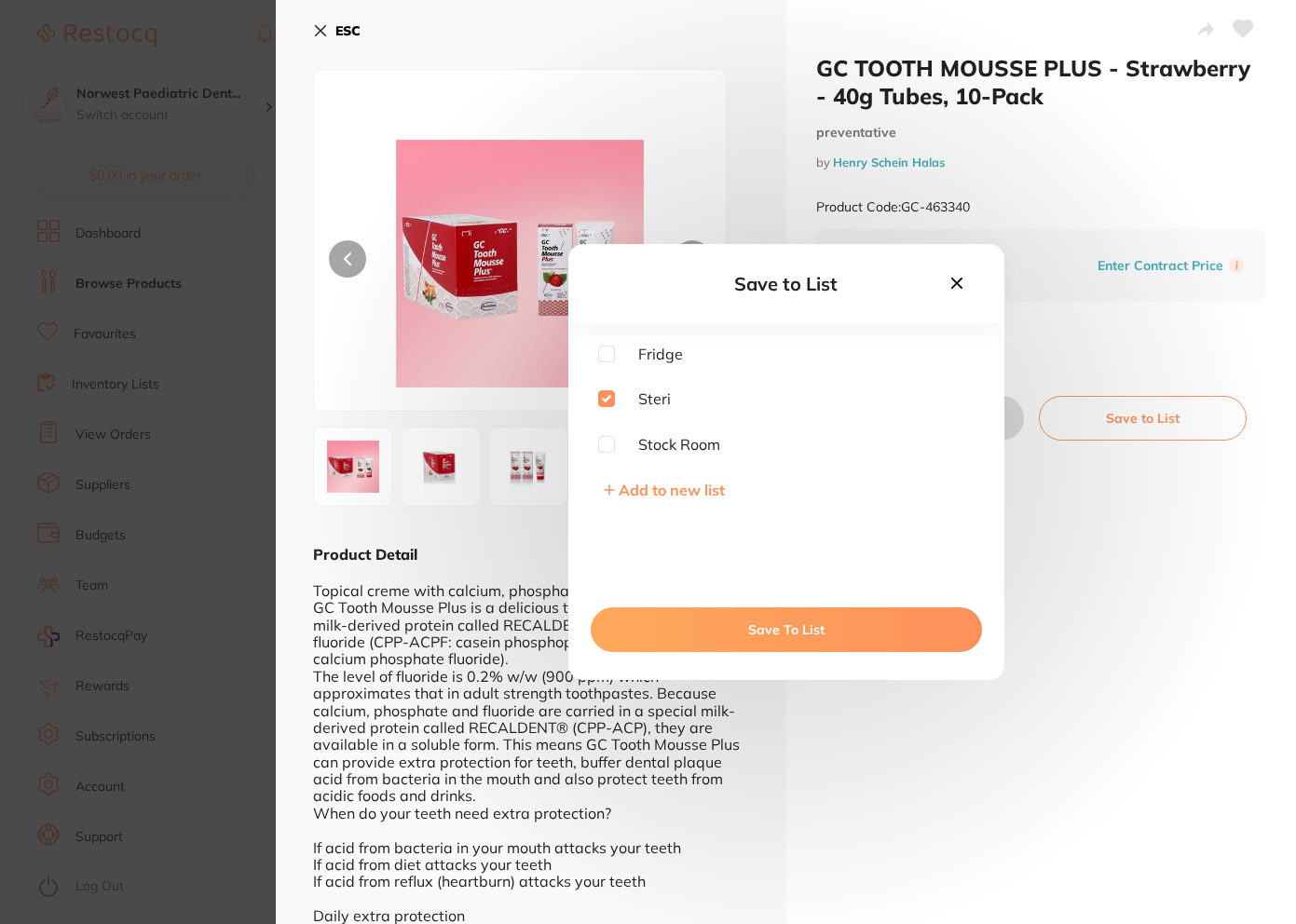 scroll, scrollTop: 0, scrollLeft: 0, axis: both 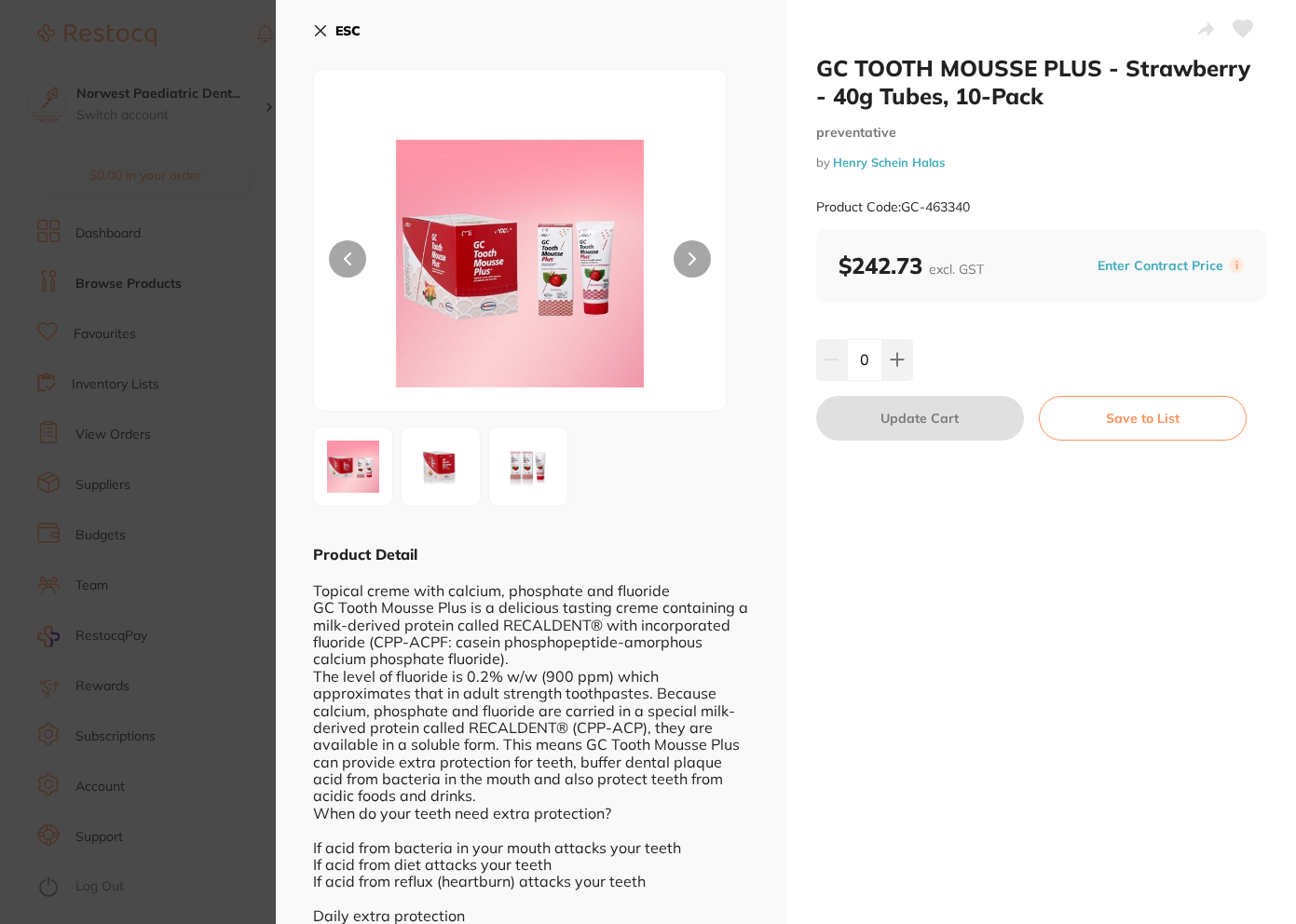 click 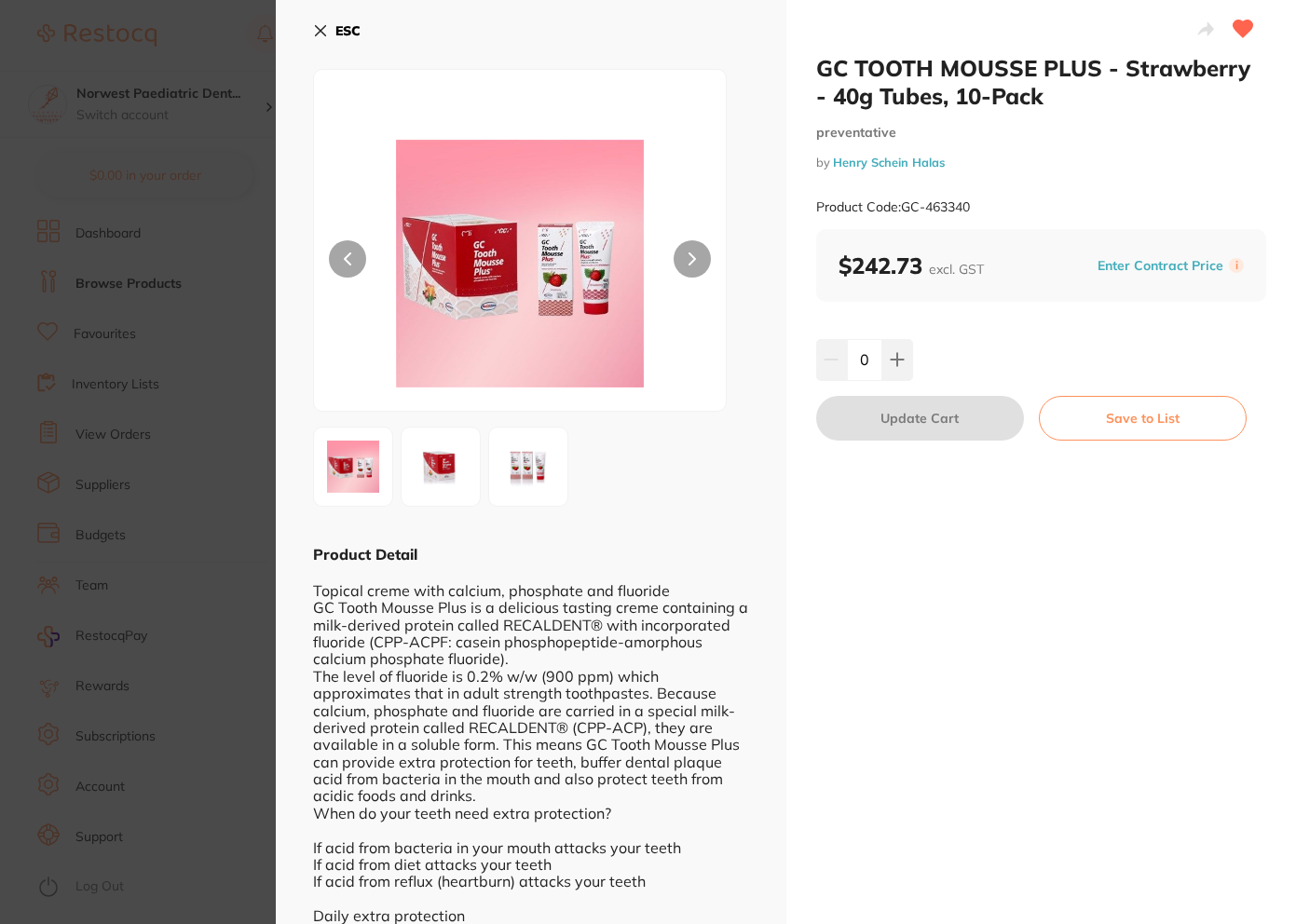 click on "ESC" at bounding box center [348, 31] 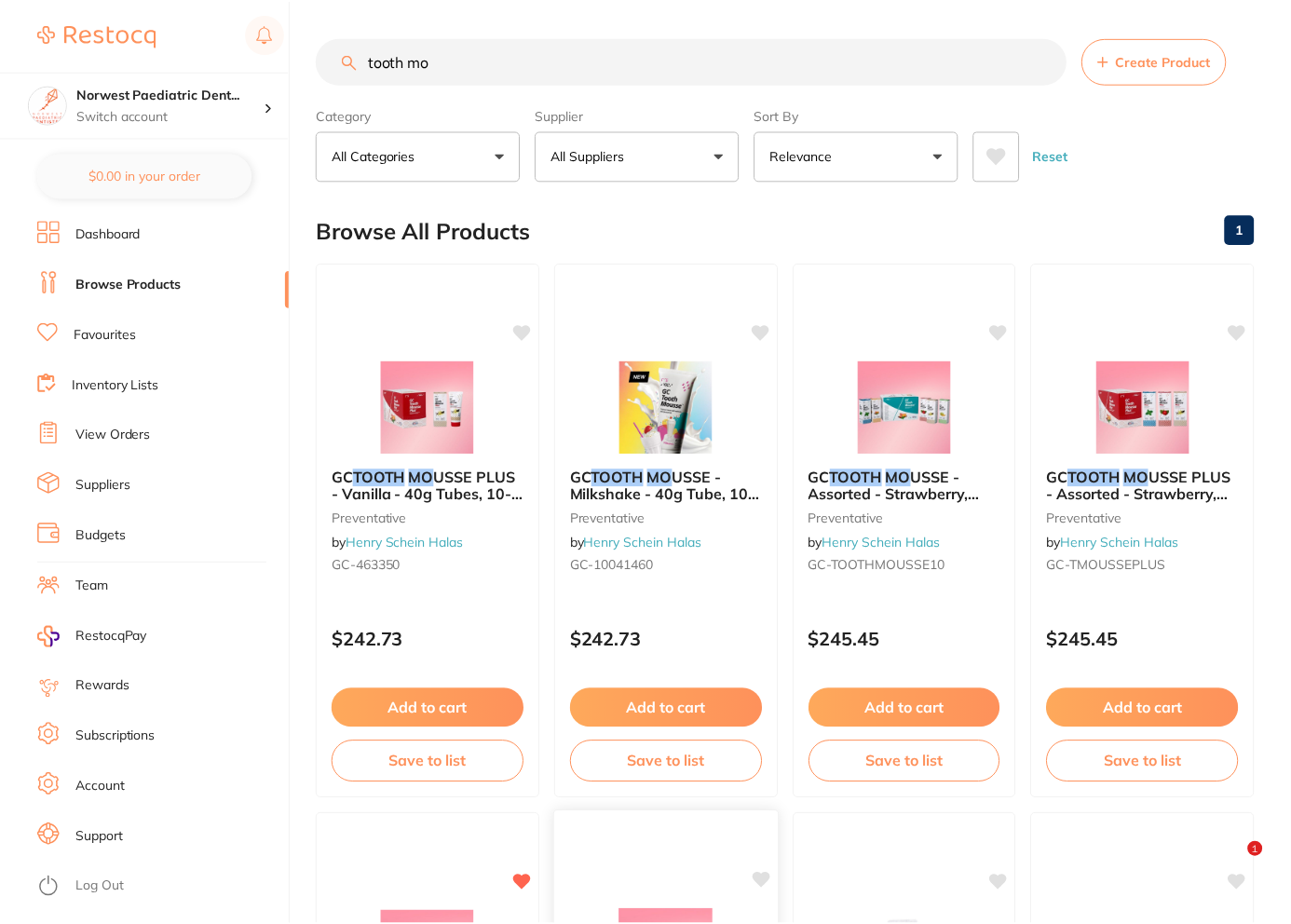 scroll, scrollTop: 768, scrollLeft: 0, axis: vertical 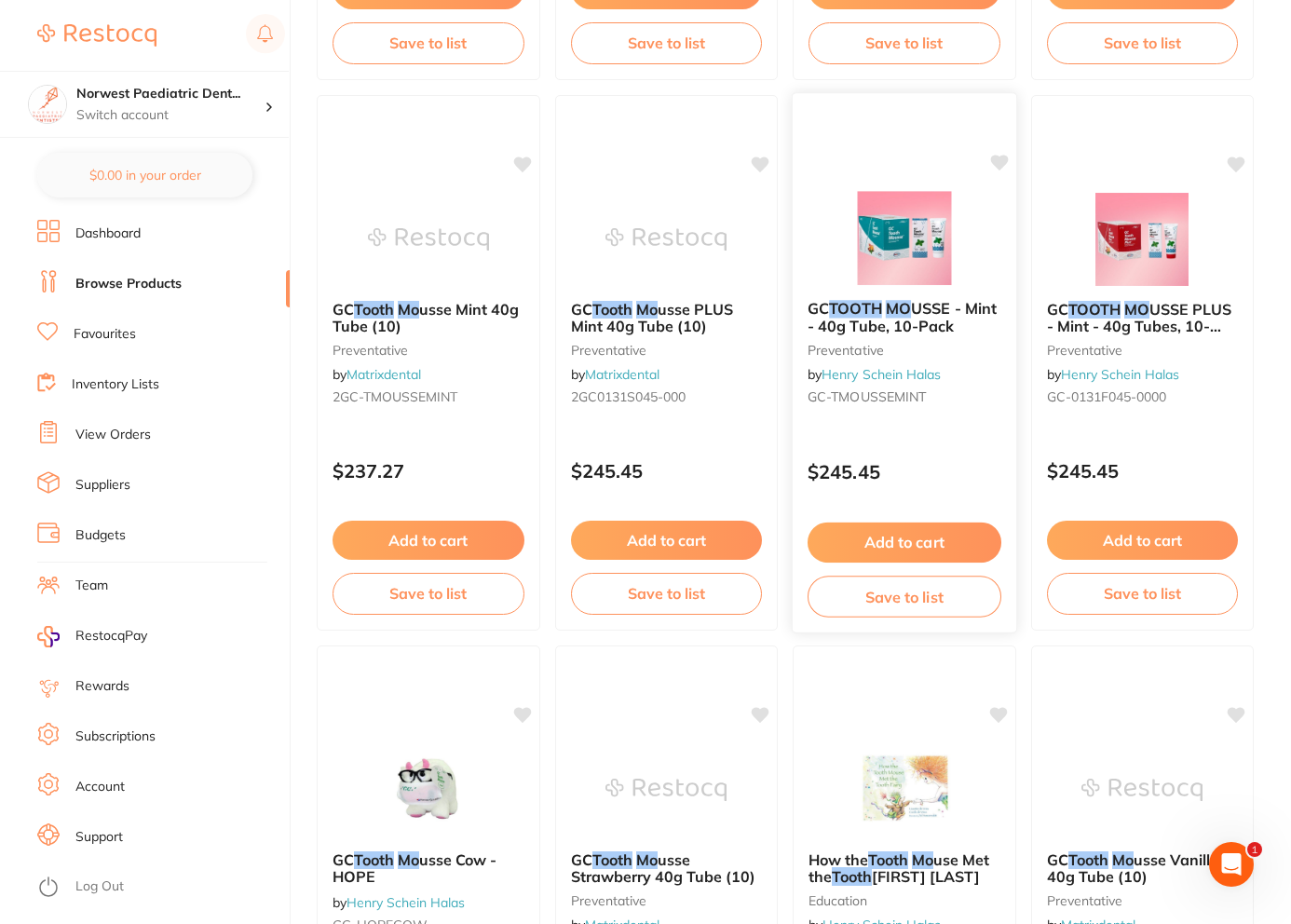click 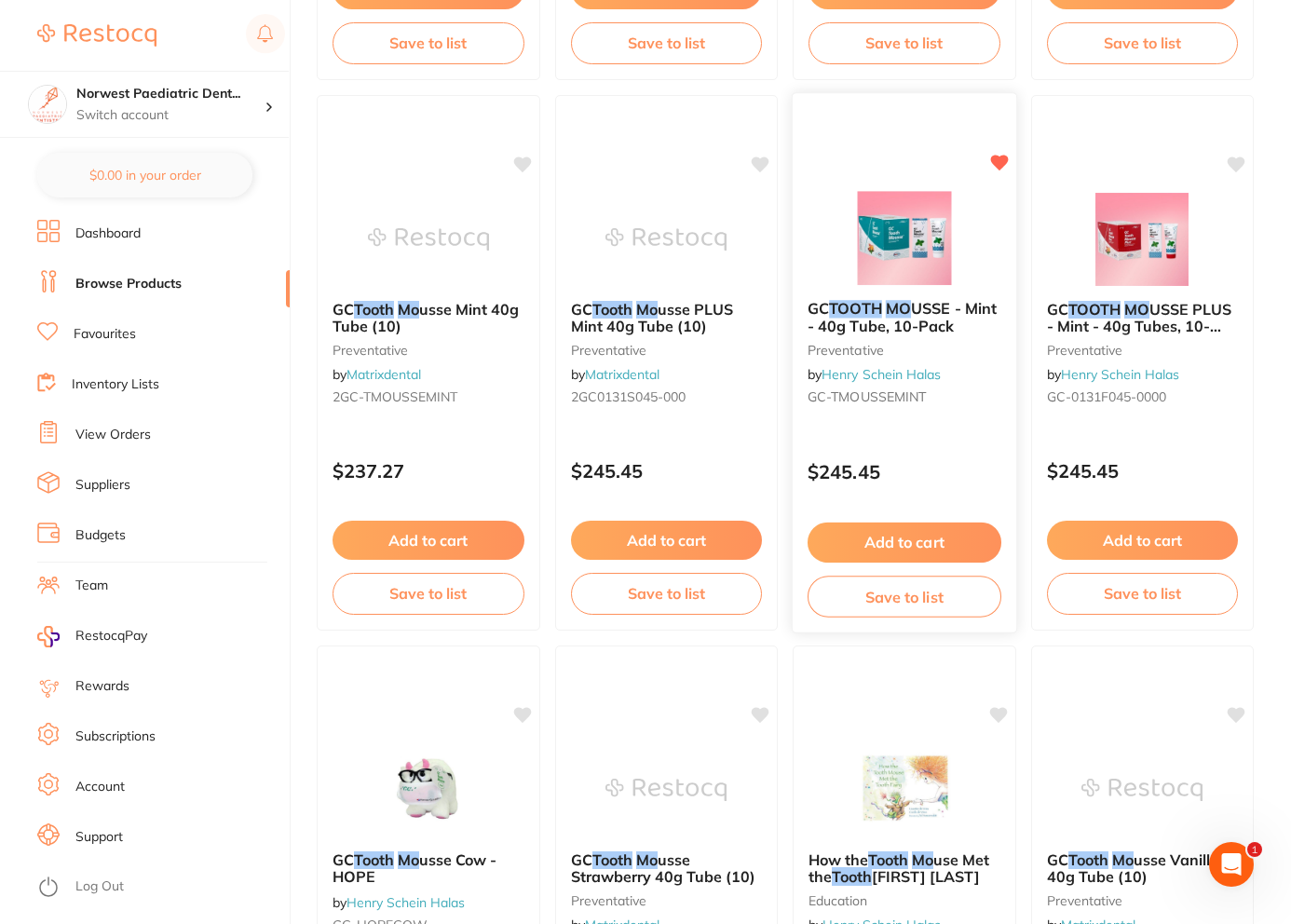 click on "Save to list" at bounding box center [904, 596] 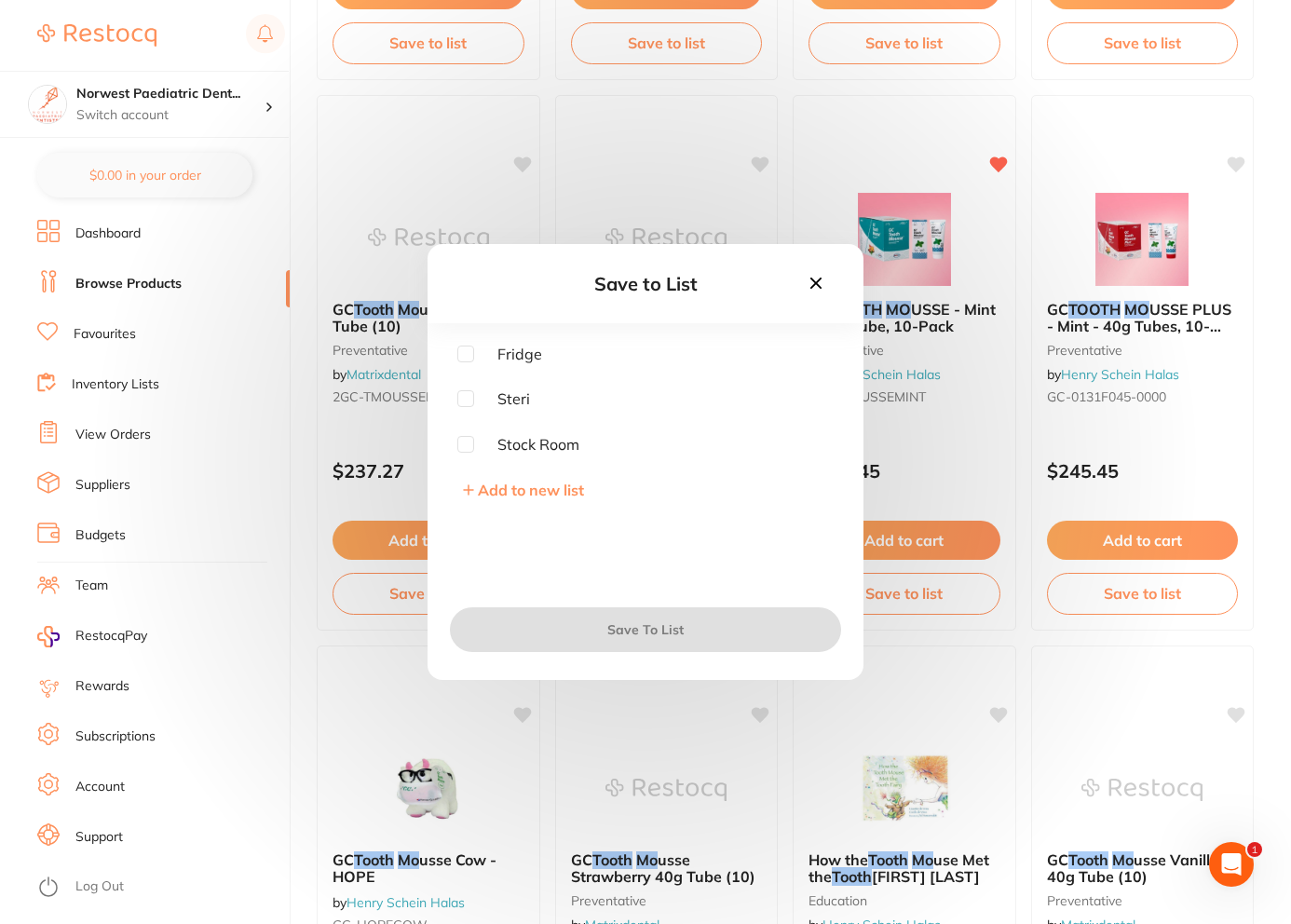 click on "Save to List Fridge Steri  Stock Room           Add to new list Save To List" at bounding box center [646, 462] 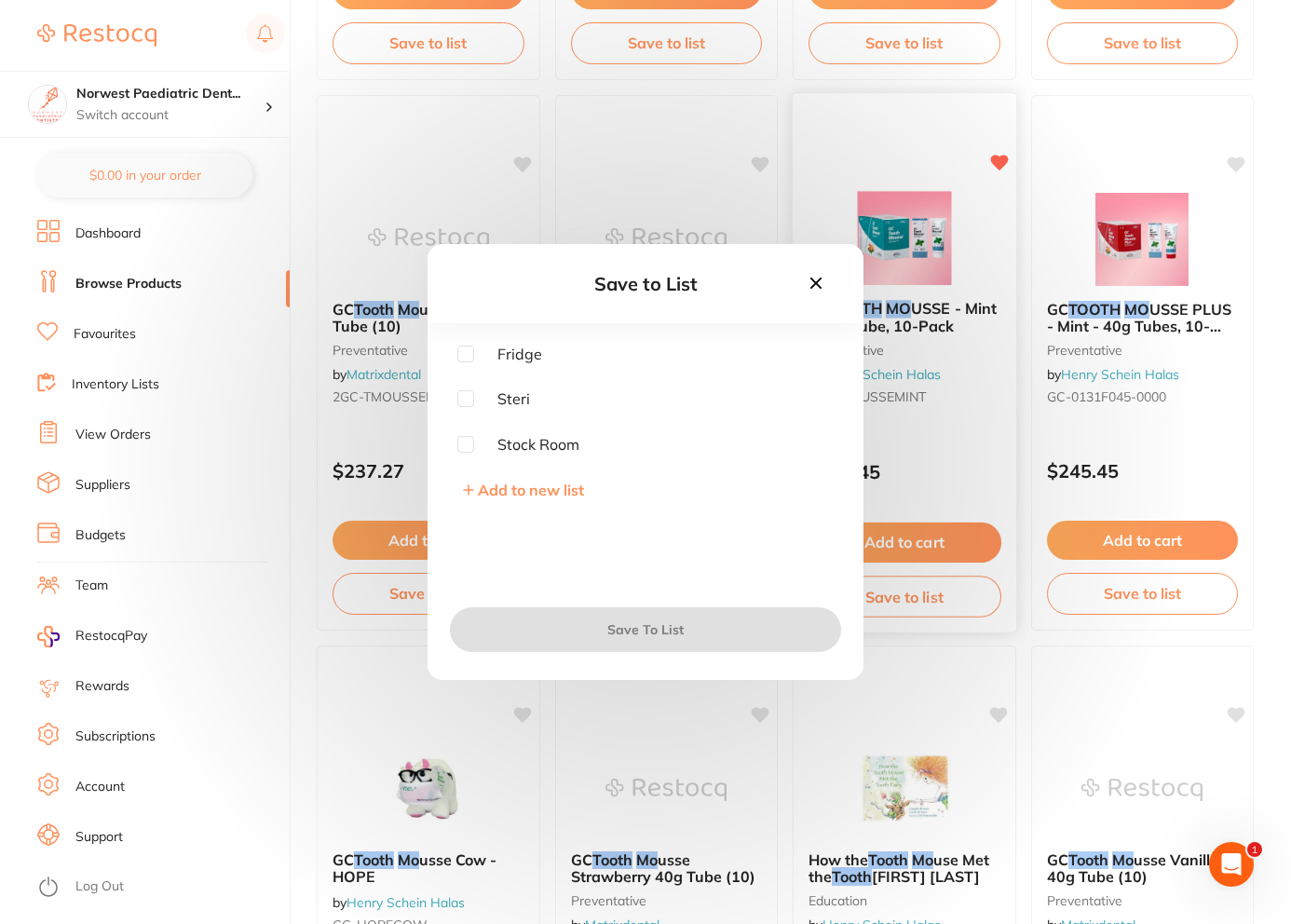 drag, startPoint x: 822, startPoint y: 276, endPoint x: 846, endPoint y: 303, distance: 36.124784 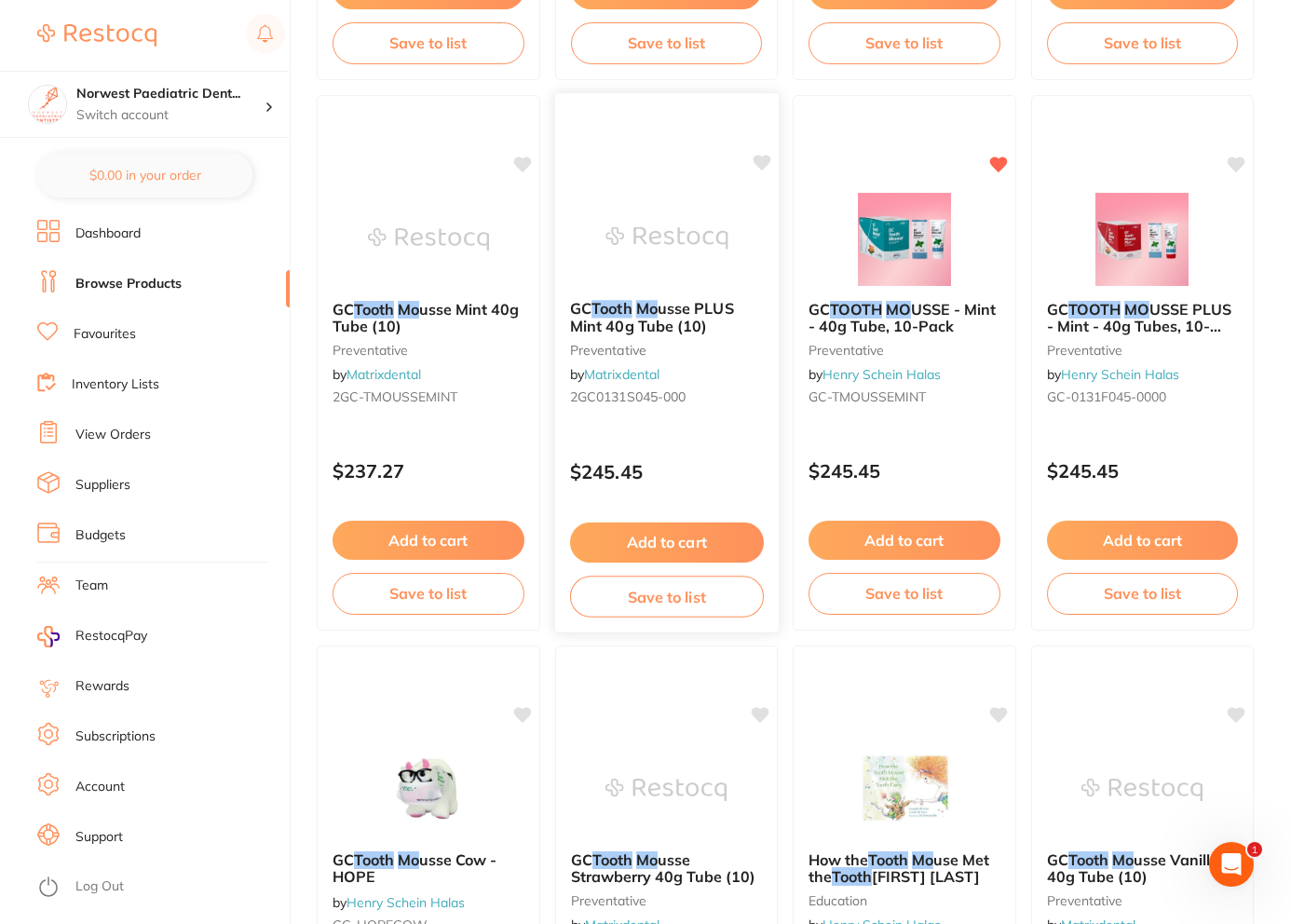 click 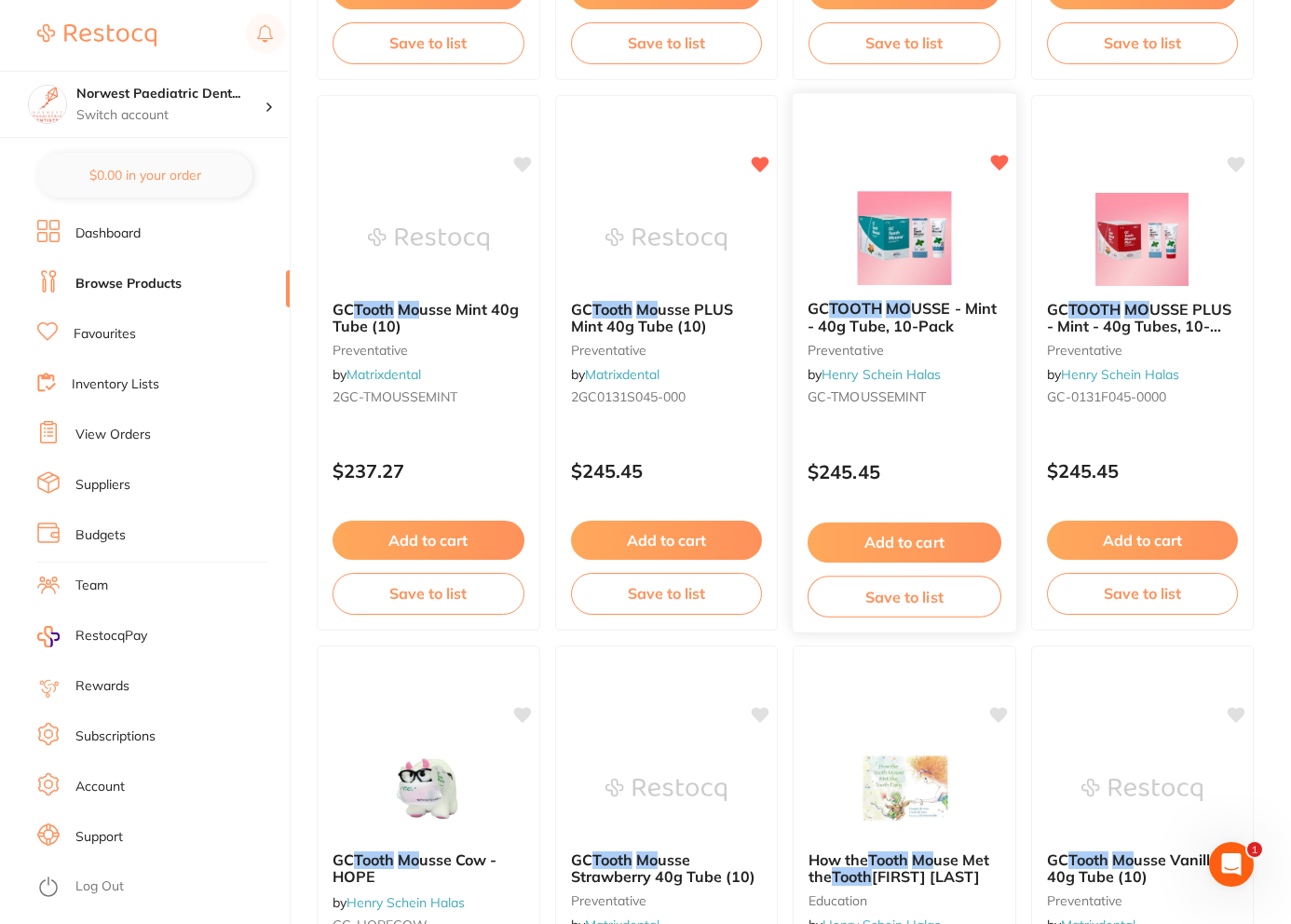 click 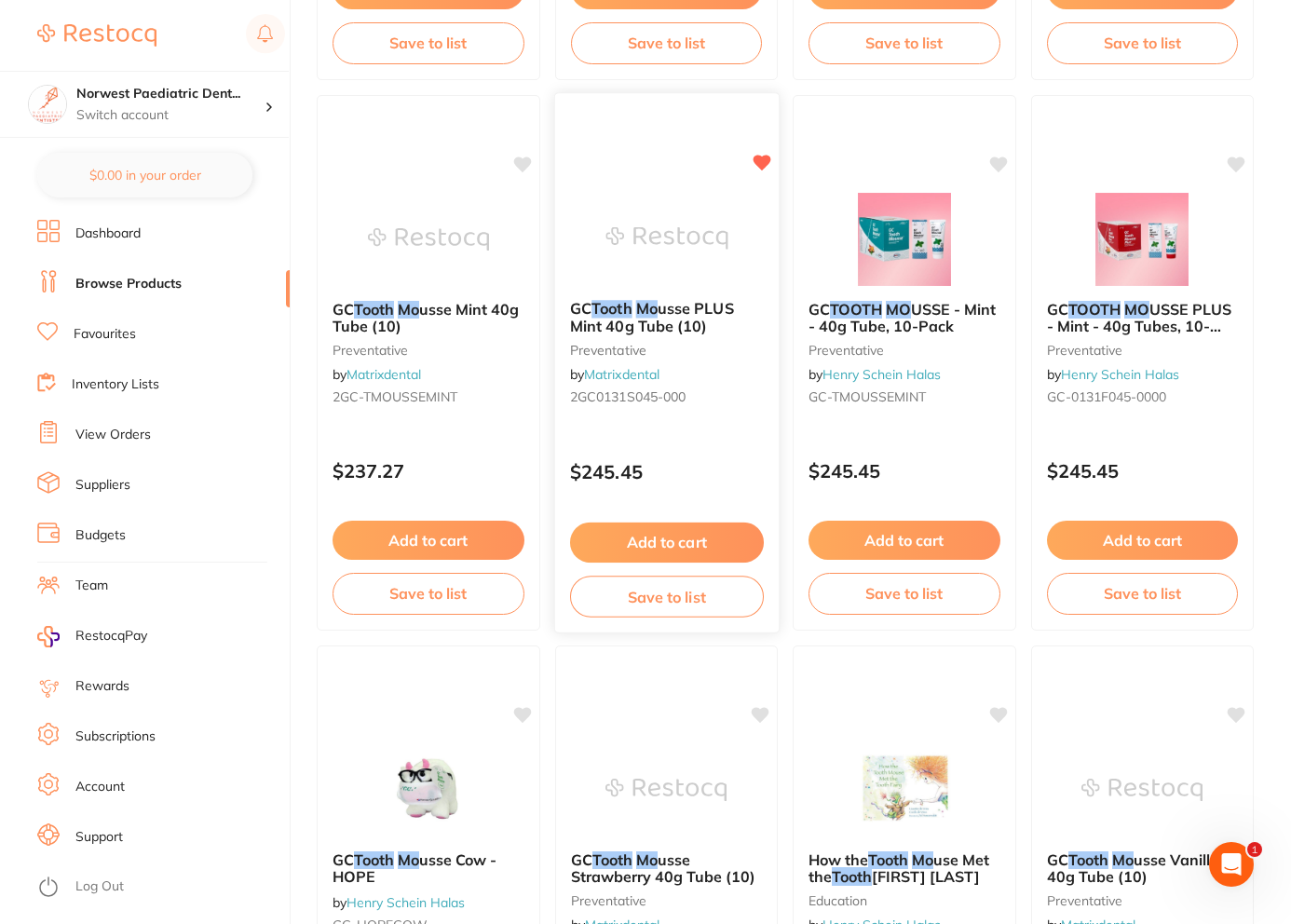 click on "Save to list" at bounding box center [666, 596] 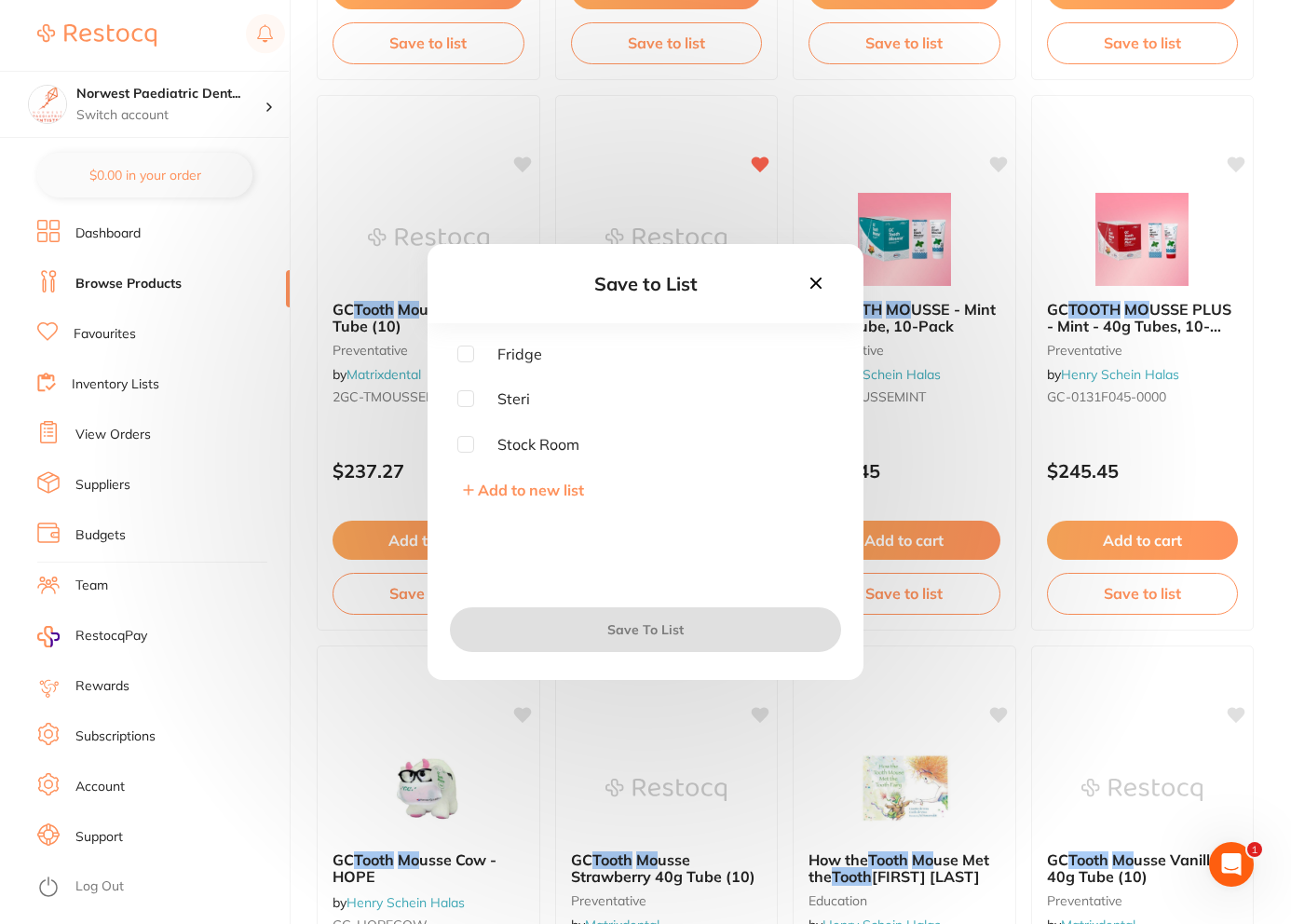 click on "Steri" at bounding box center [502, 399] 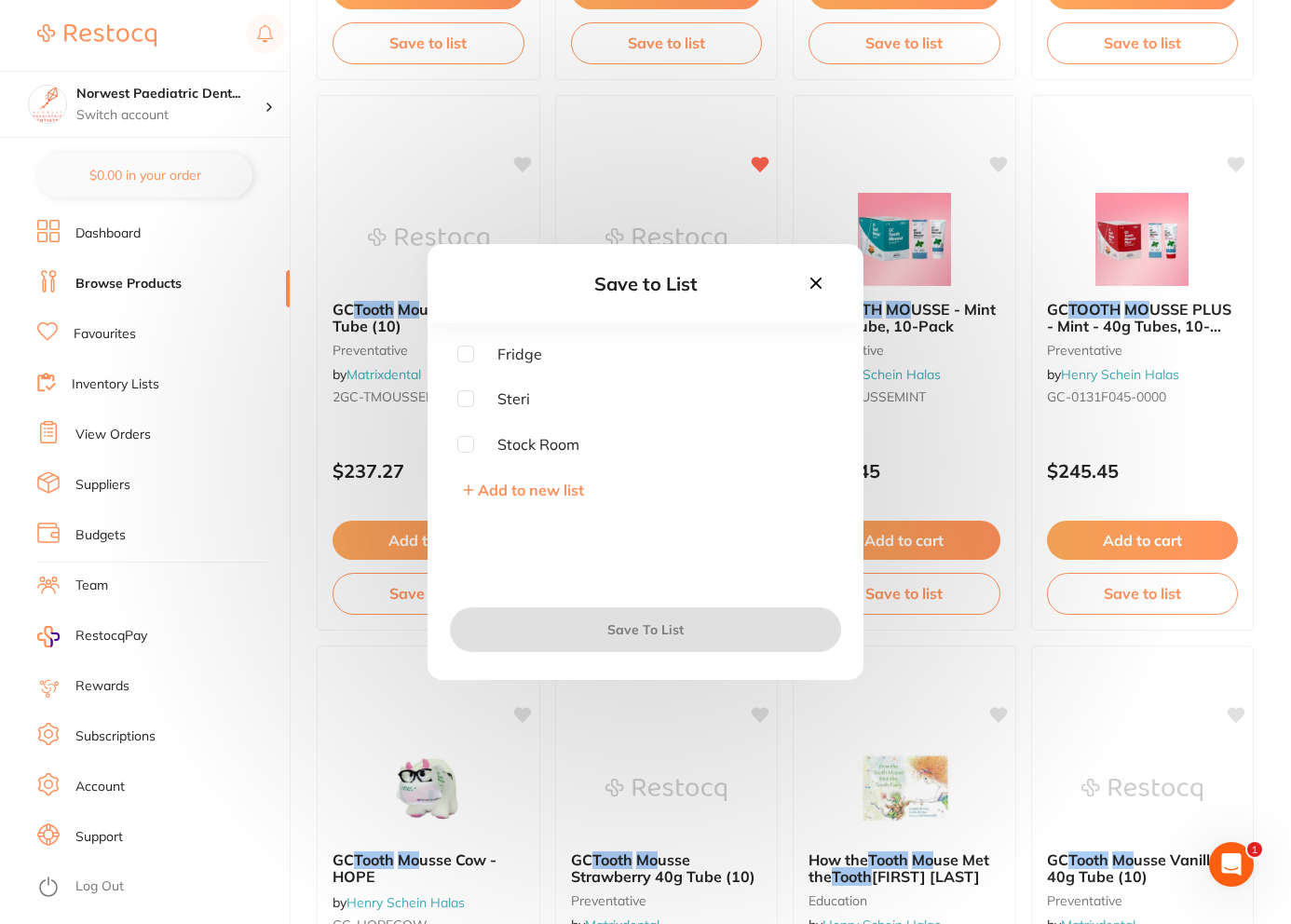 click at bounding box center [466, 399] 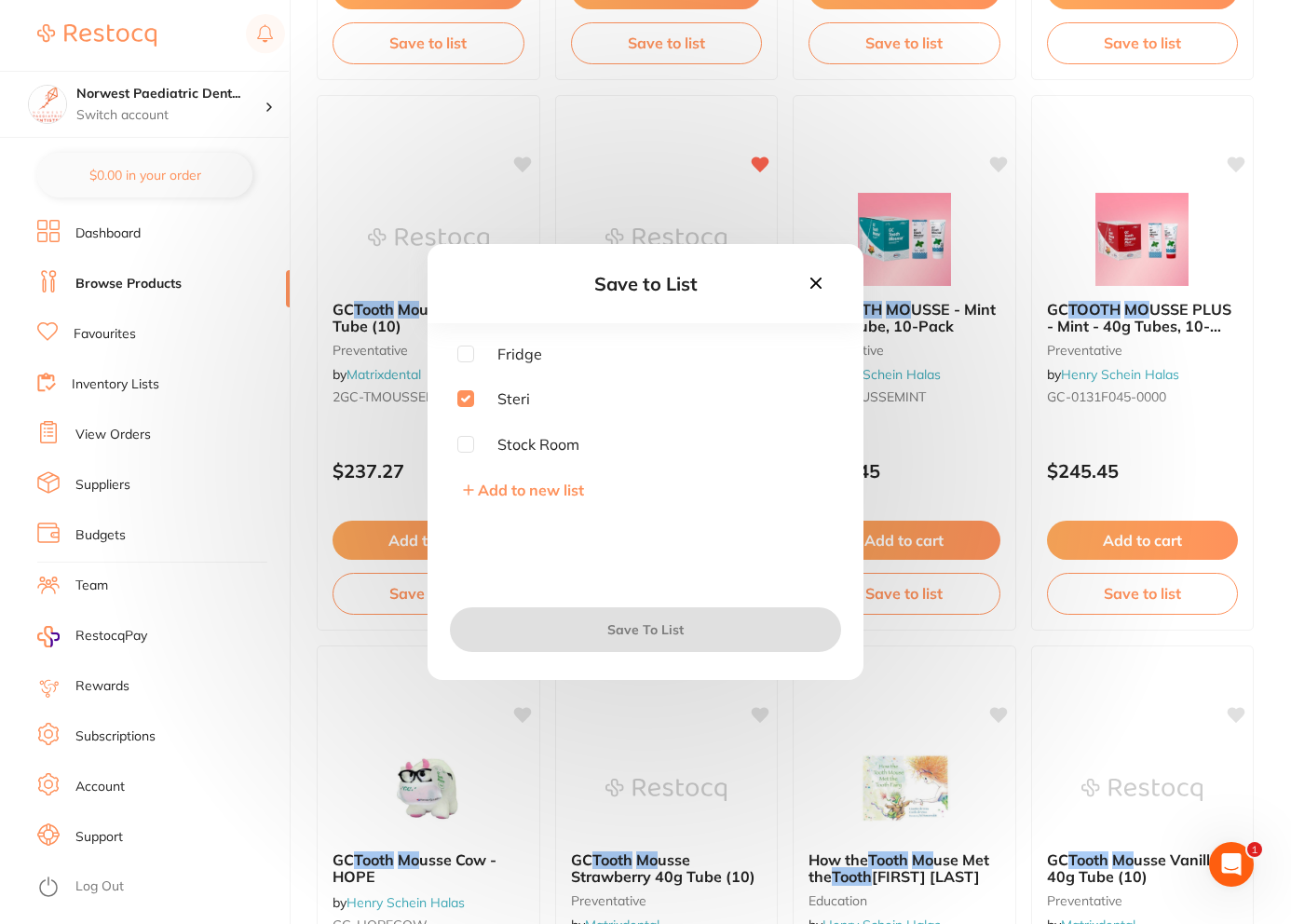 checkbox on "true" 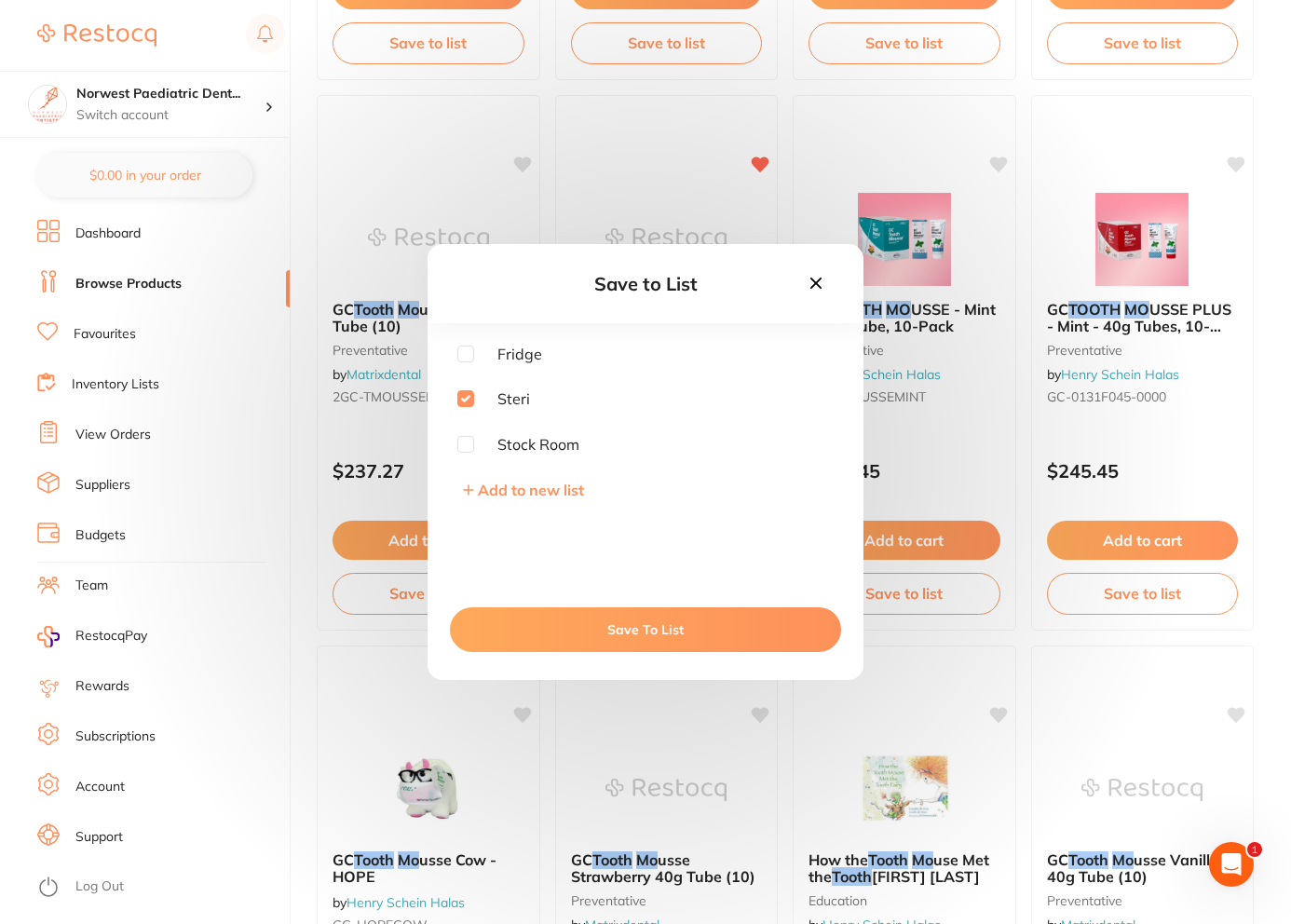 click on "Save To List" at bounding box center [646, 630] 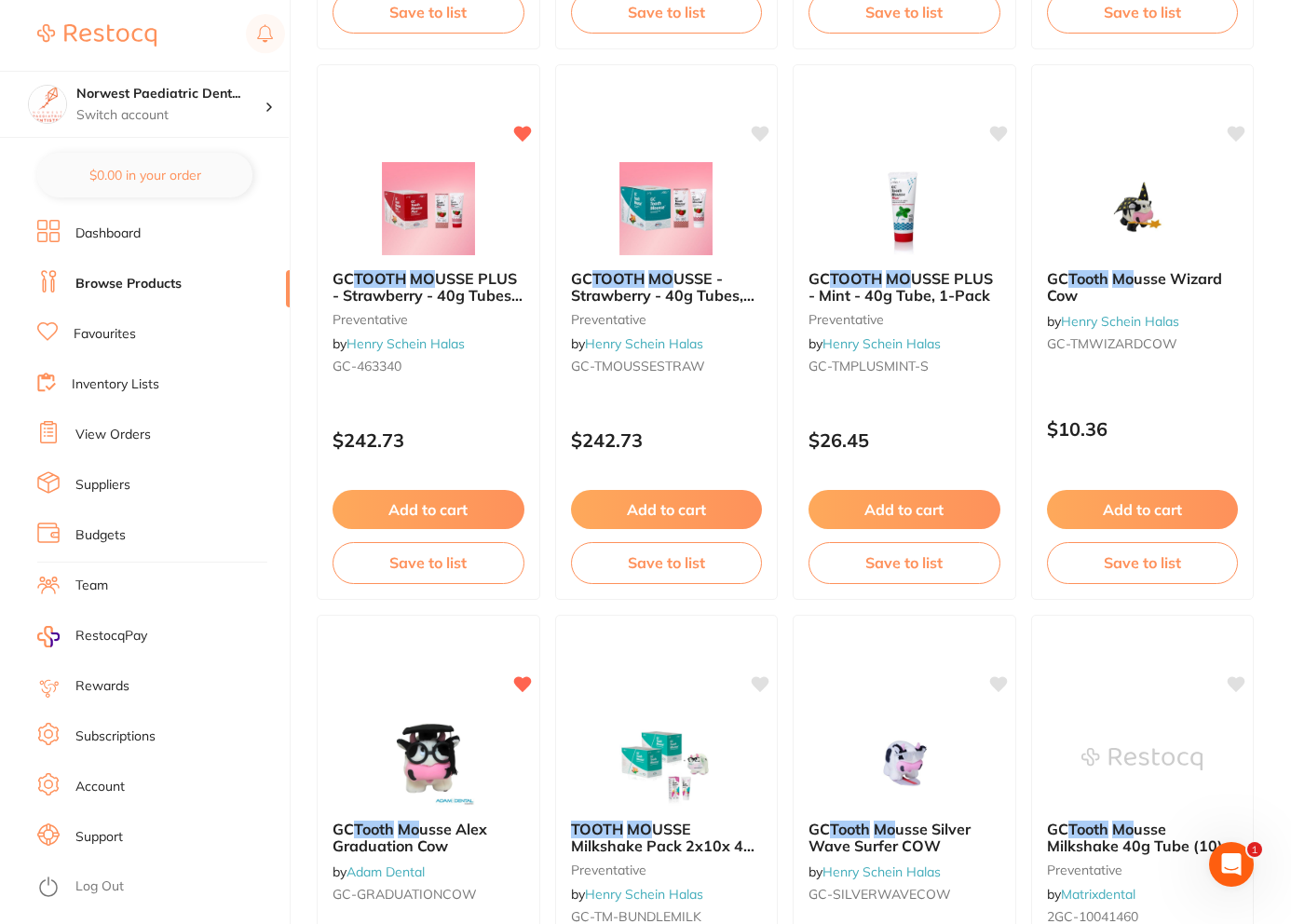 scroll, scrollTop: 743, scrollLeft: 0, axis: vertical 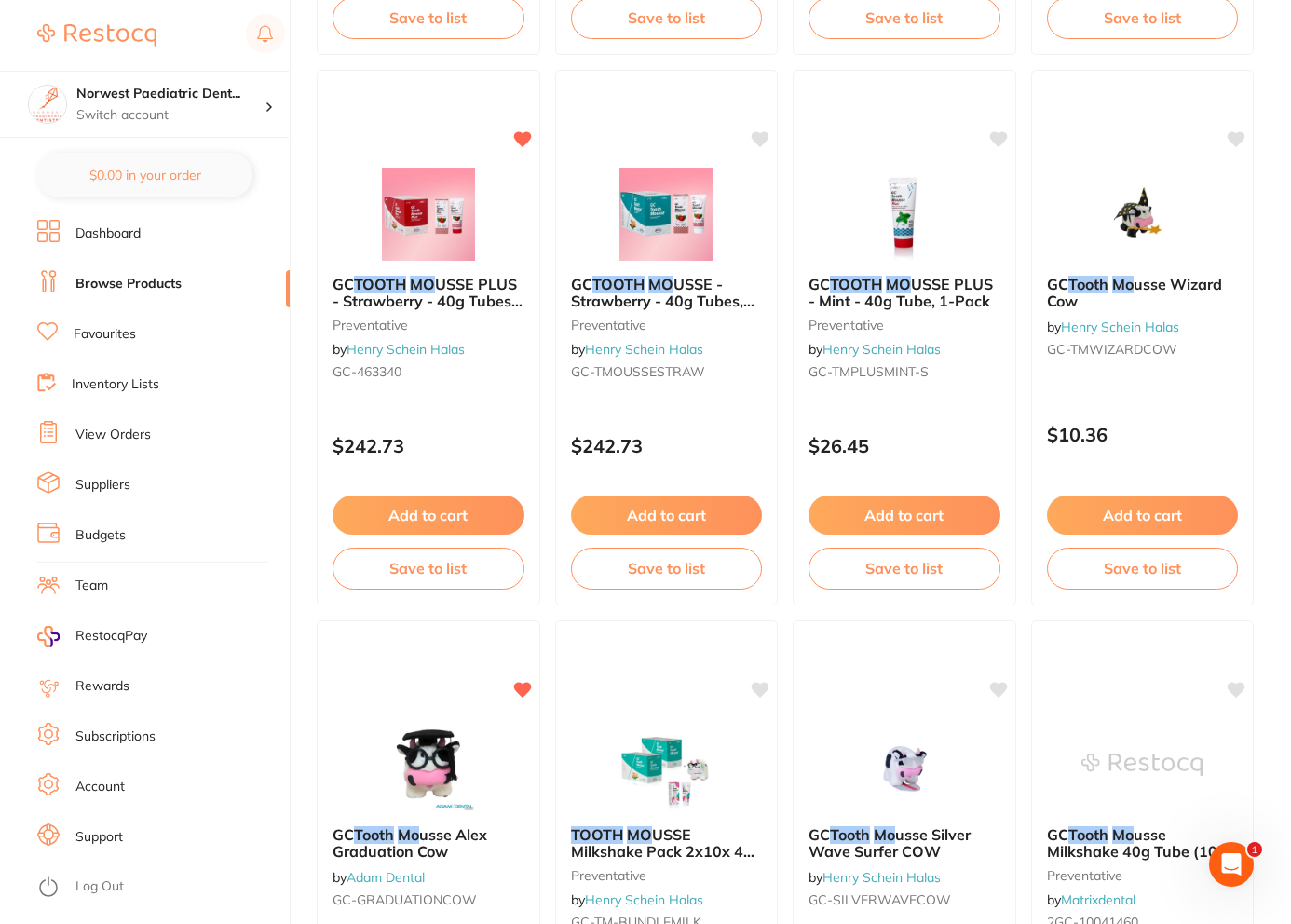 click on "Inventory Lists" at bounding box center [116, 385] 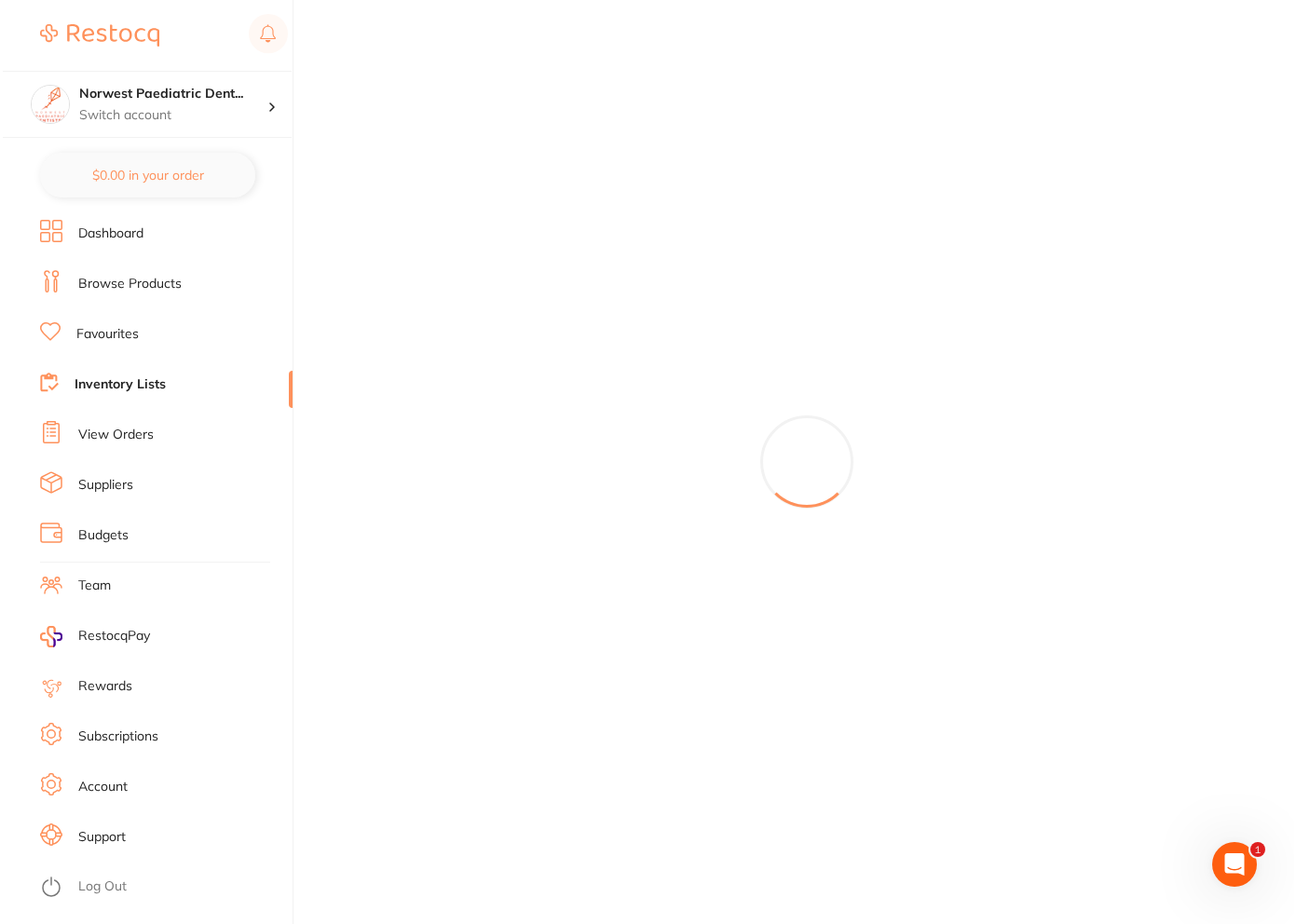 scroll, scrollTop: 0, scrollLeft: 0, axis: both 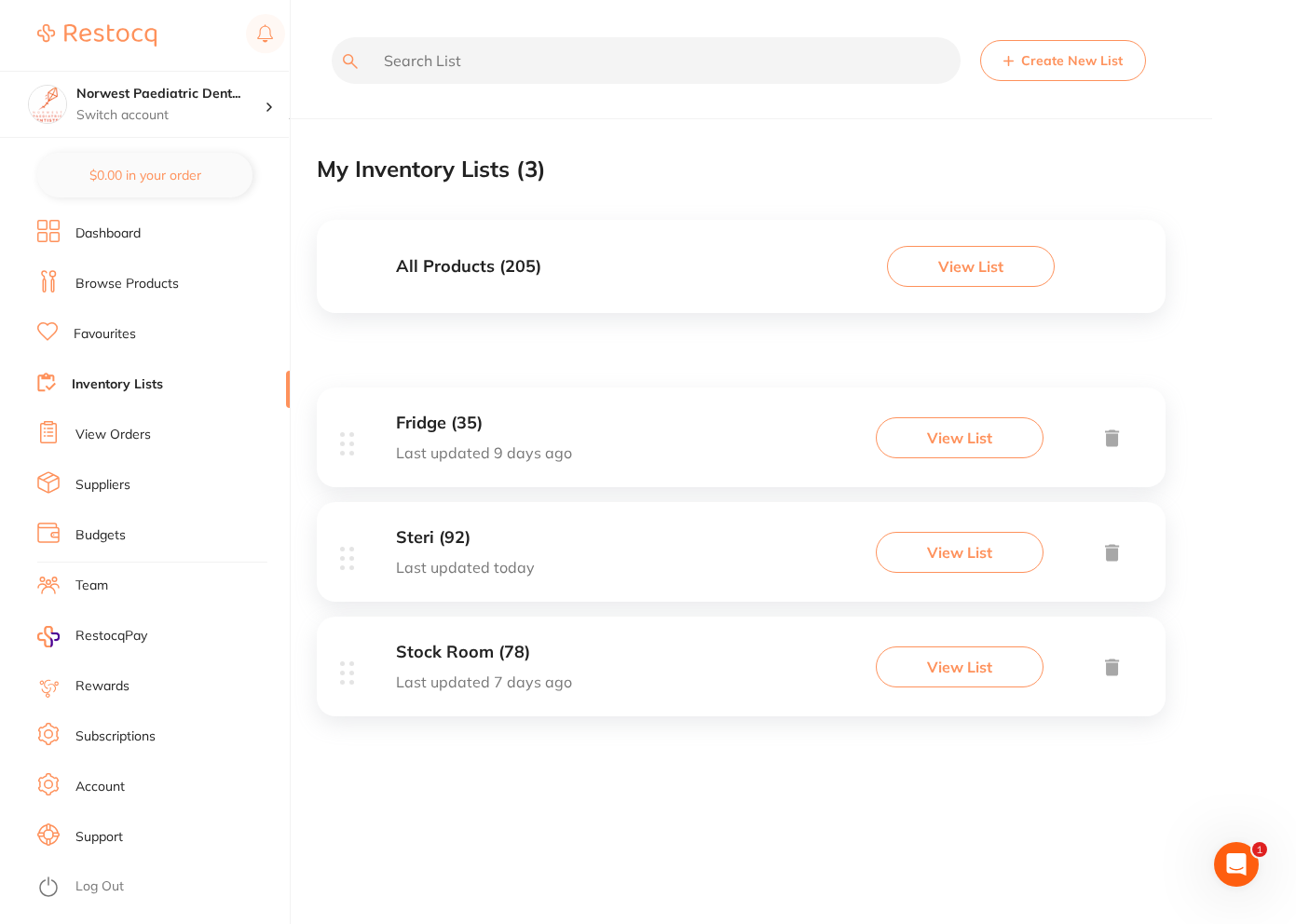 click on "View List" at bounding box center [960, 552] 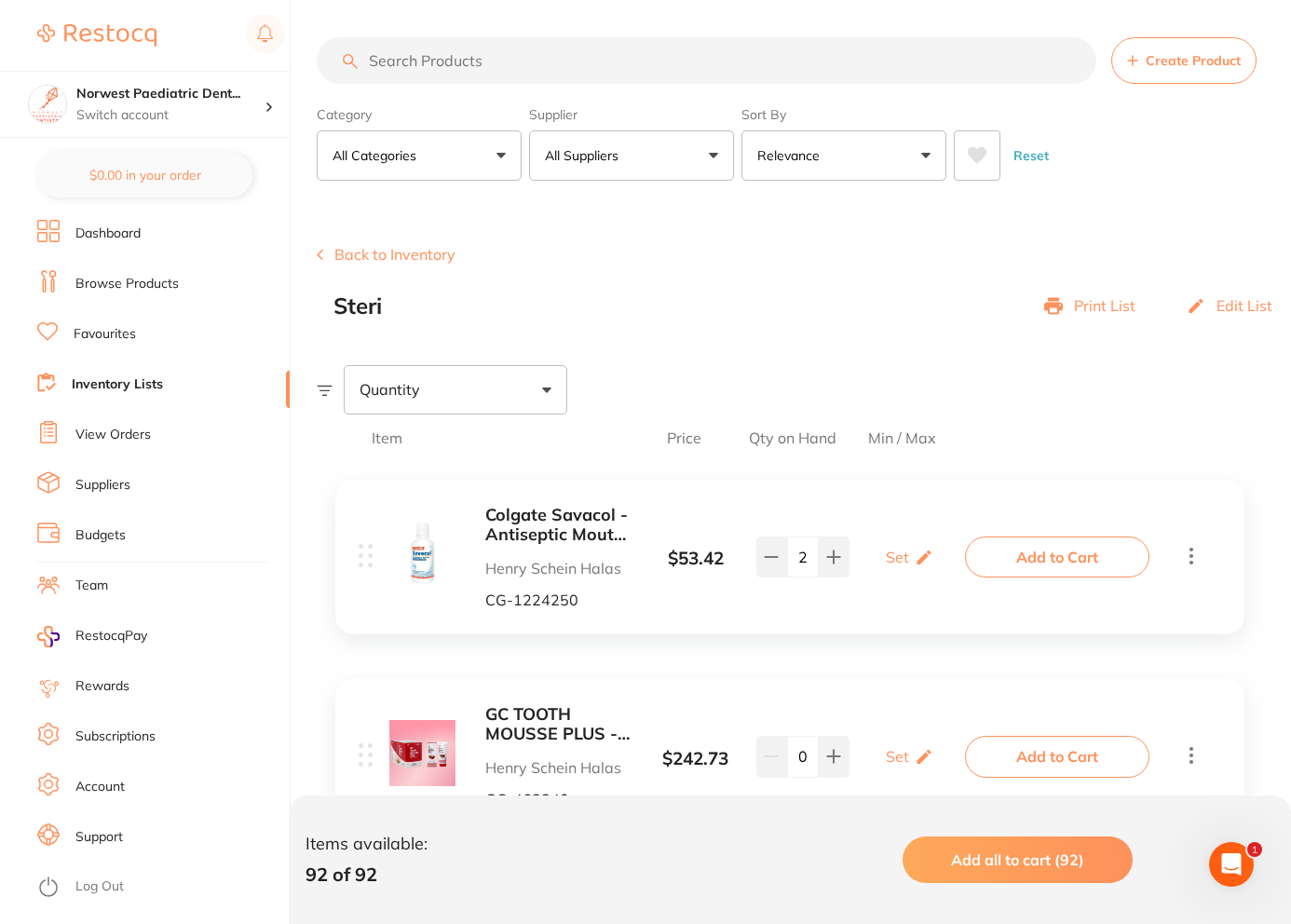 scroll, scrollTop: 0, scrollLeft: 0, axis: both 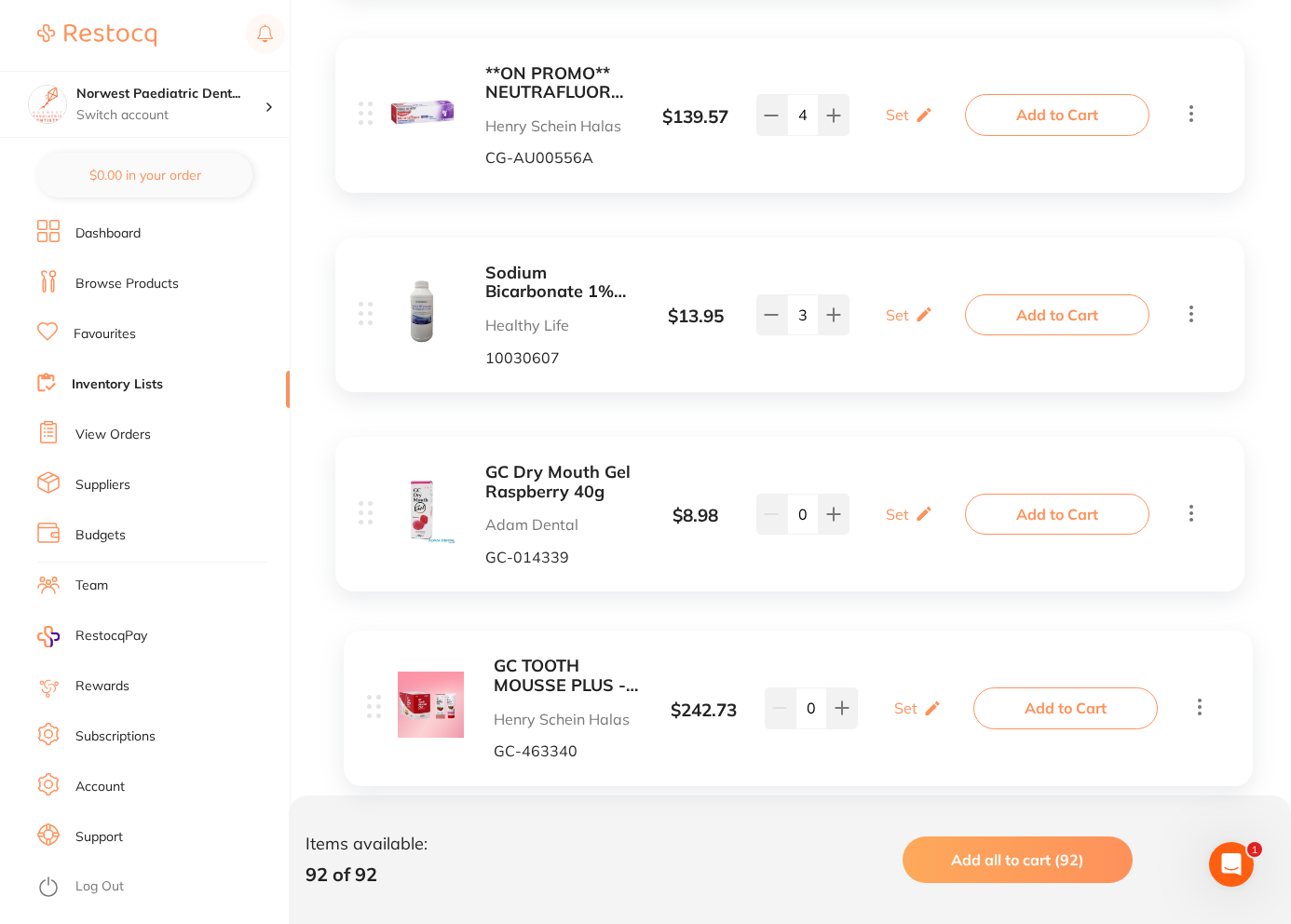 drag, startPoint x: 368, startPoint y: 298, endPoint x: 376, endPoint y: 711, distance: 413.0775 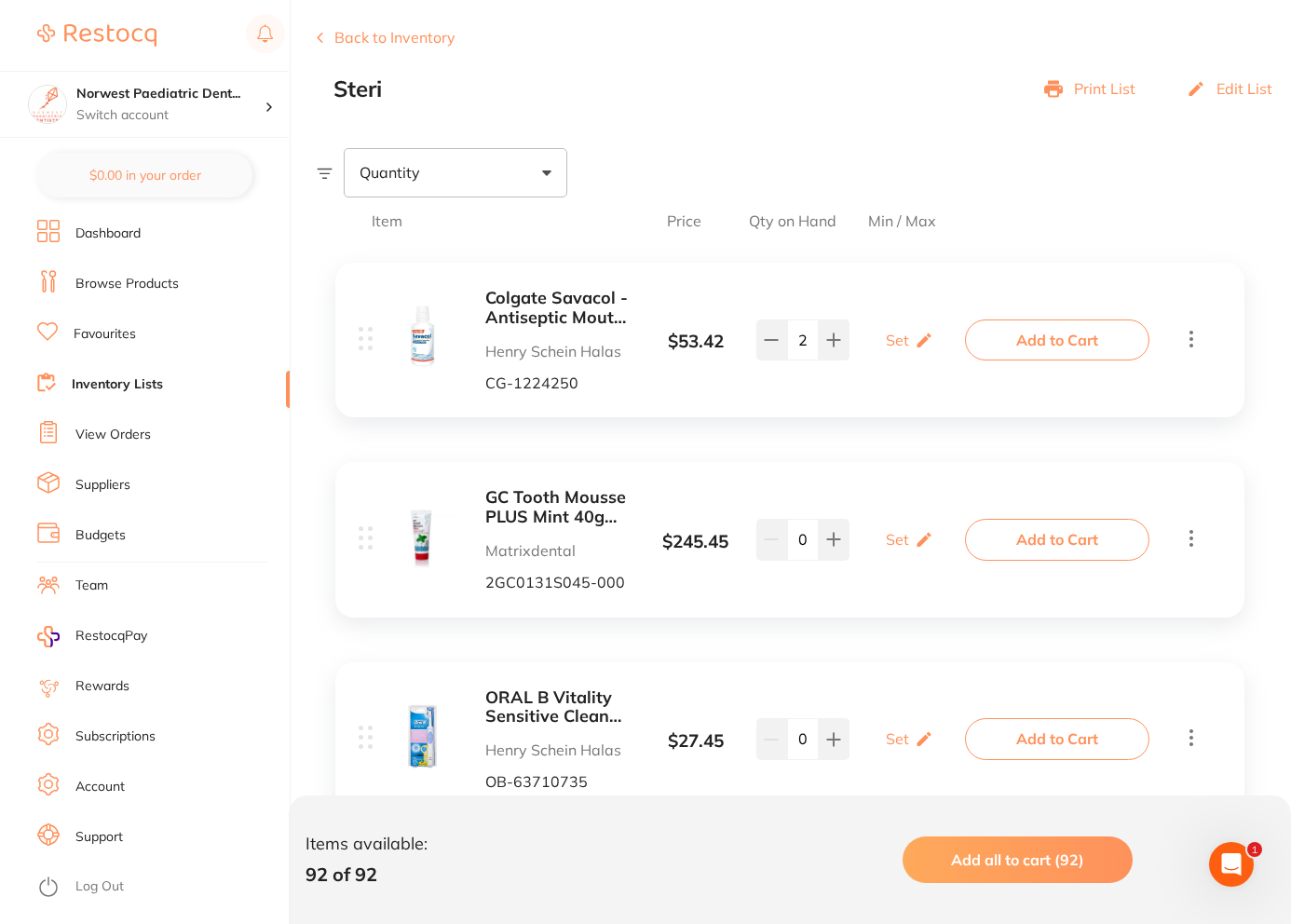 scroll, scrollTop: 218, scrollLeft: 0, axis: vertical 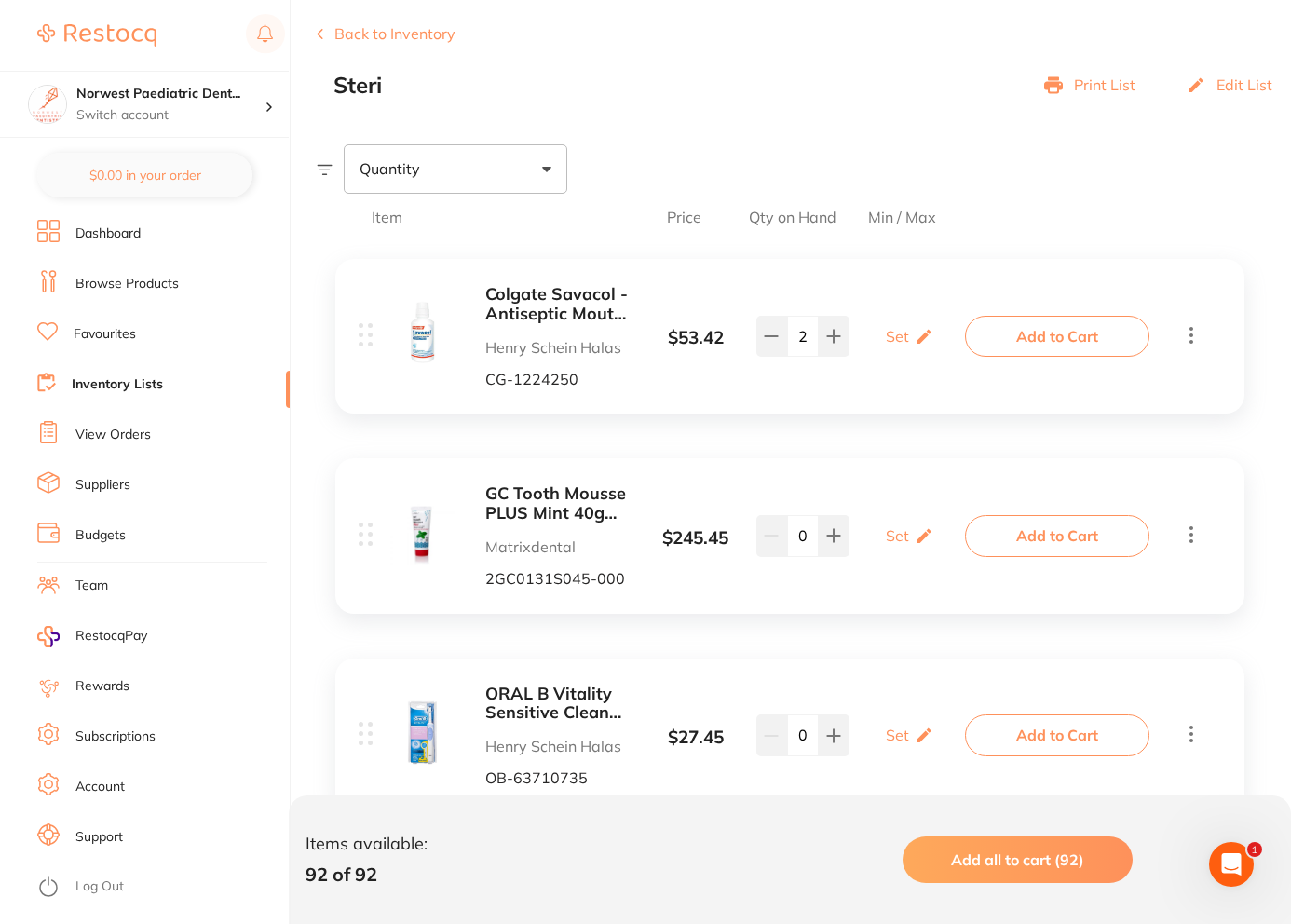 drag, startPoint x: 369, startPoint y: 536, endPoint x: 372, endPoint y: 697, distance: 161.02795 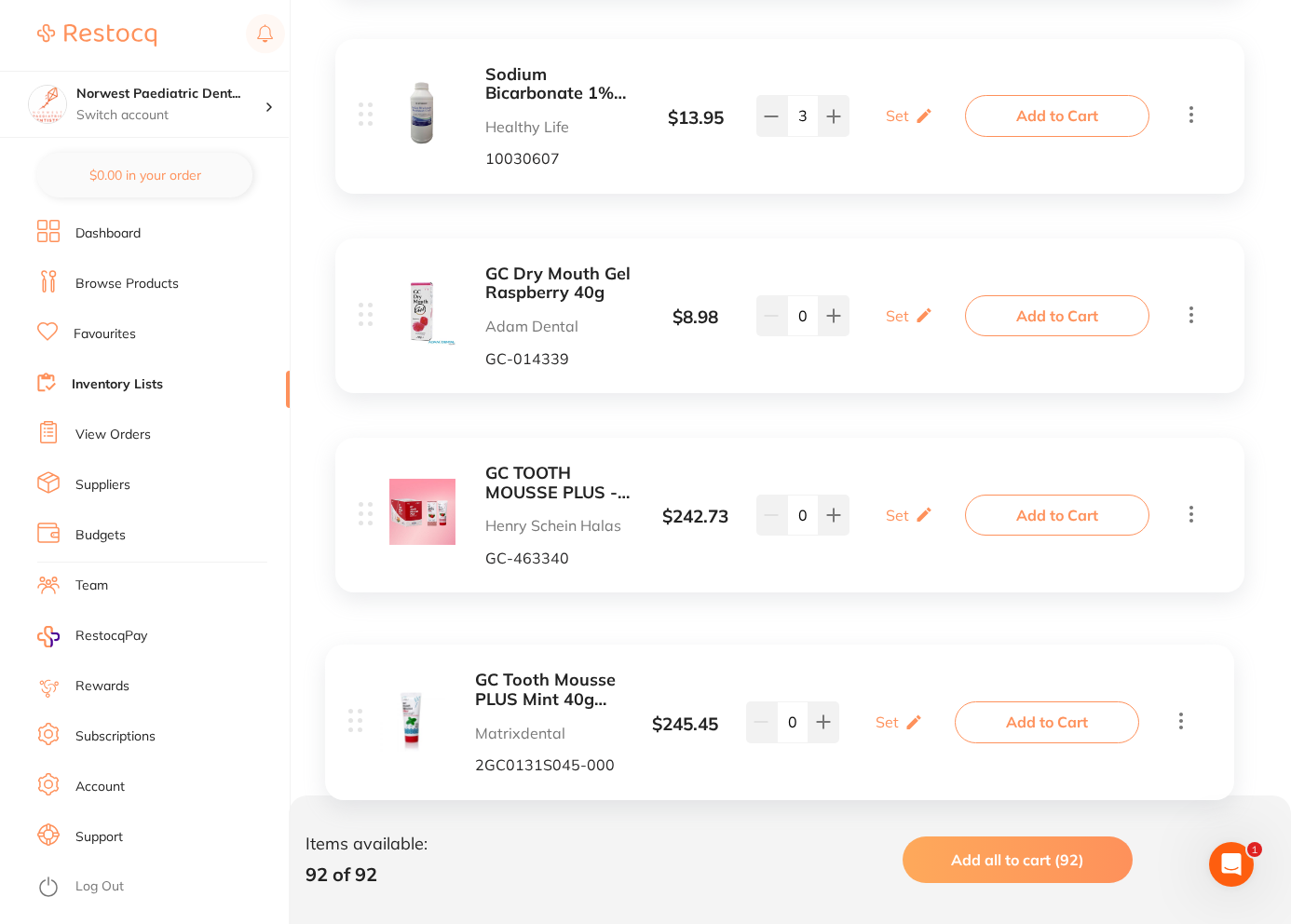 drag, startPoint x: 366, startPoint y: 533, endPoint x: 355, endPoint y: 724, distance: 191.31649 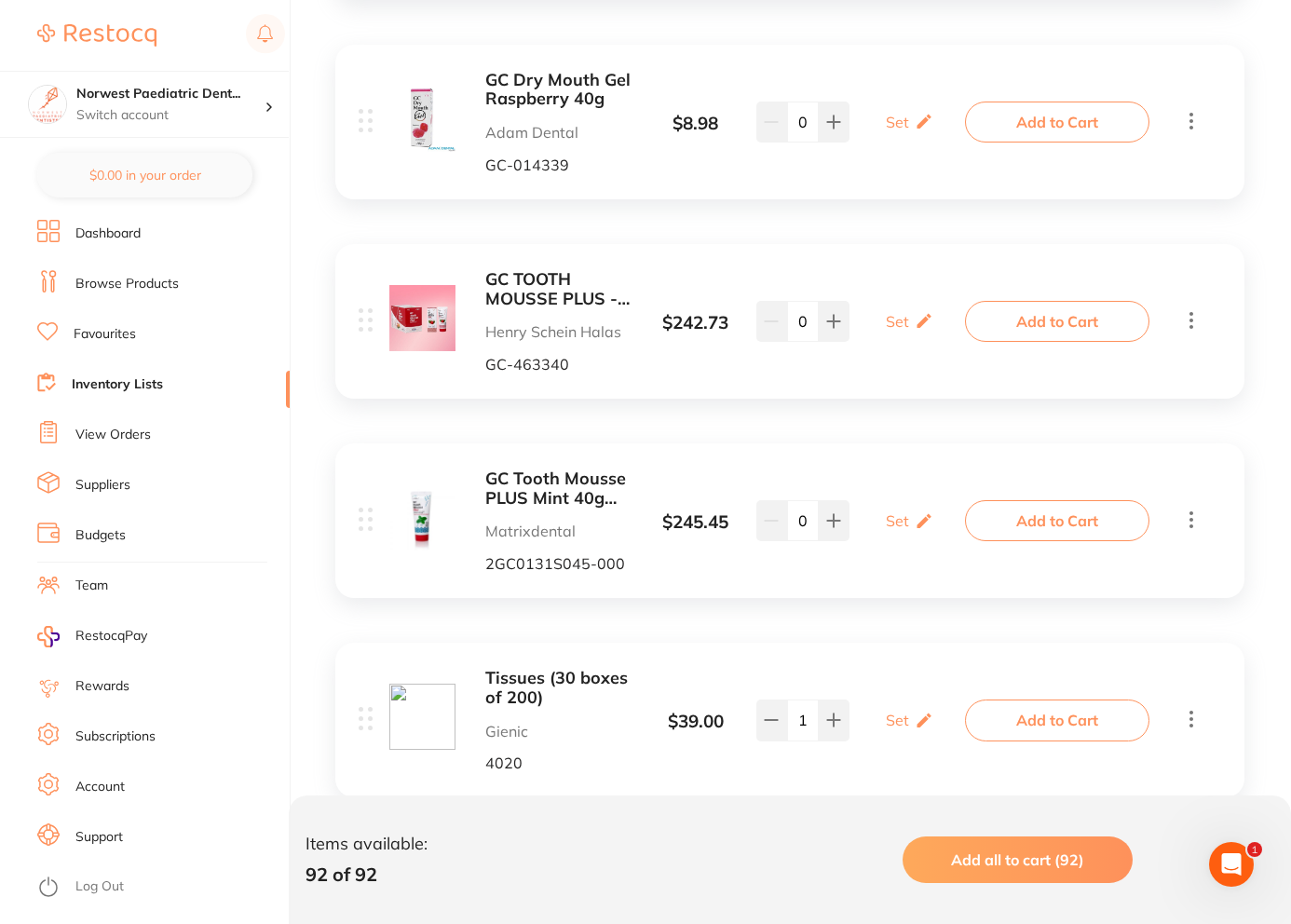 scroll, scrollTop: 2474, scrollLeft: 0, axis: vertical 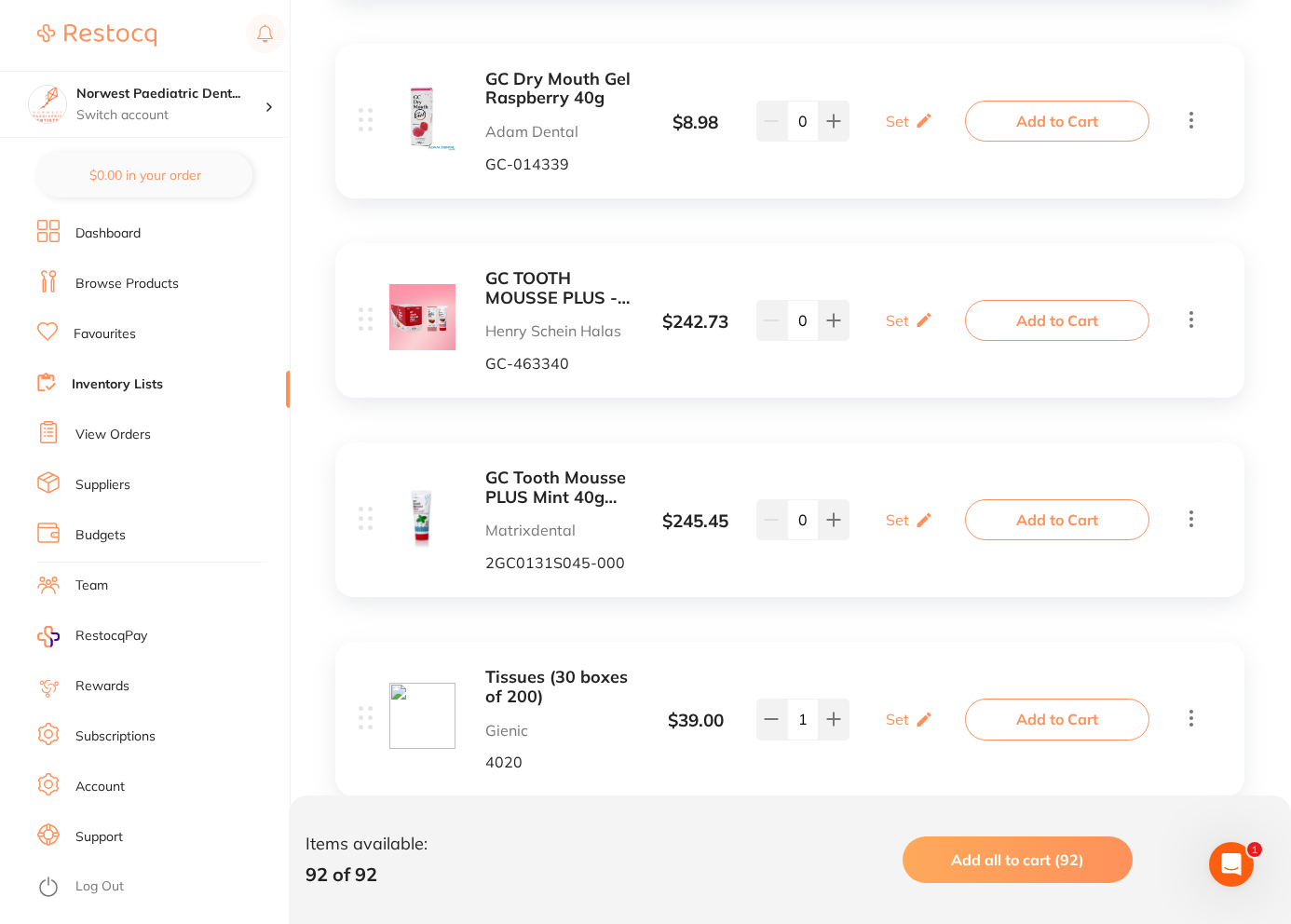 click on "Browse Products" at bounding box center [127, 284] 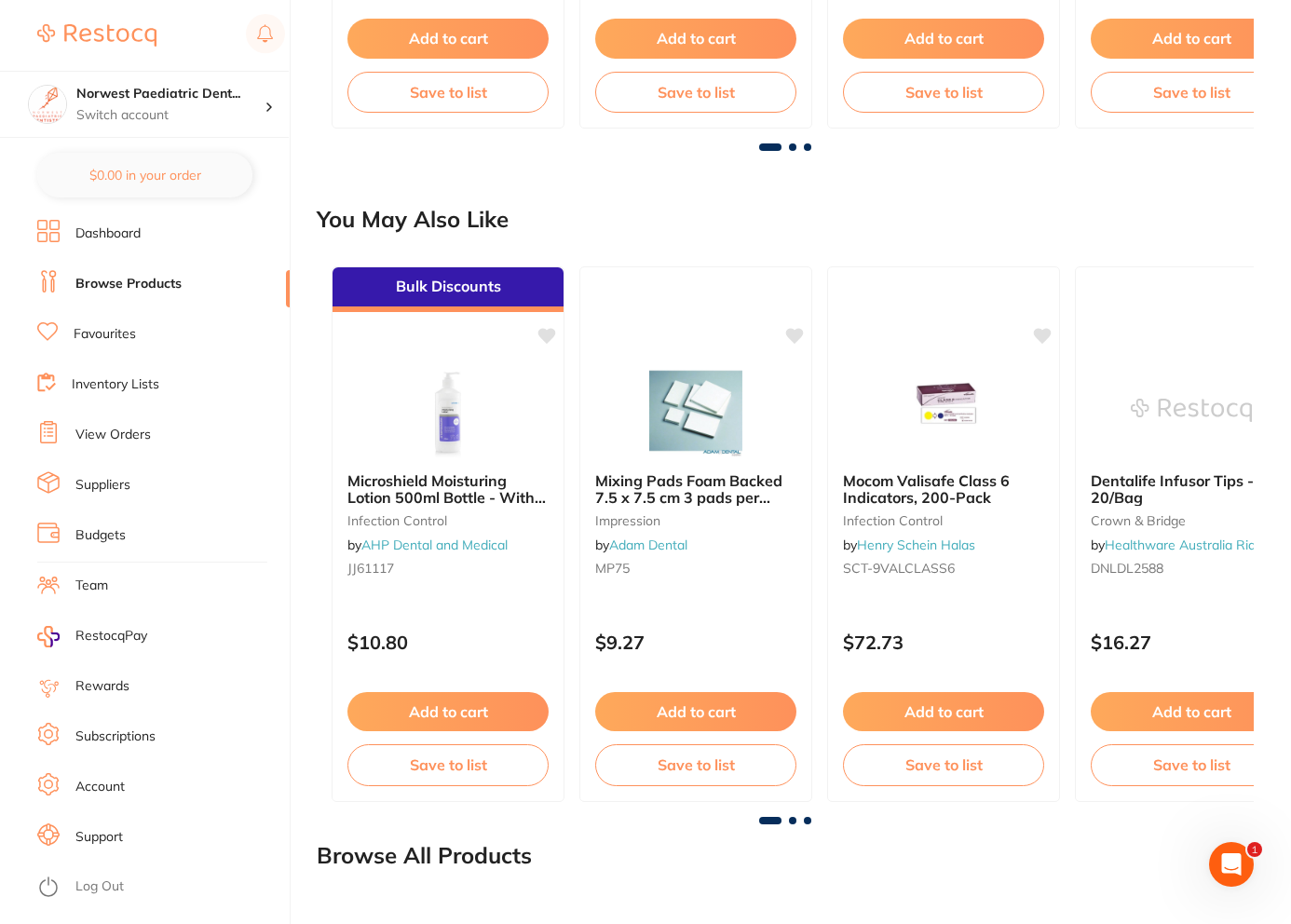 scroll, scrollTop: 0, scrollLeft: 0, axis: both 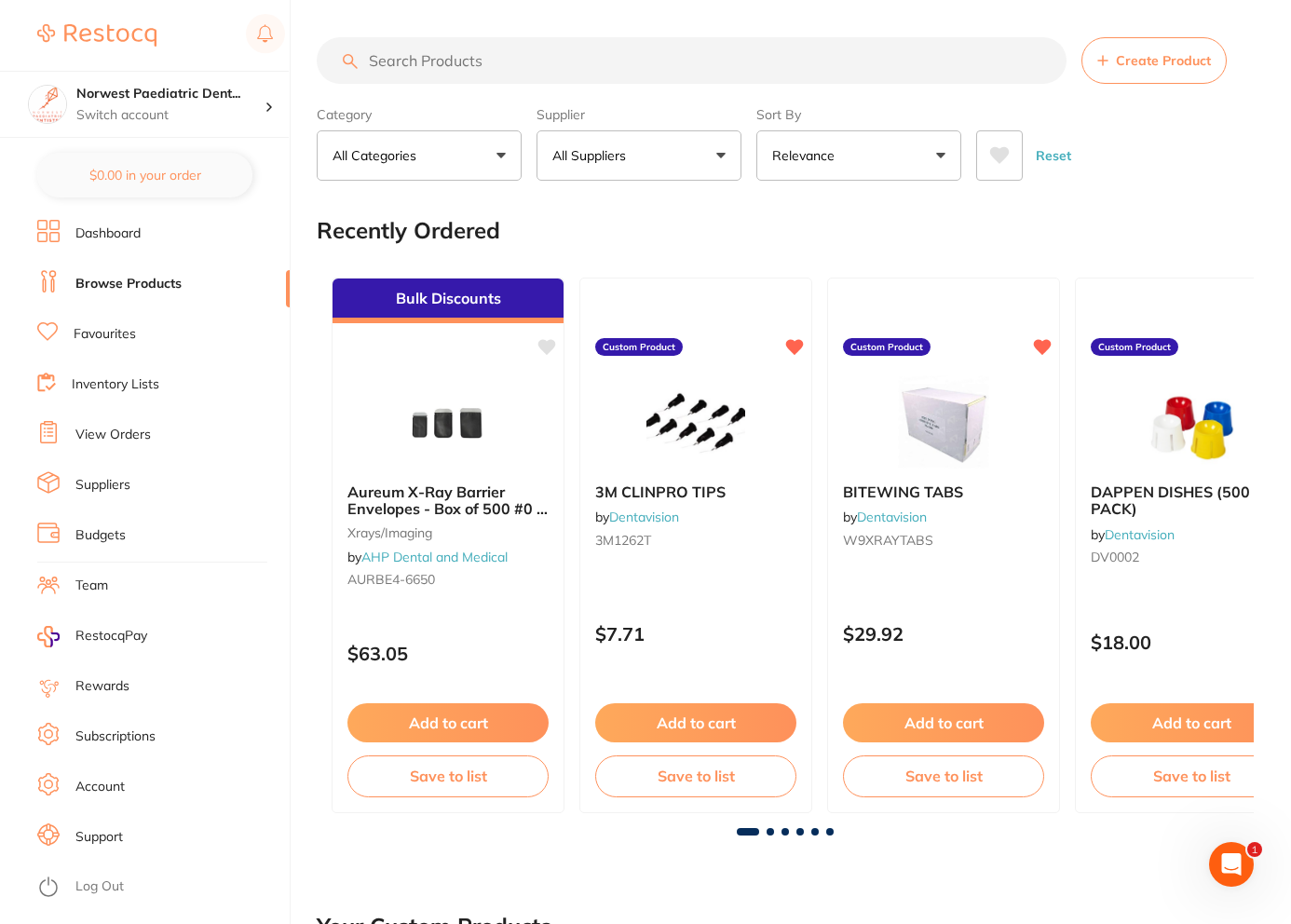 click at bounding box center [691, 61] 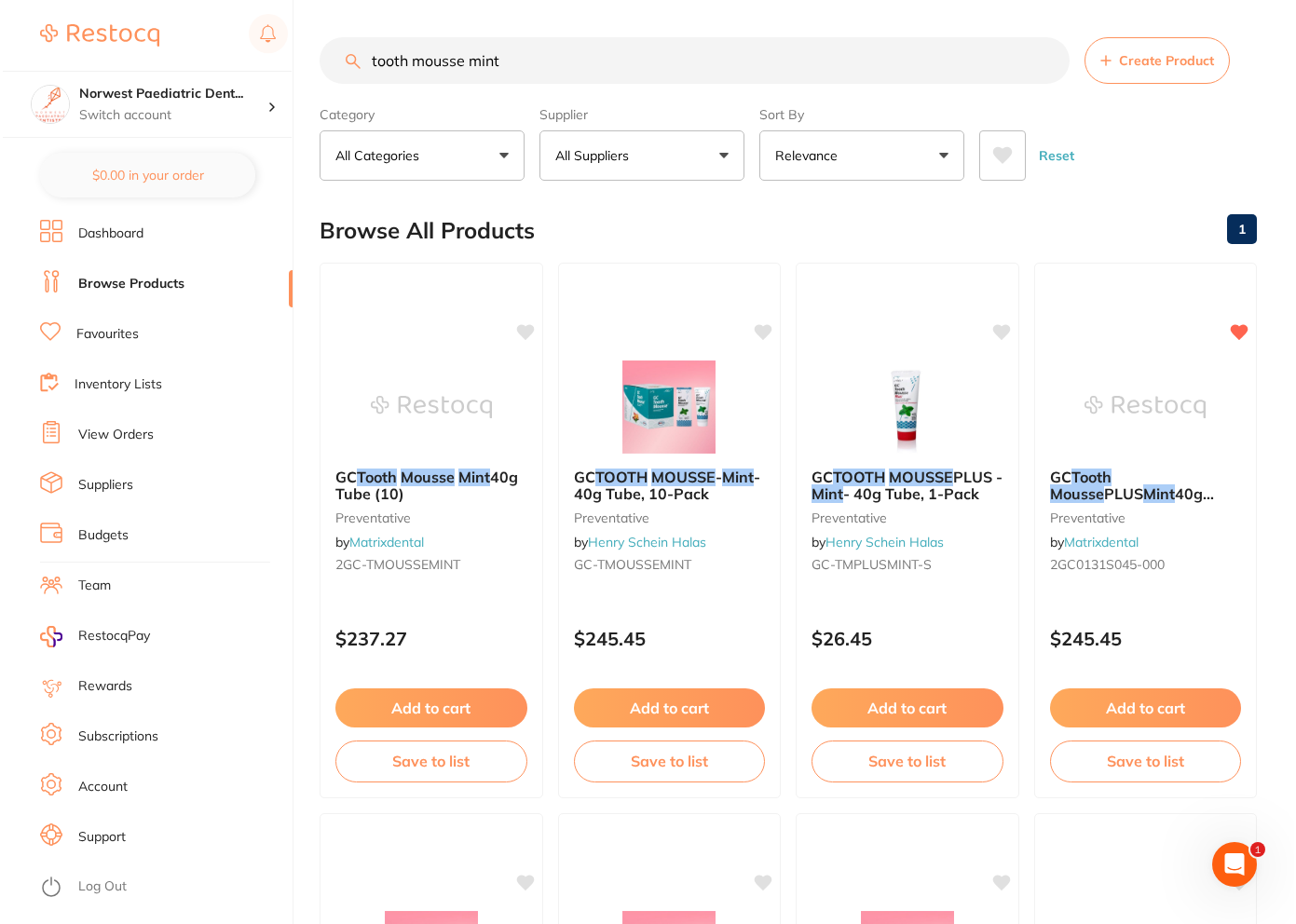 scroll, scrollTop: 0, scrollLeft: 0, axis: both 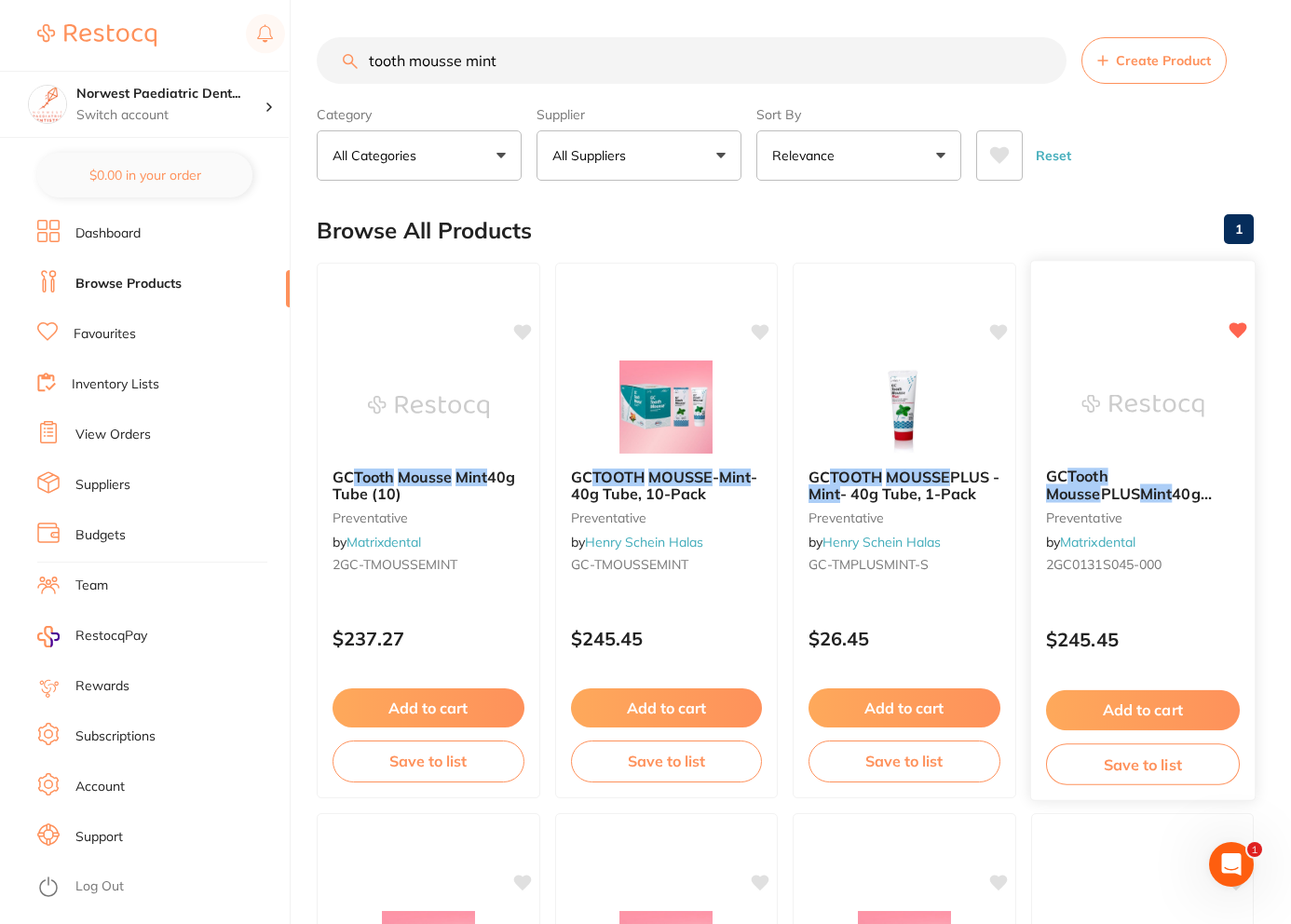 type on "tooth mousse mint" 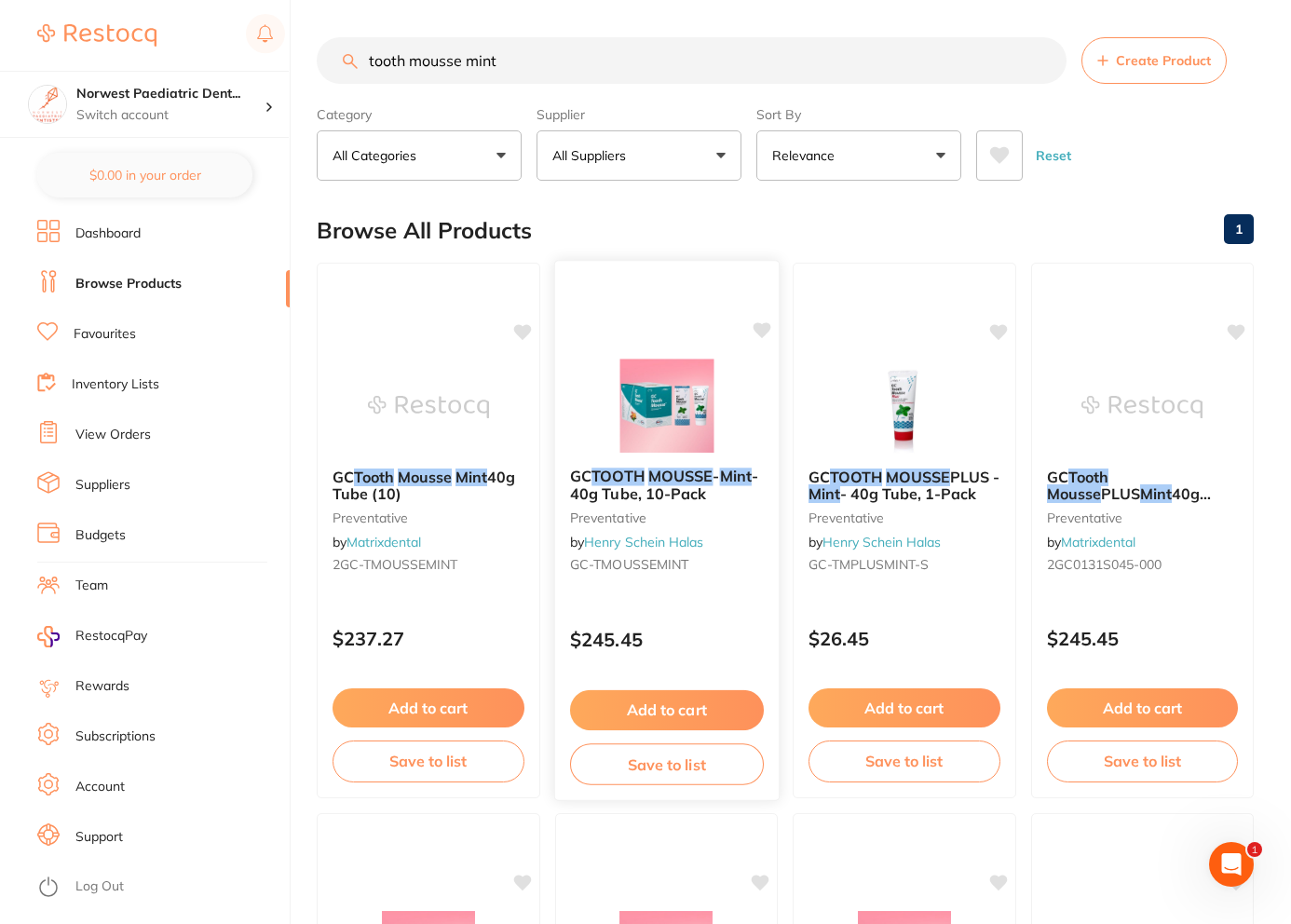 click 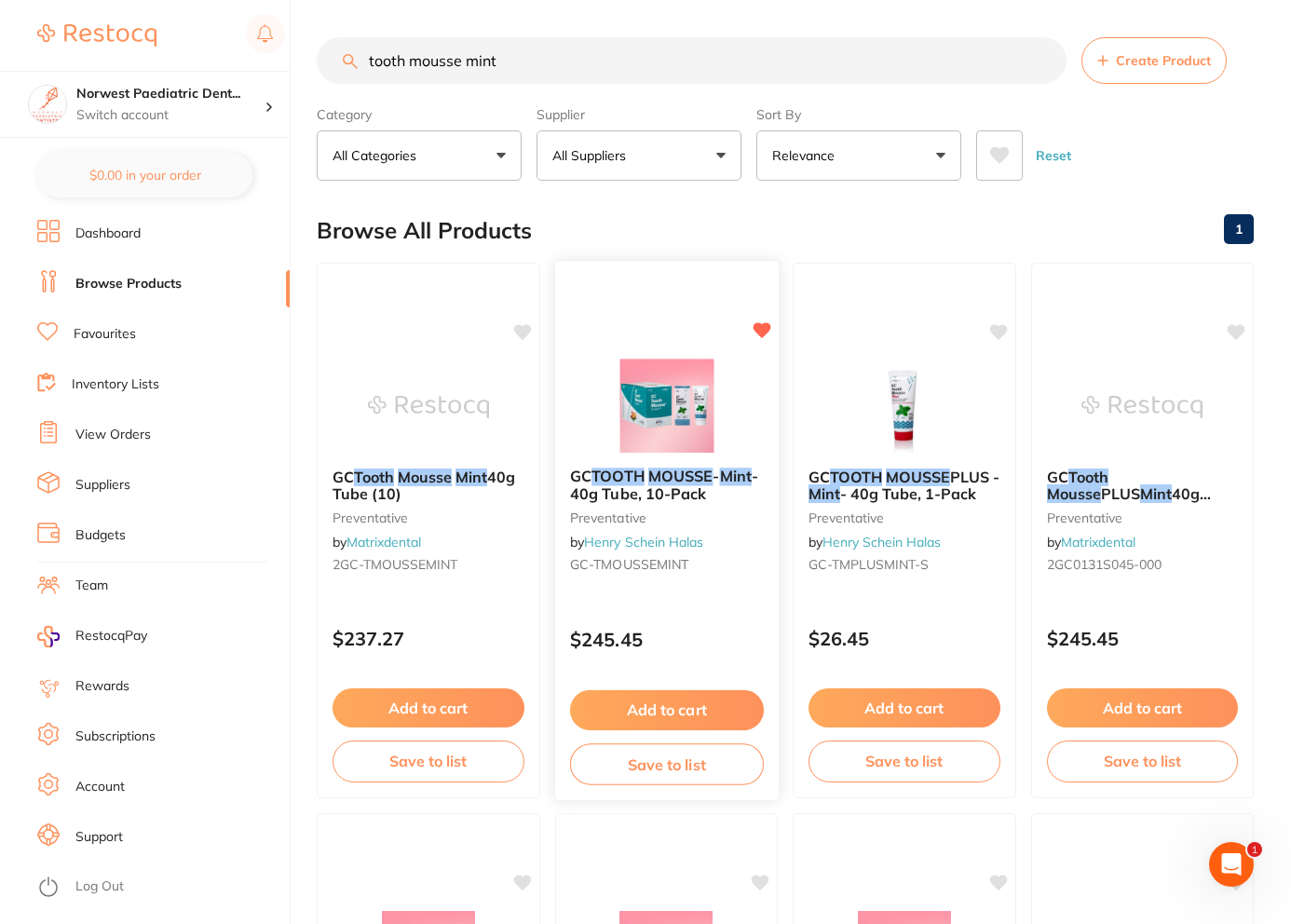 click on "Save to list" at bounding box center (666, 764) 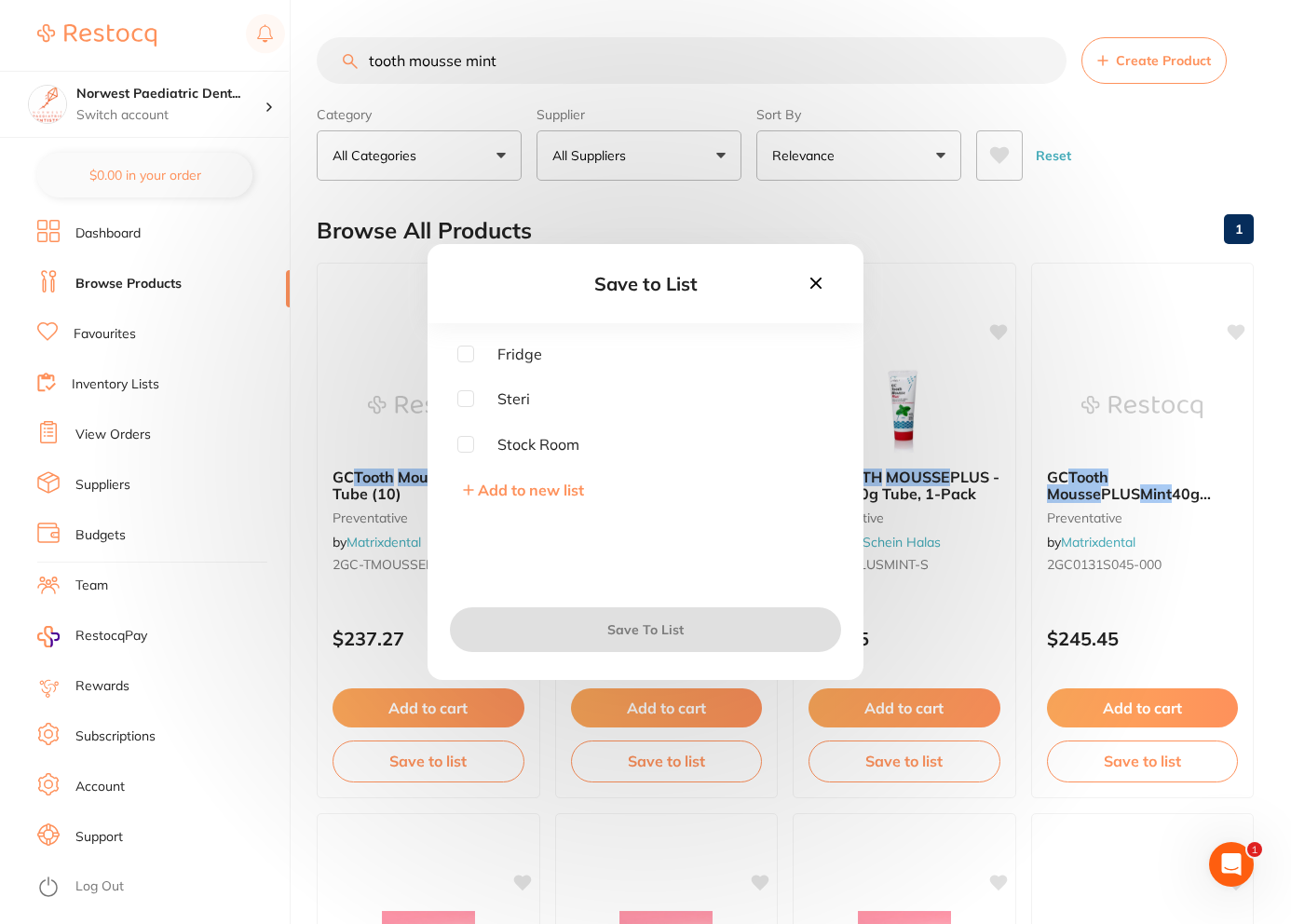 click at bounding box center (466, 399) 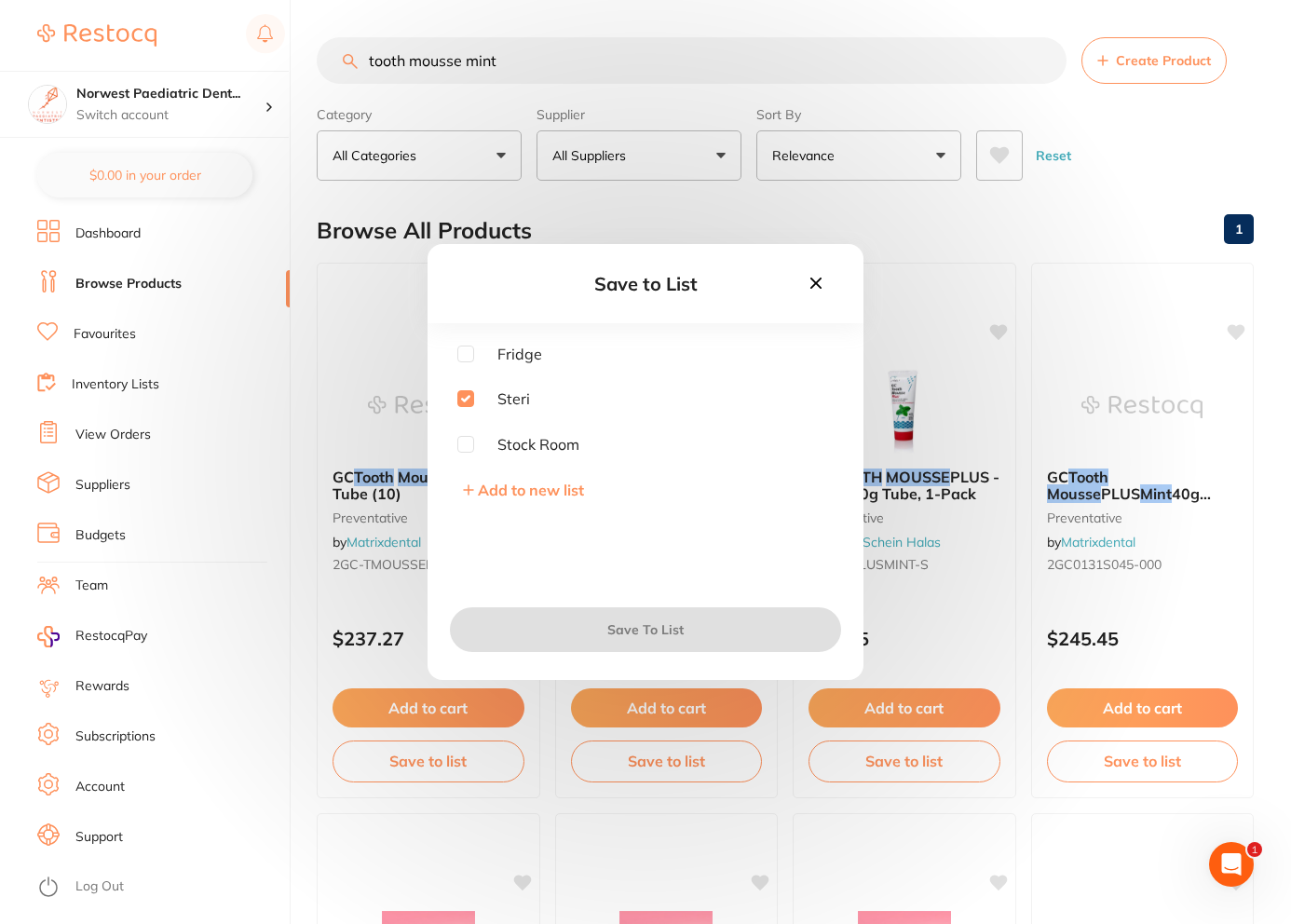 checkbox on "true" 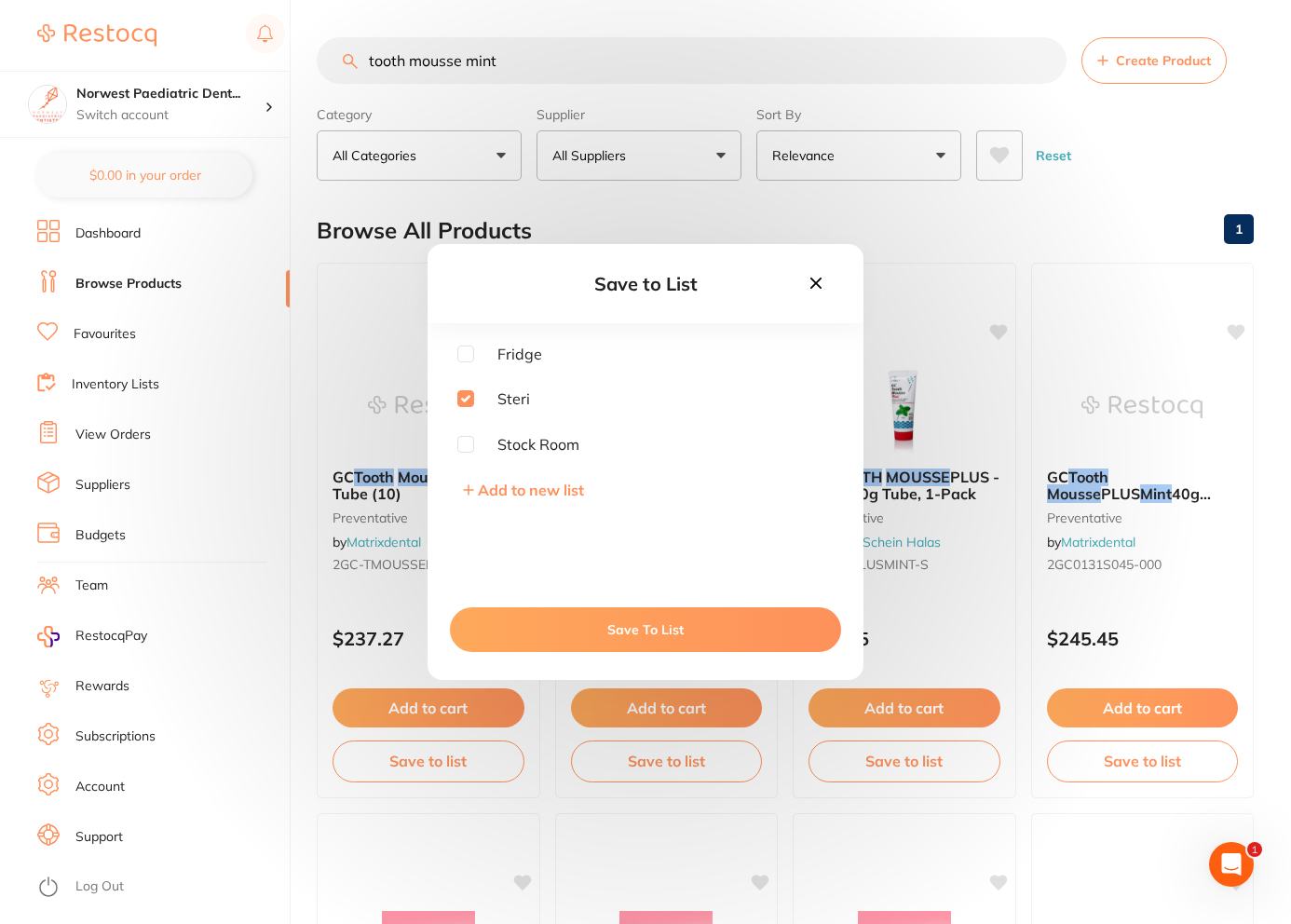 click on "Save To List" at bounding box center (646, 630) 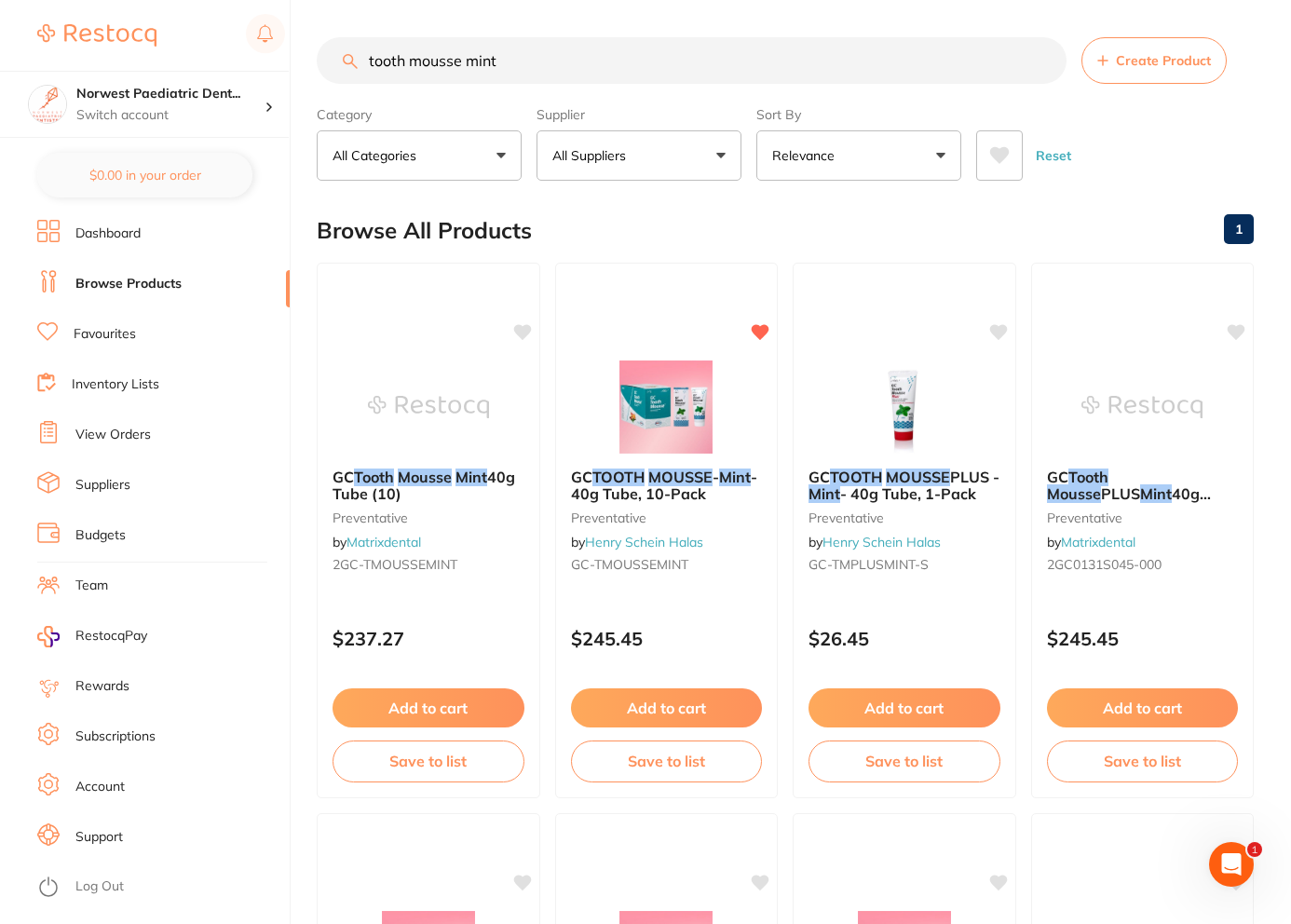 click on "Inventory Lists" at bounding box center [116, 385] 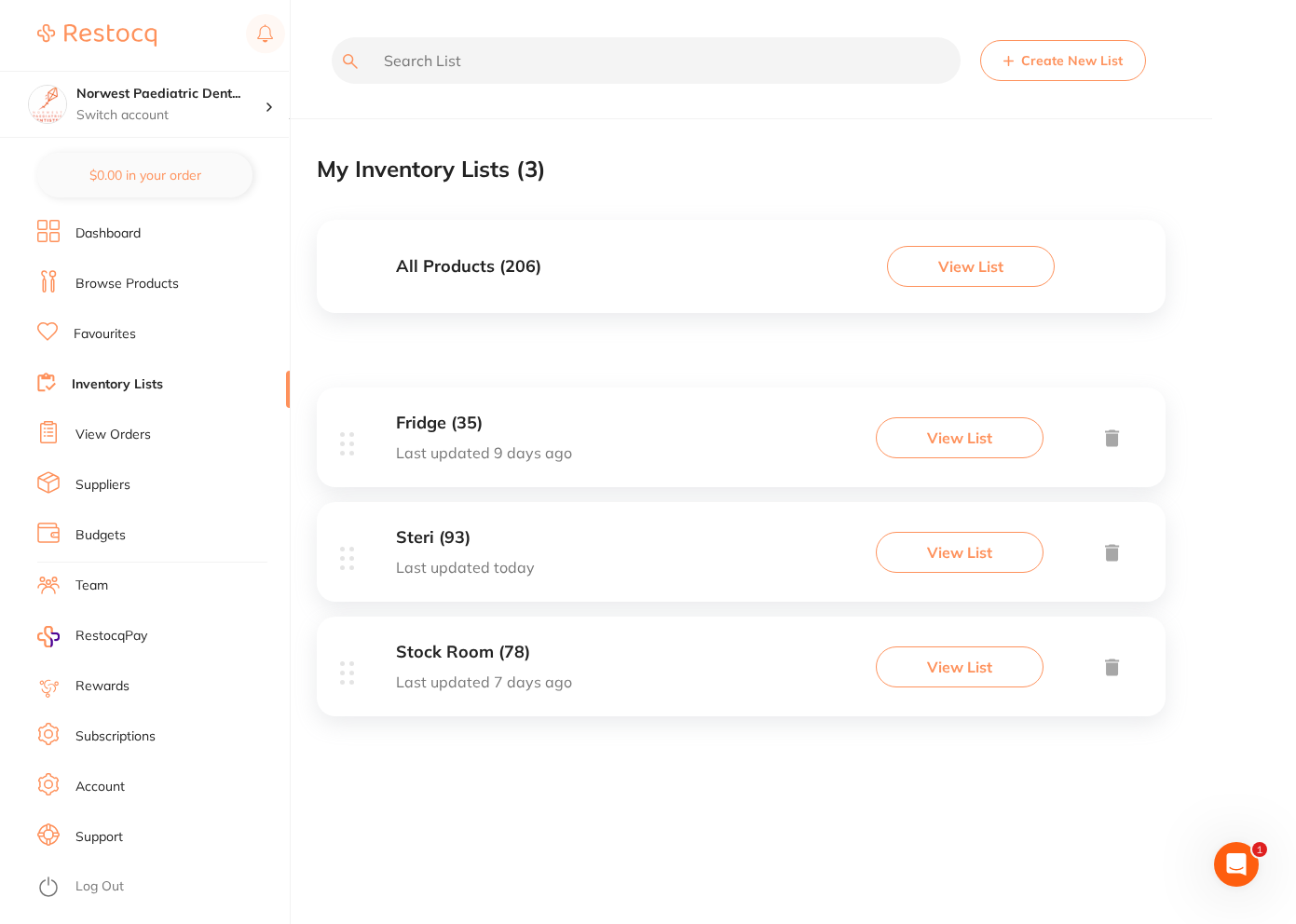 scroll, scrollTop: 0, scrollLeft: 0, axis: both 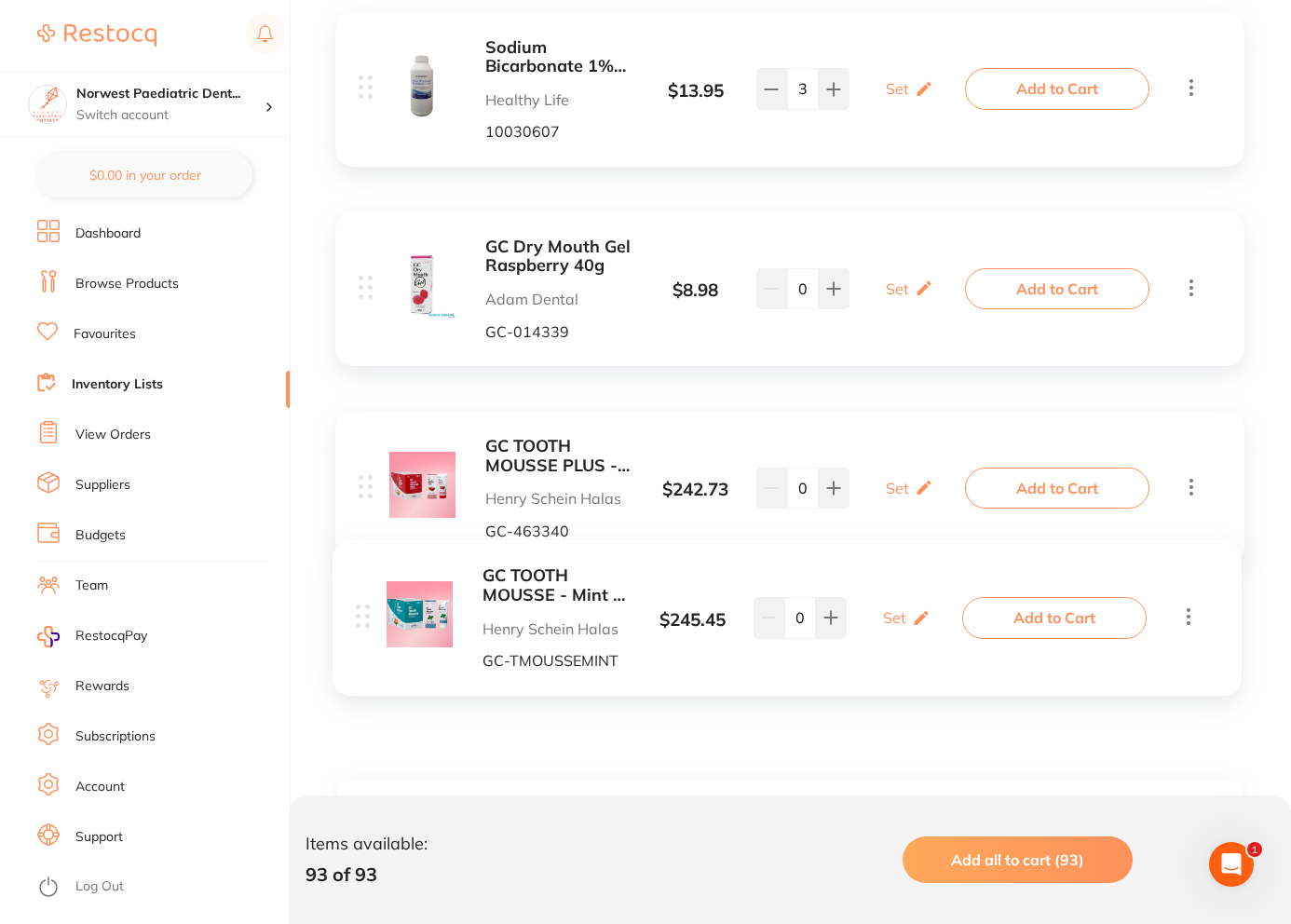 drag, startPoint x: 368, startPoint y: 320, endPoint x: 363, endPoint y: 621, distance: 301.0415 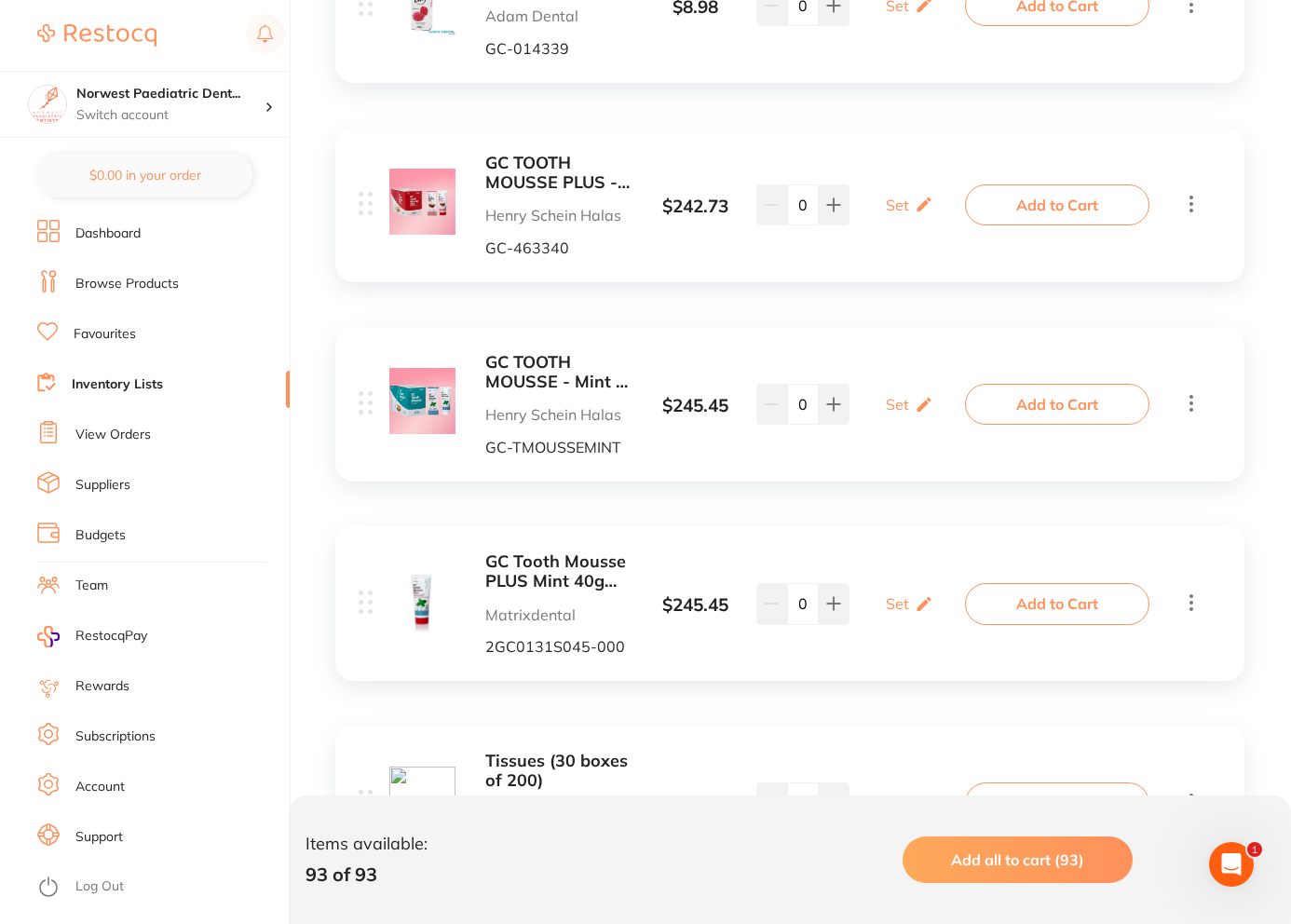 scroll, scrollTop: 2590, scrollLeft: 0, axis: vertical 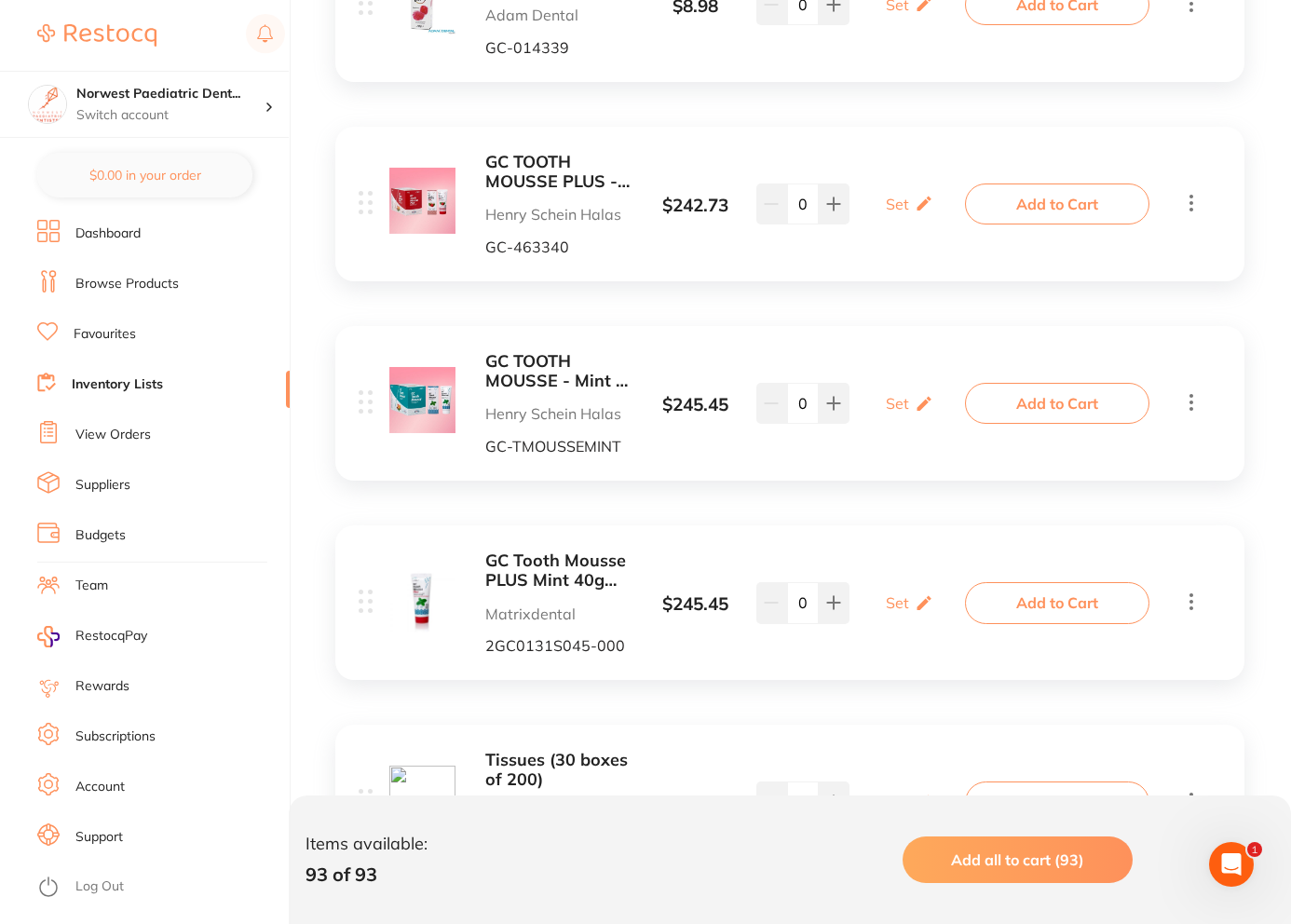 click 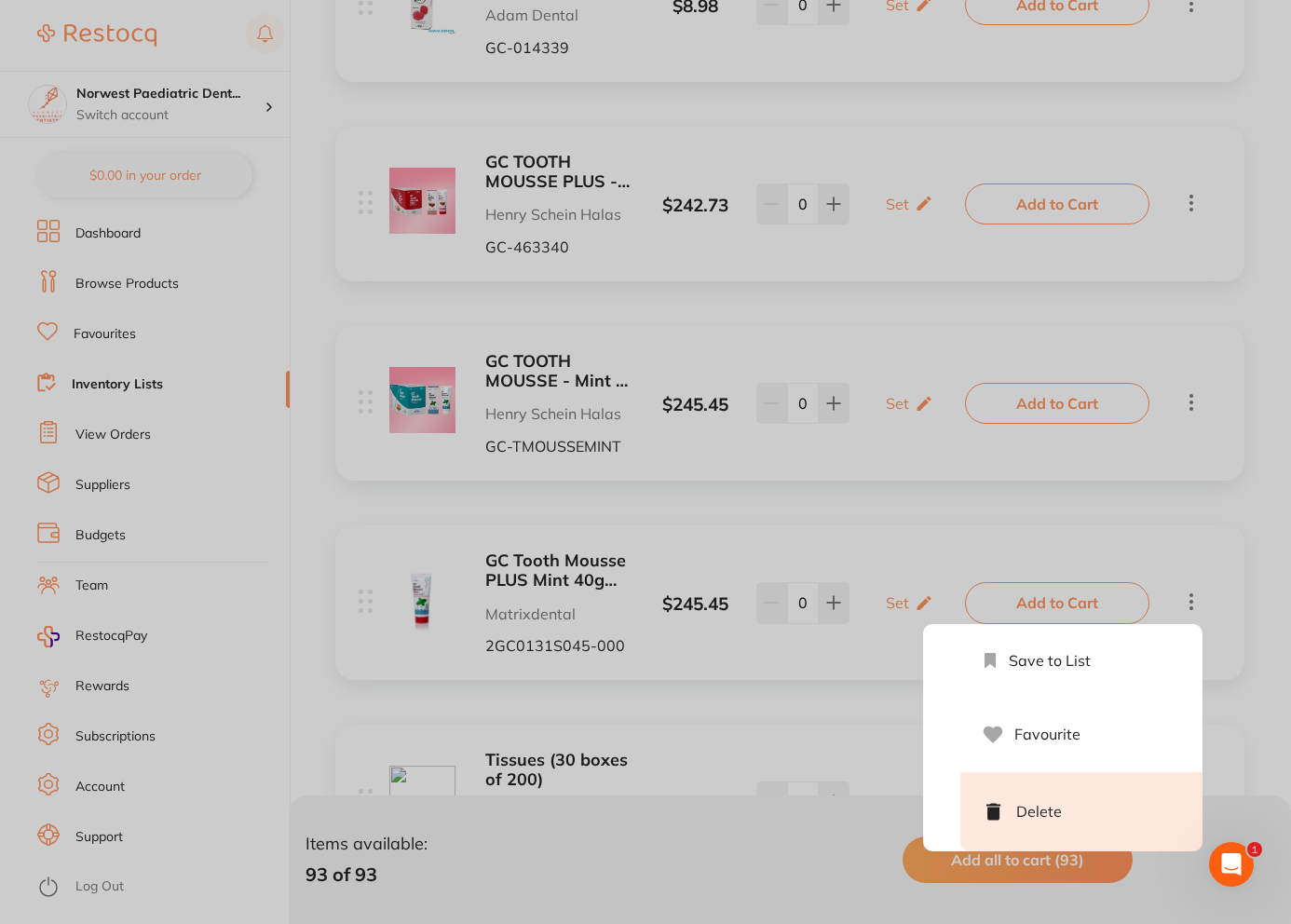 click on "Delete" at bounding box center [1081, 811] 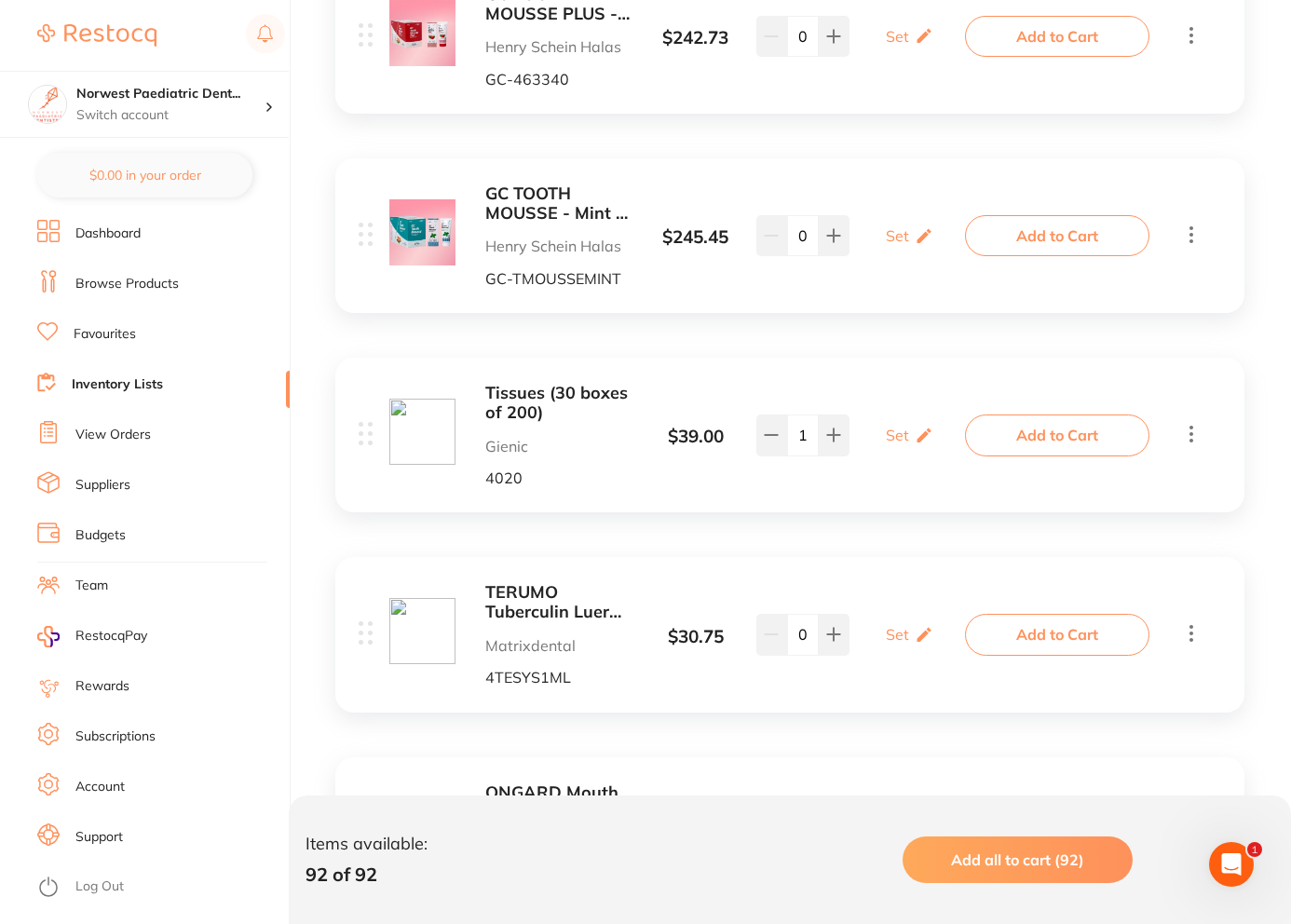 scroll, scrollTop: 2765, scrollLeft: 0, axis: vertical 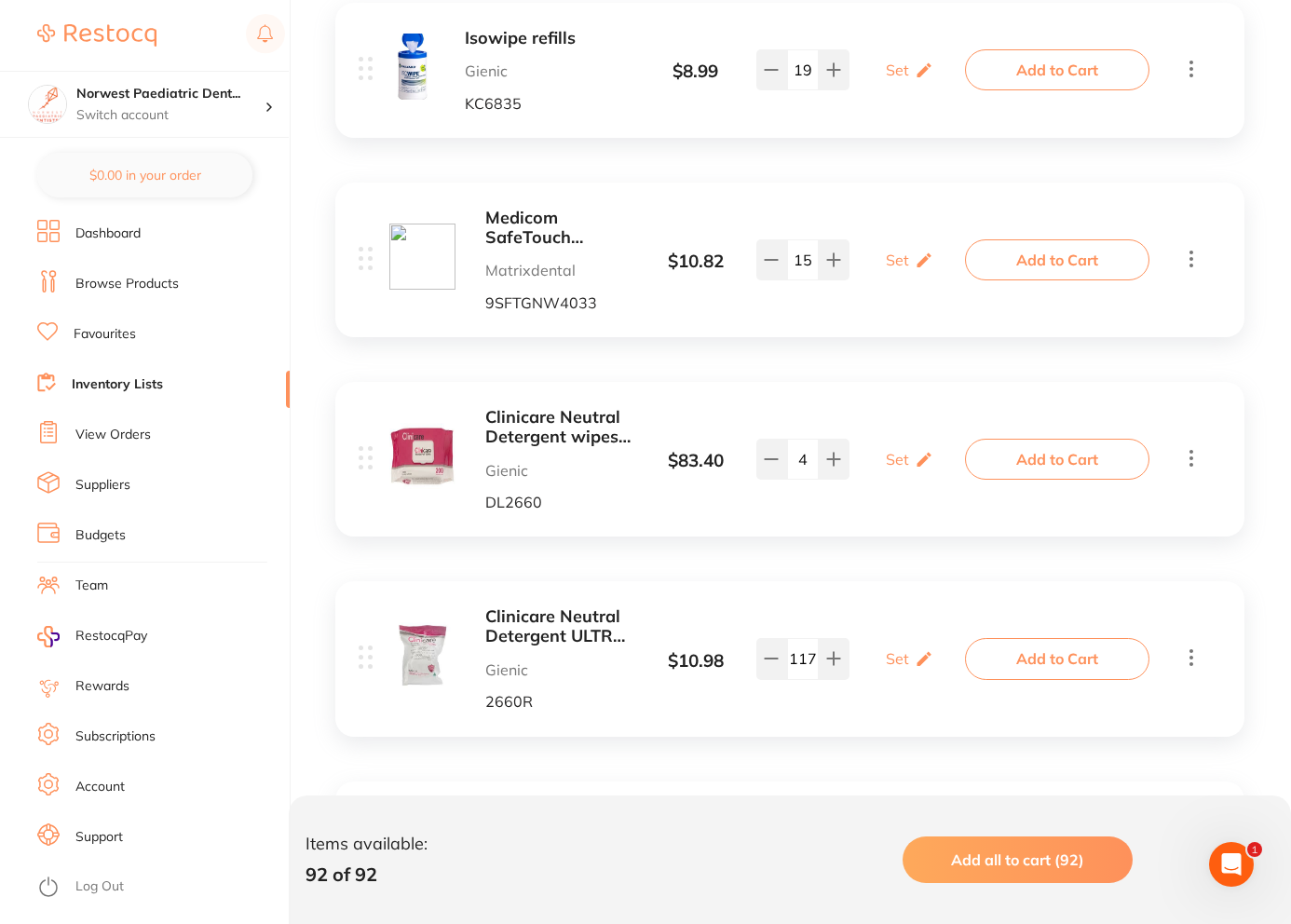 drag, startPoint x: 363, startPoint y: 260, endPoint x: 378, endPoint y: 174, distance: 87.29834 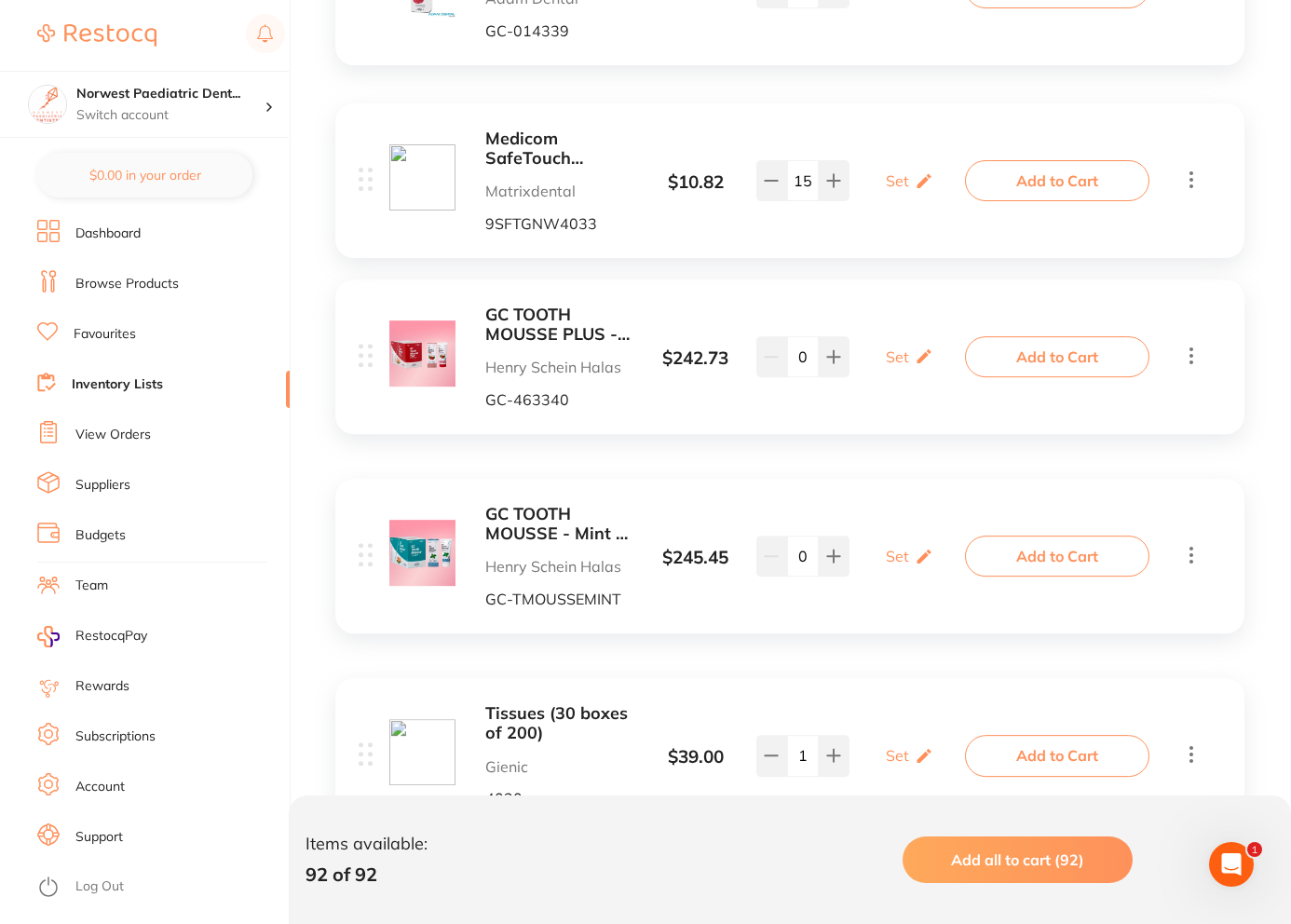 scroll, scrollTop: 2605, scrollLeft: 0, axis: vertical 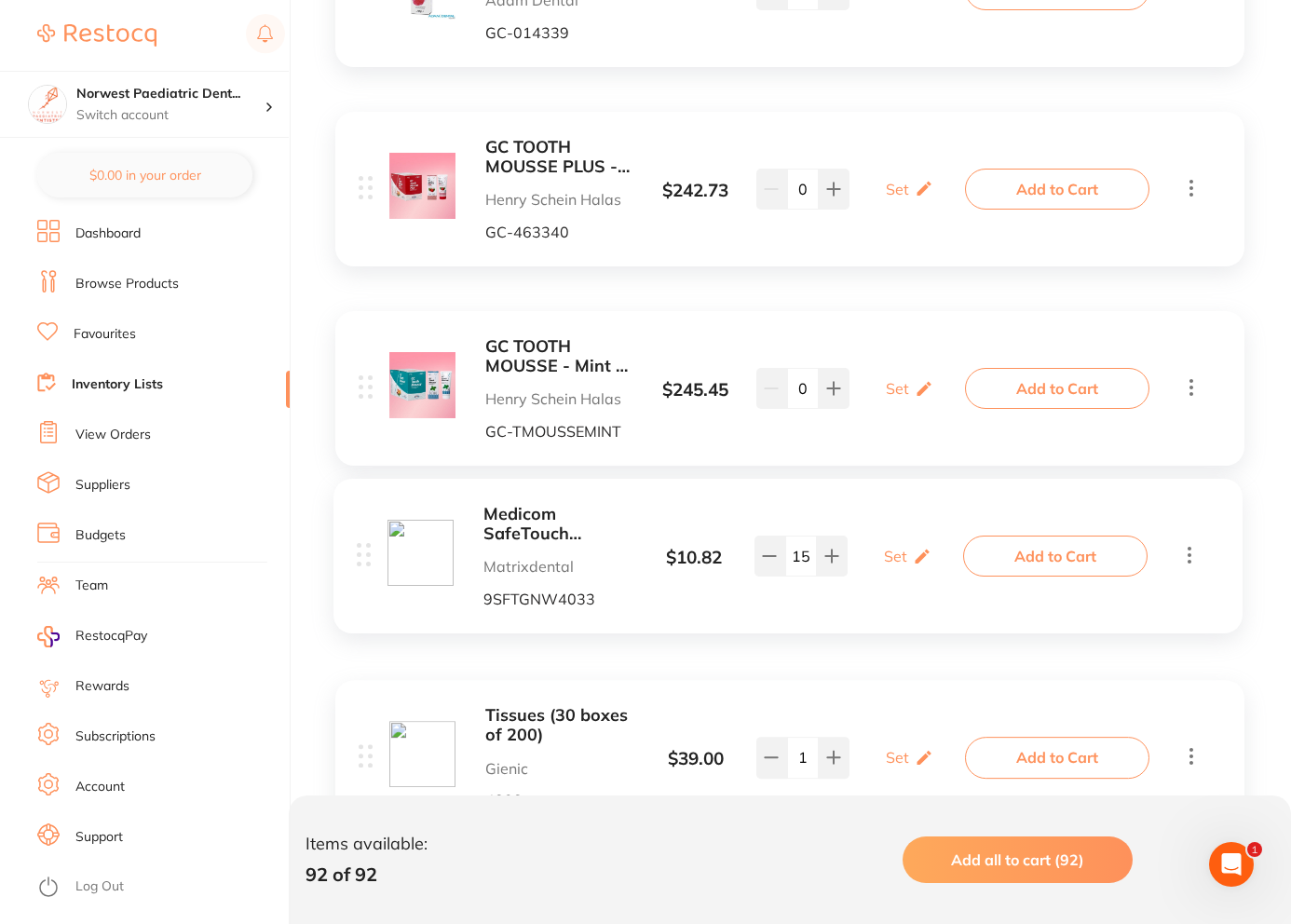 drag, startPoint x: 366, startPoint y: 260, endPoint x: 366, endPoint y: 551, distance: 291 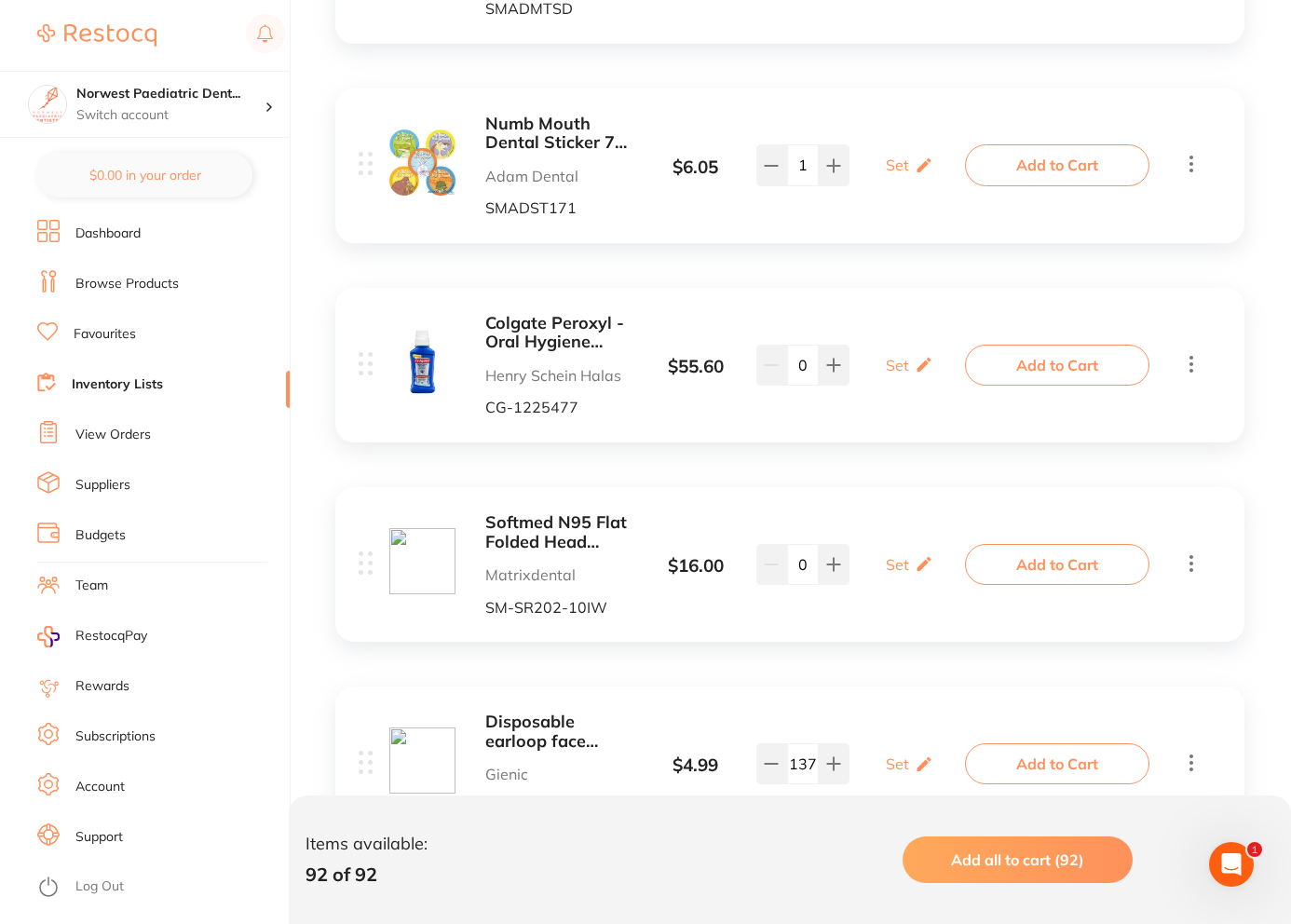 scroll, scrollTop: 9198, scrollLeft: 0, axis: vertical 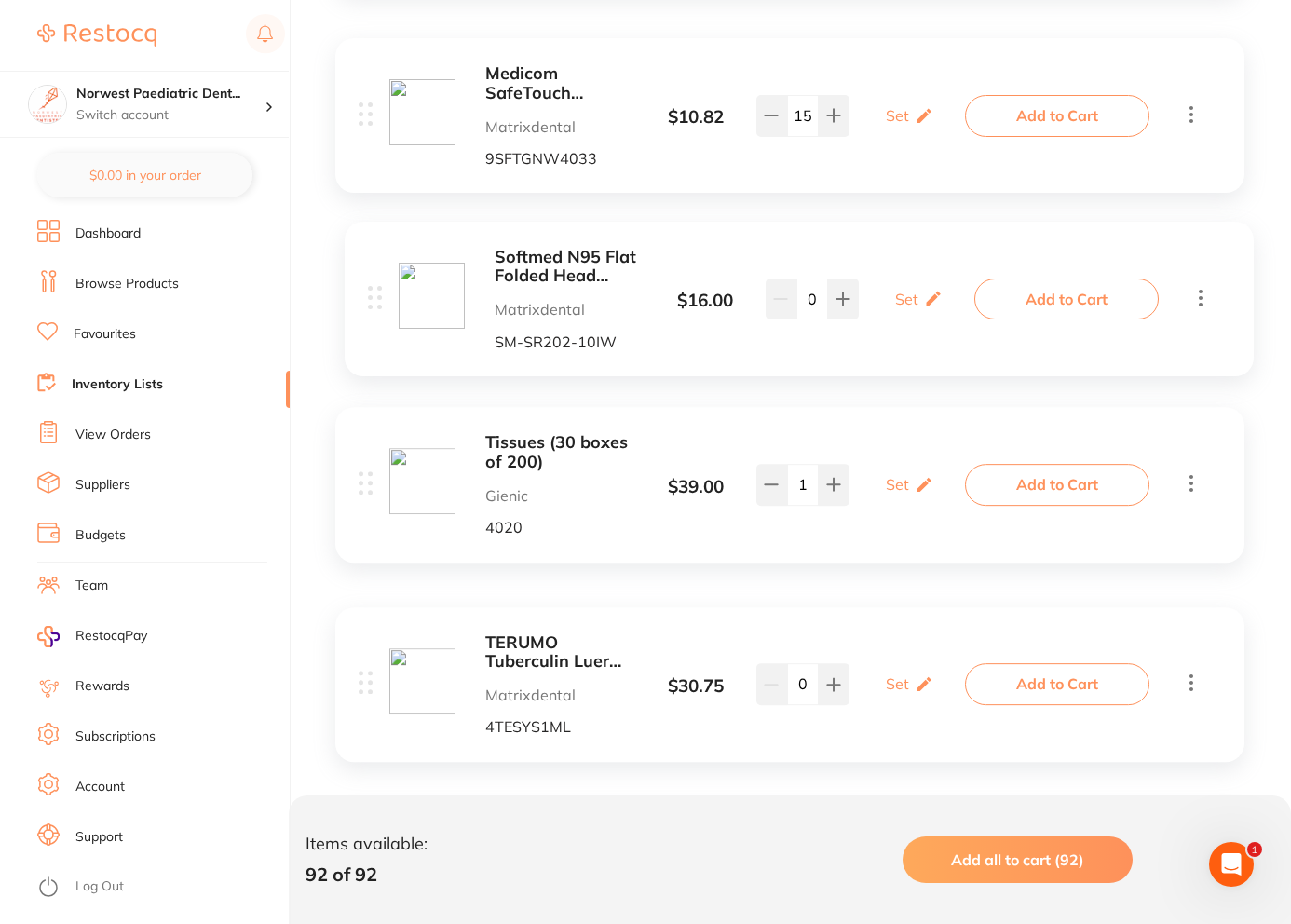 drag, startPoint x: 363, startPoint y: 554, endPoint x: 373, endPoint y: 295, distance: 259.193 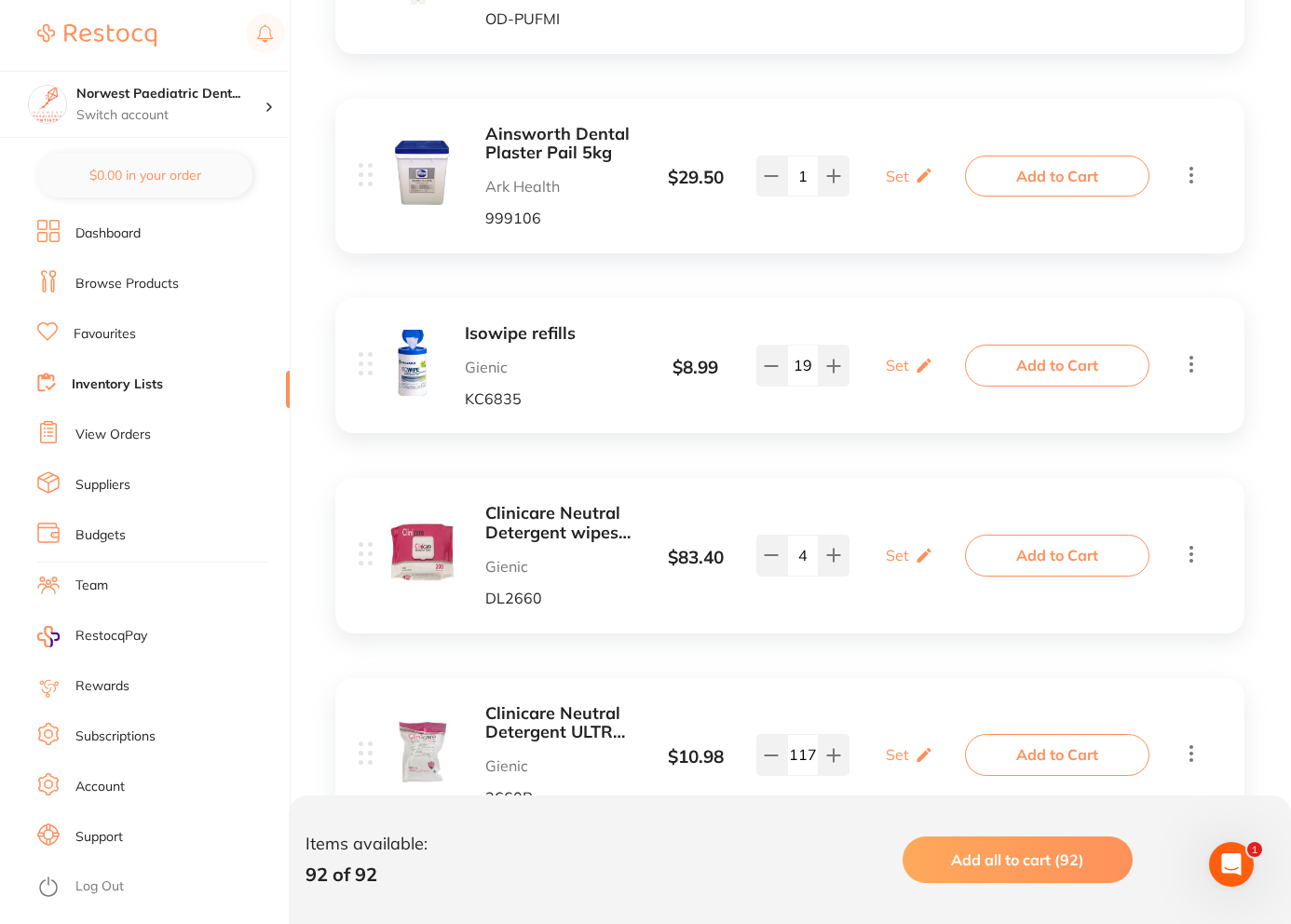 scroll, scrollTop: 4481, scrollLeft: 0, axis: vertical 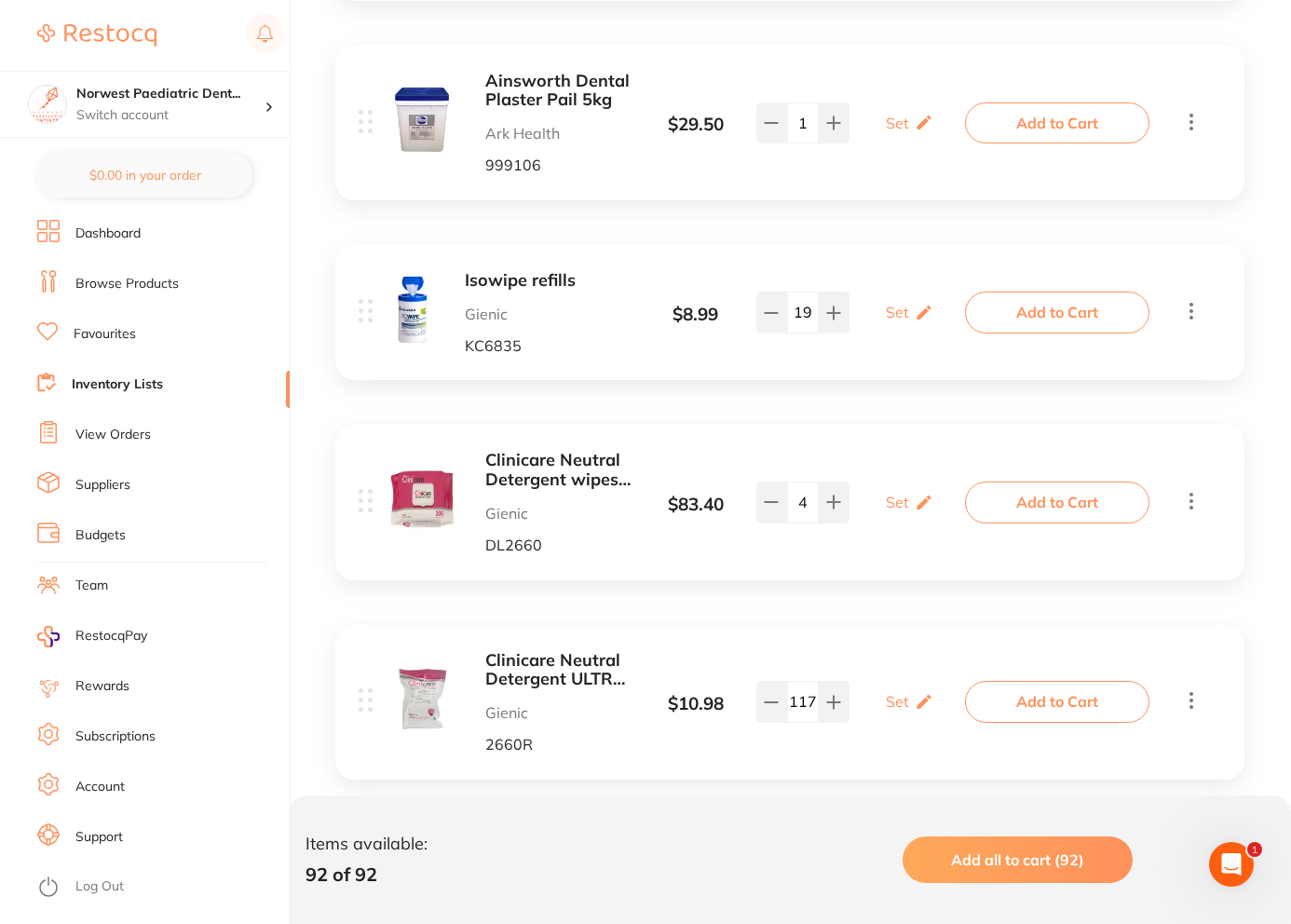 drag, startPoint x: 367, startPoint y: 507, endPoint x: 387, endPoint y: 442, distance: 68.00735 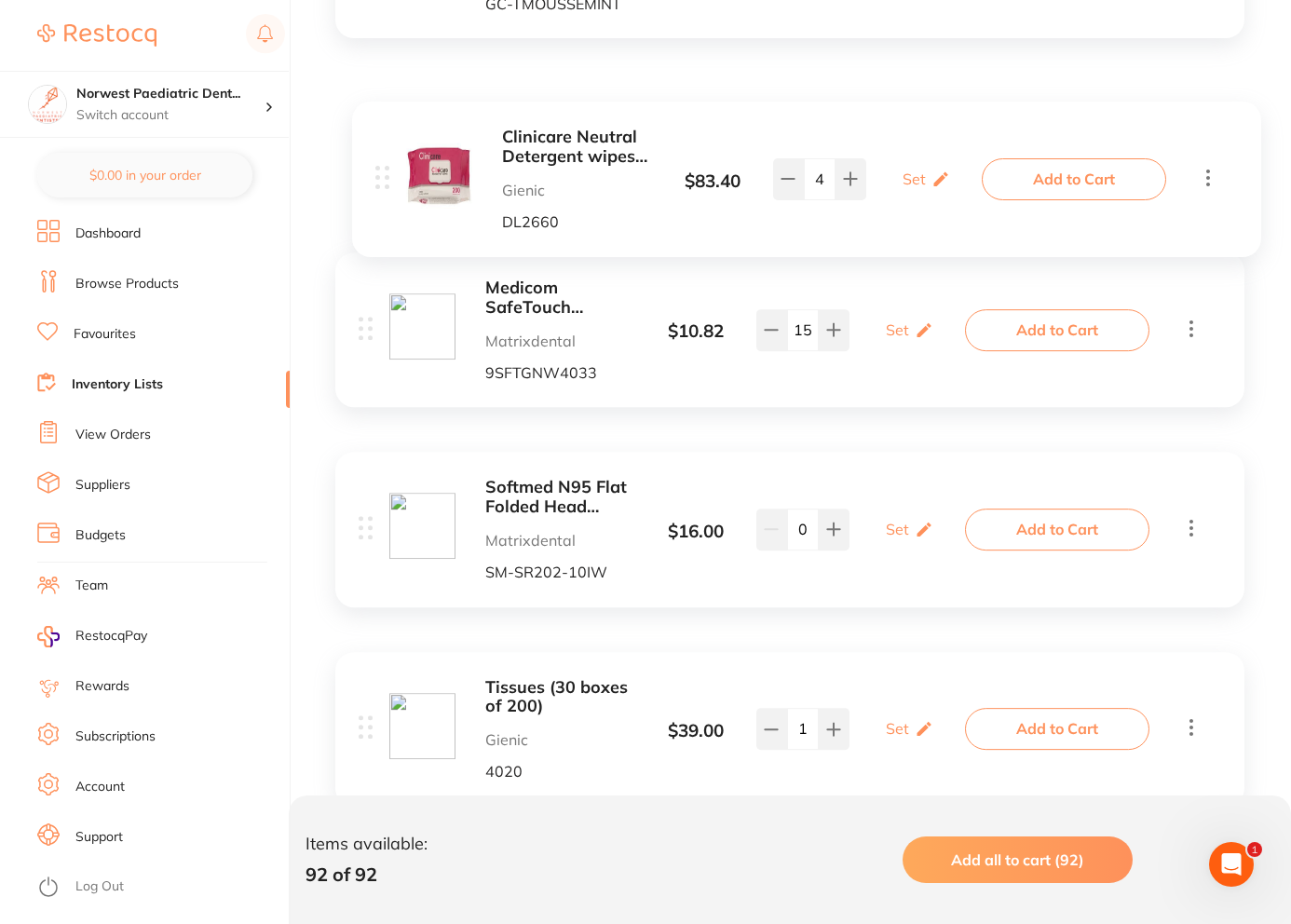 scroll, scrollTop: 3021, scrollLeft: 0, axis: vertical 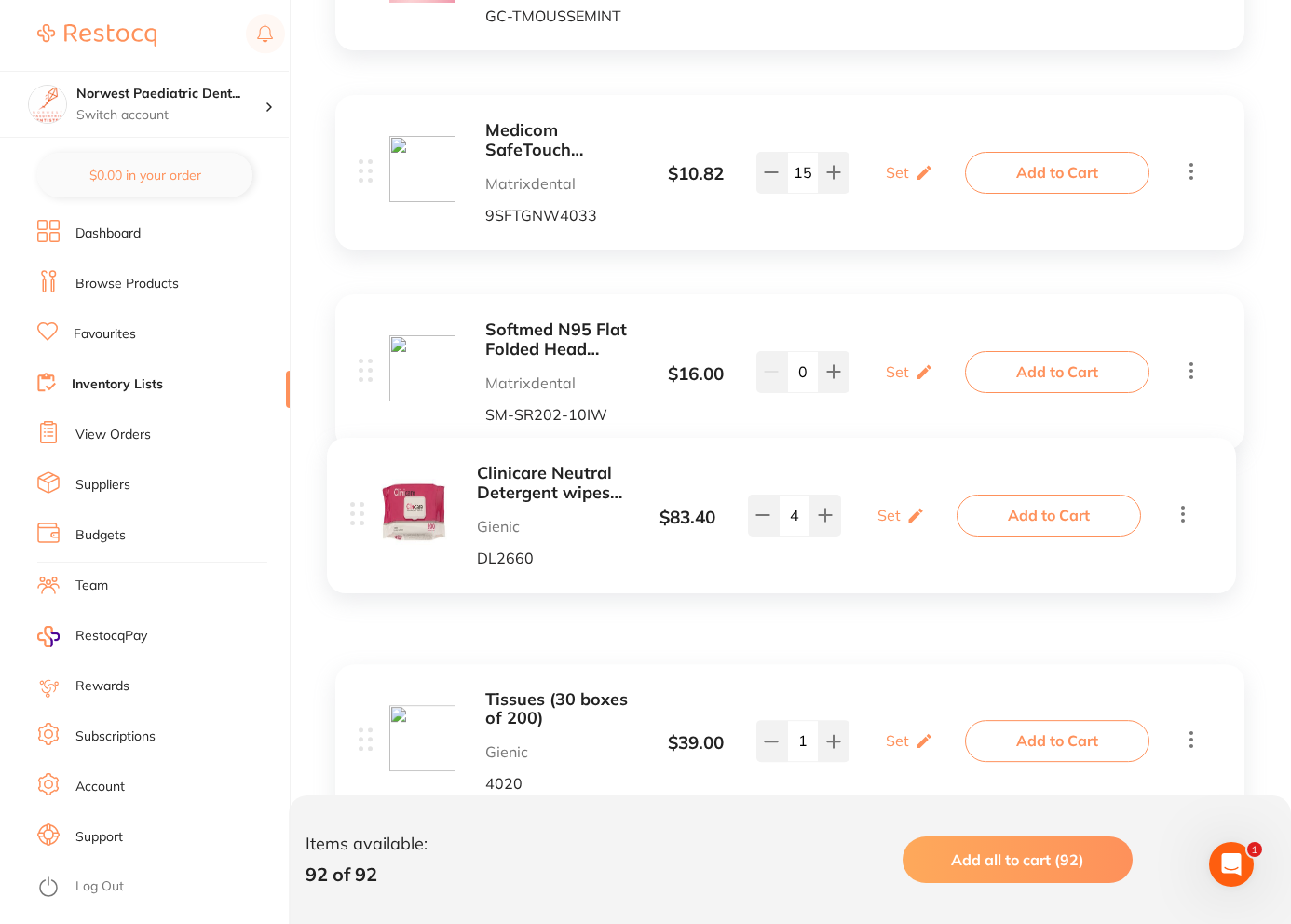 drag, startPoint x: 366, startPoint y: 508, endPoint x: 362, endPoint y: 524, distance: 16.492423 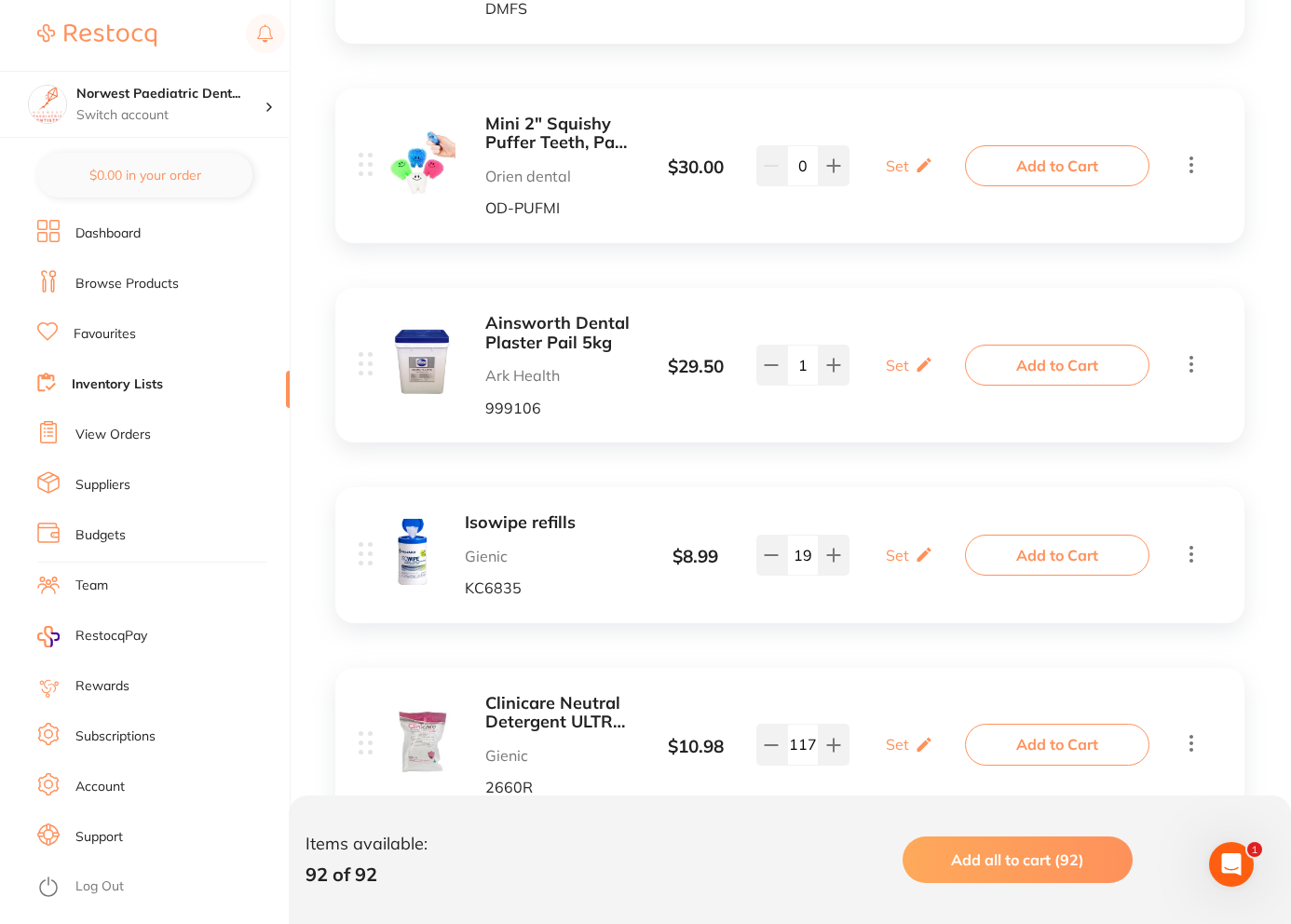 scroll, scrollTop: 4521, scrollLeft: 0, axis: vertical 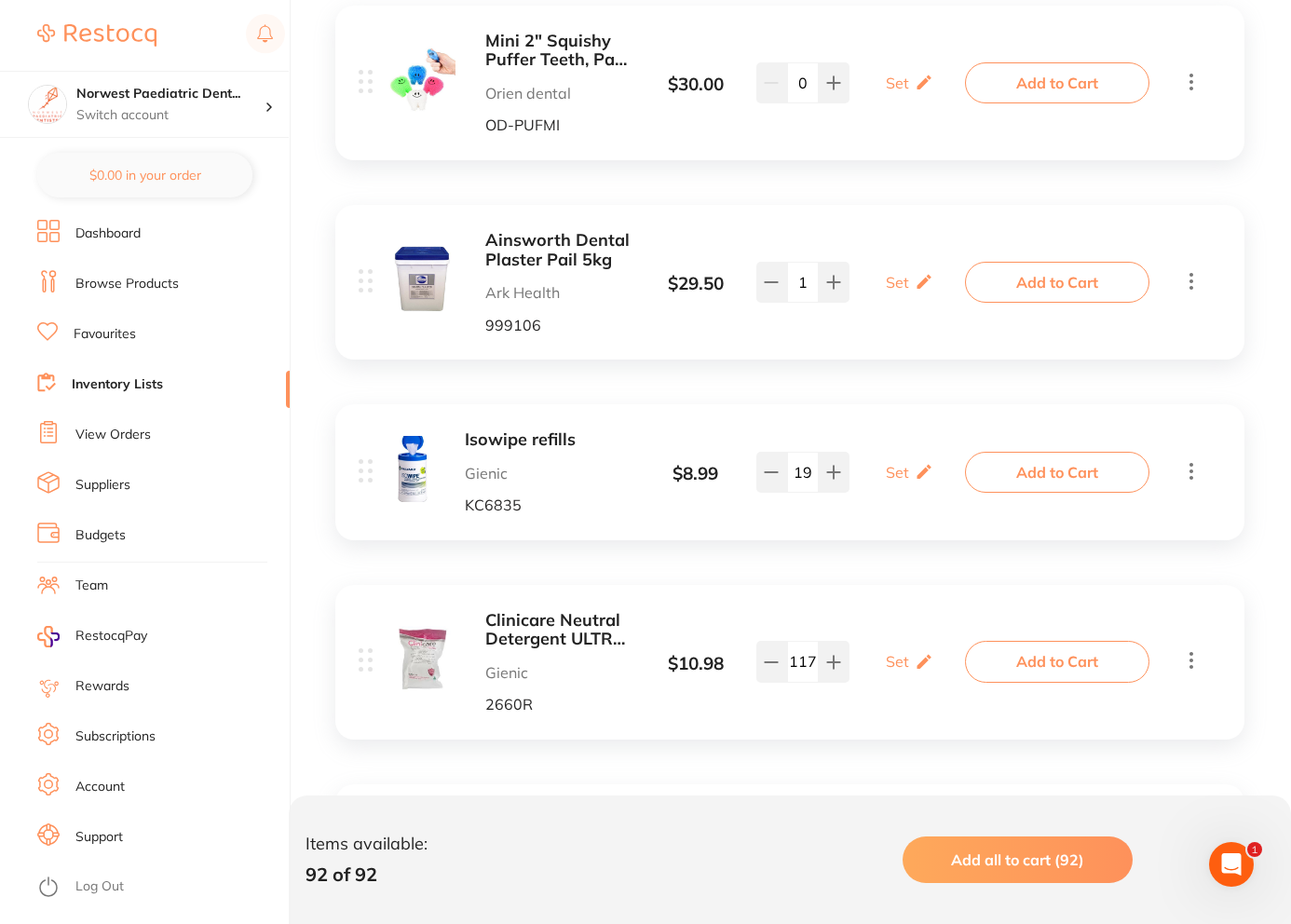 drag, startPoint x: 363, startPoint y: 665, endPoint x: 376, endPoint y: 483, distance: 182.4637 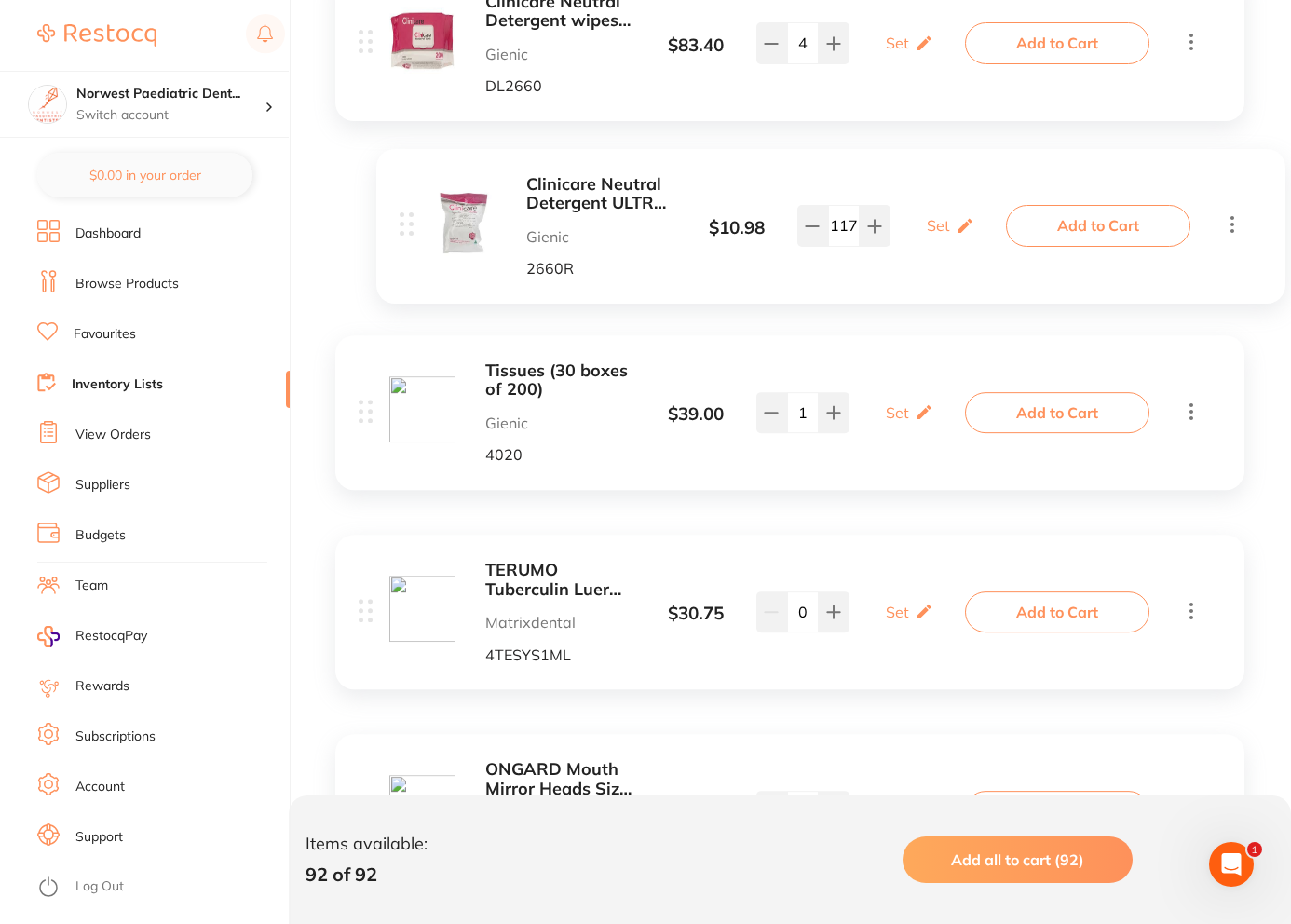 drag, startPoint x: 362, startPoint y: 662, endPoint x: 407, endPoint y: 227, distance: 437.32139 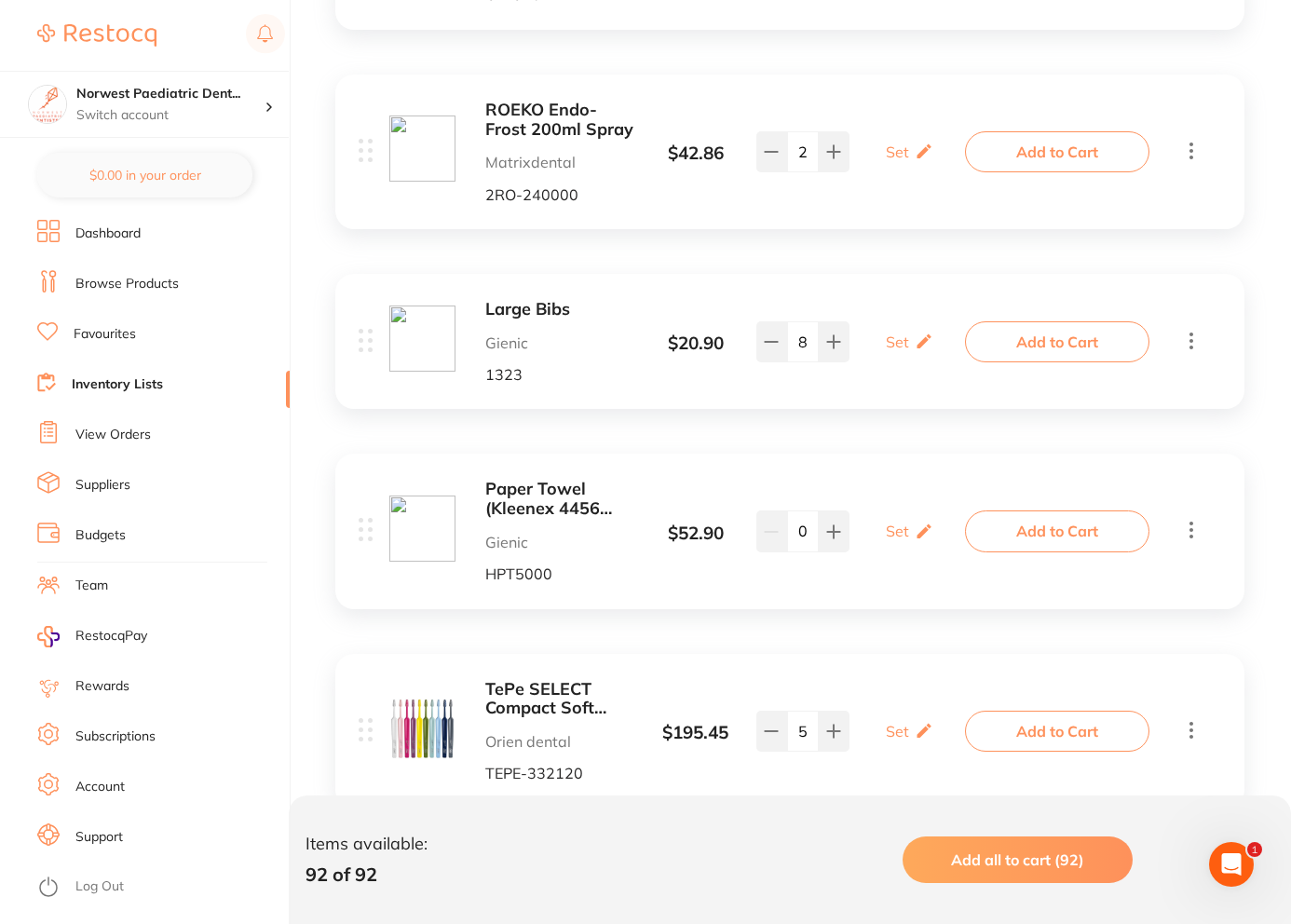scroll, scrollTop: 7148, scrollLeft: 0, axis: vertical 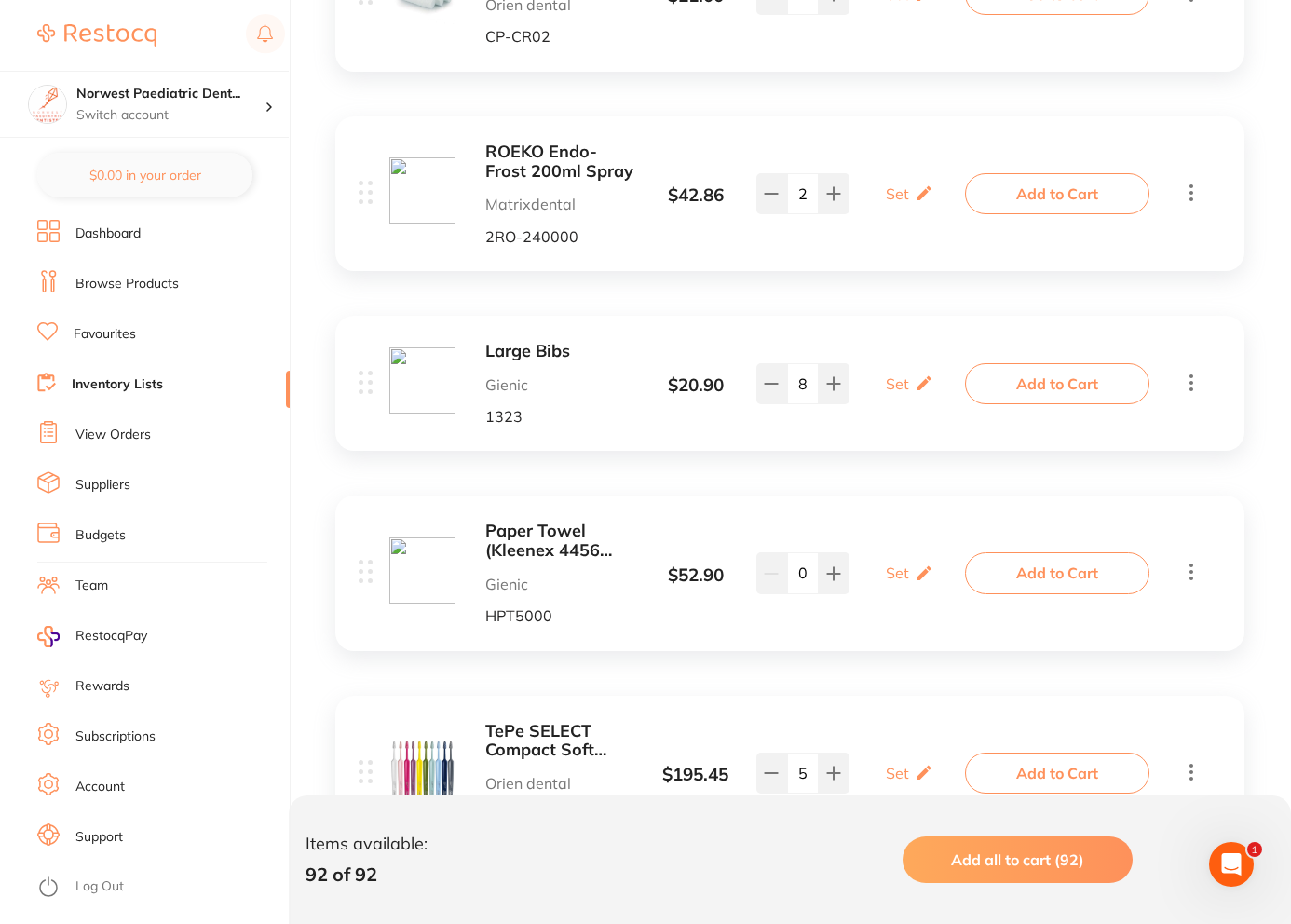 click on "Browse Products" at bounding box center (127, 284) 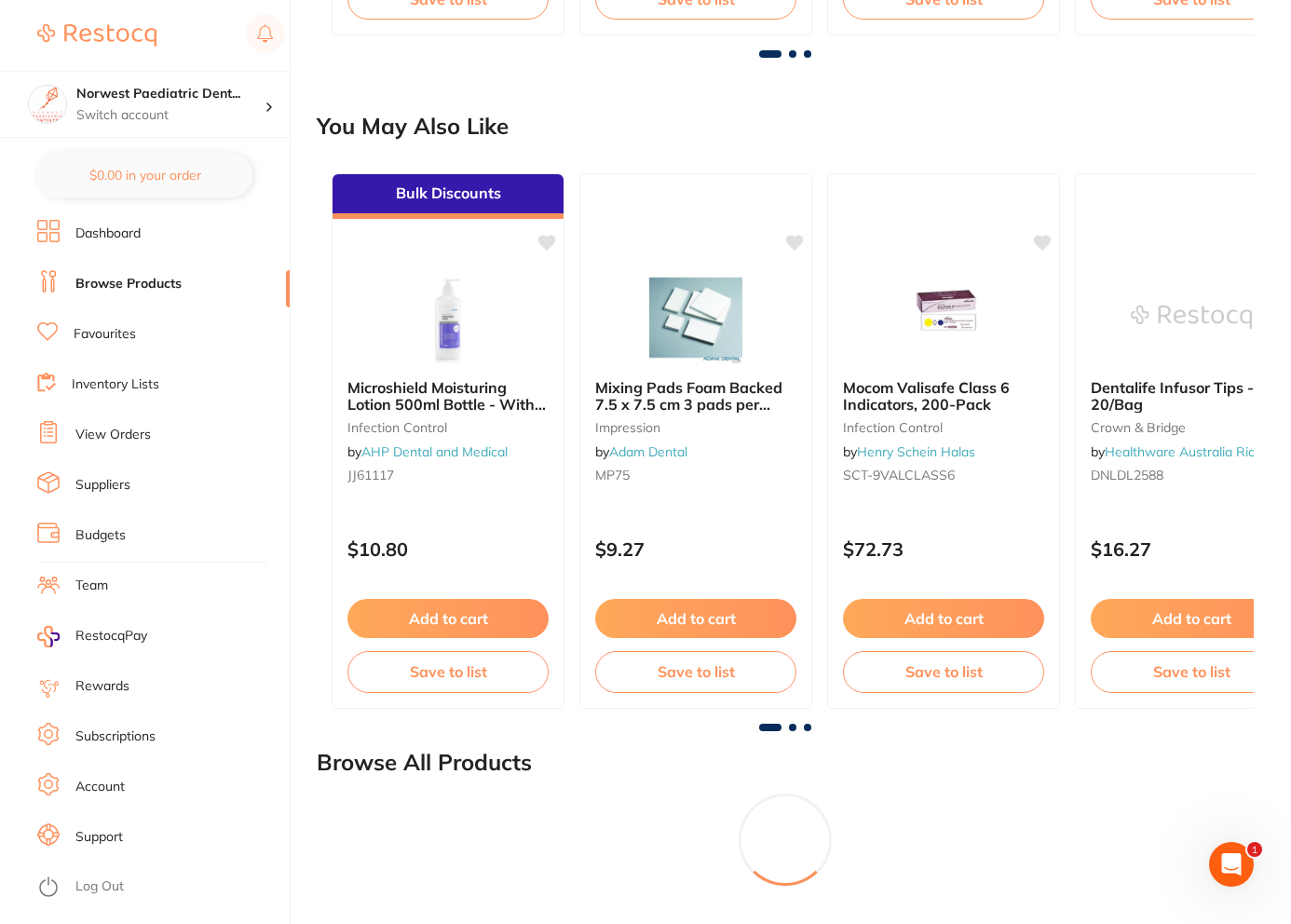 scroll, scrollTop: 0, scrollLeft: 0, axis: both 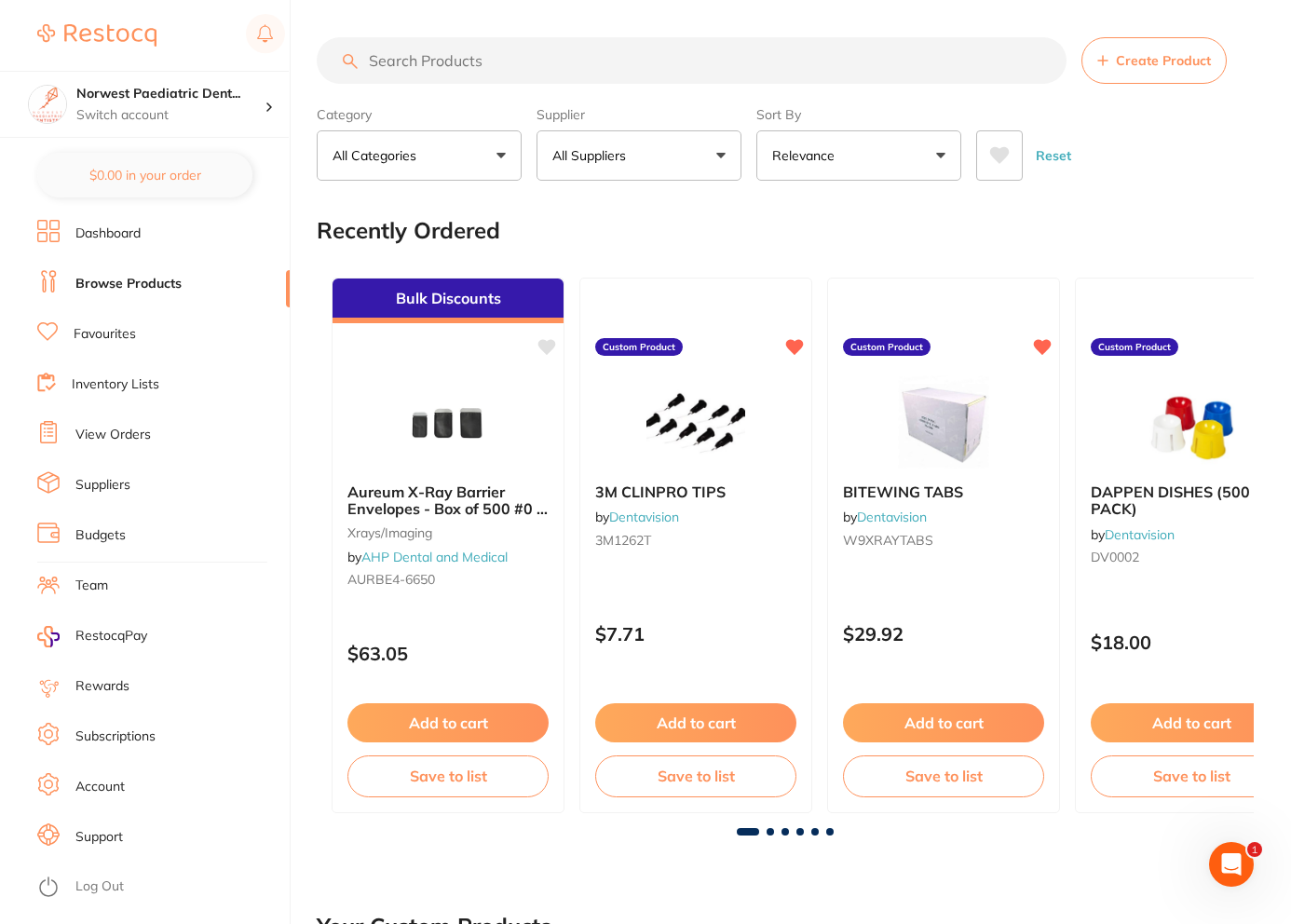 click at bounding box center [691, 61] 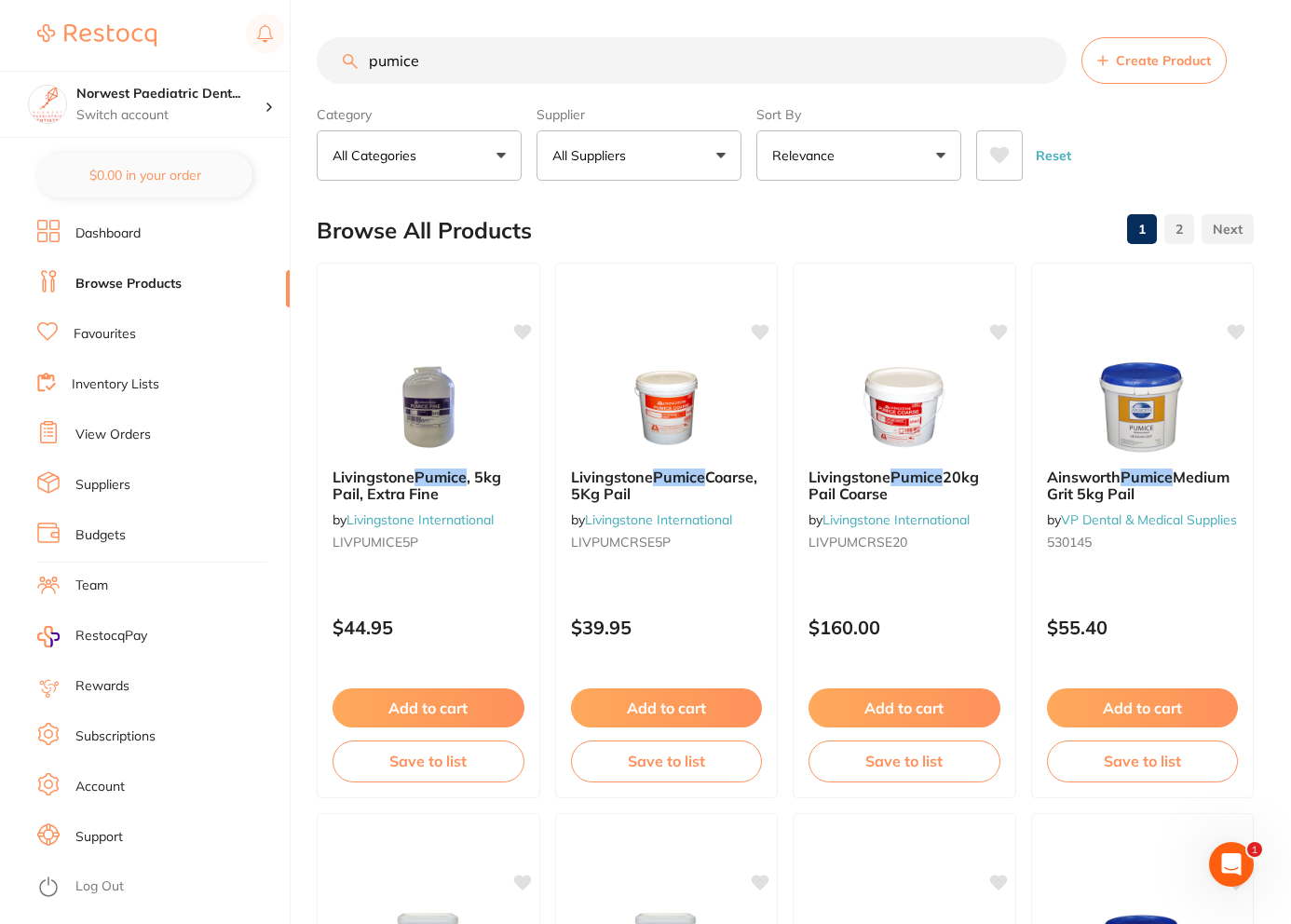 scroll, scrollTop: 0, scrollLeft: 0, axis: both 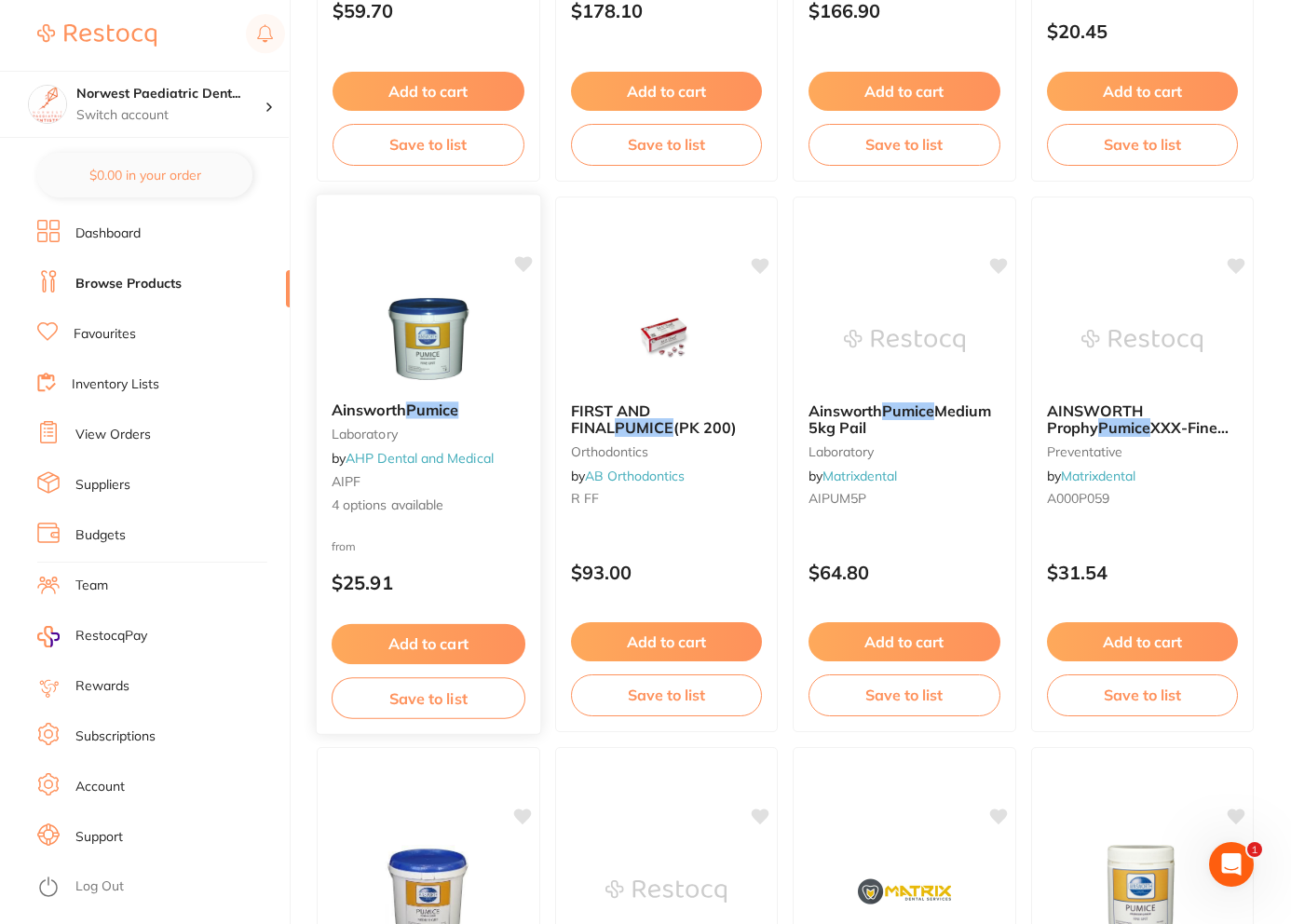 type on "pumice" 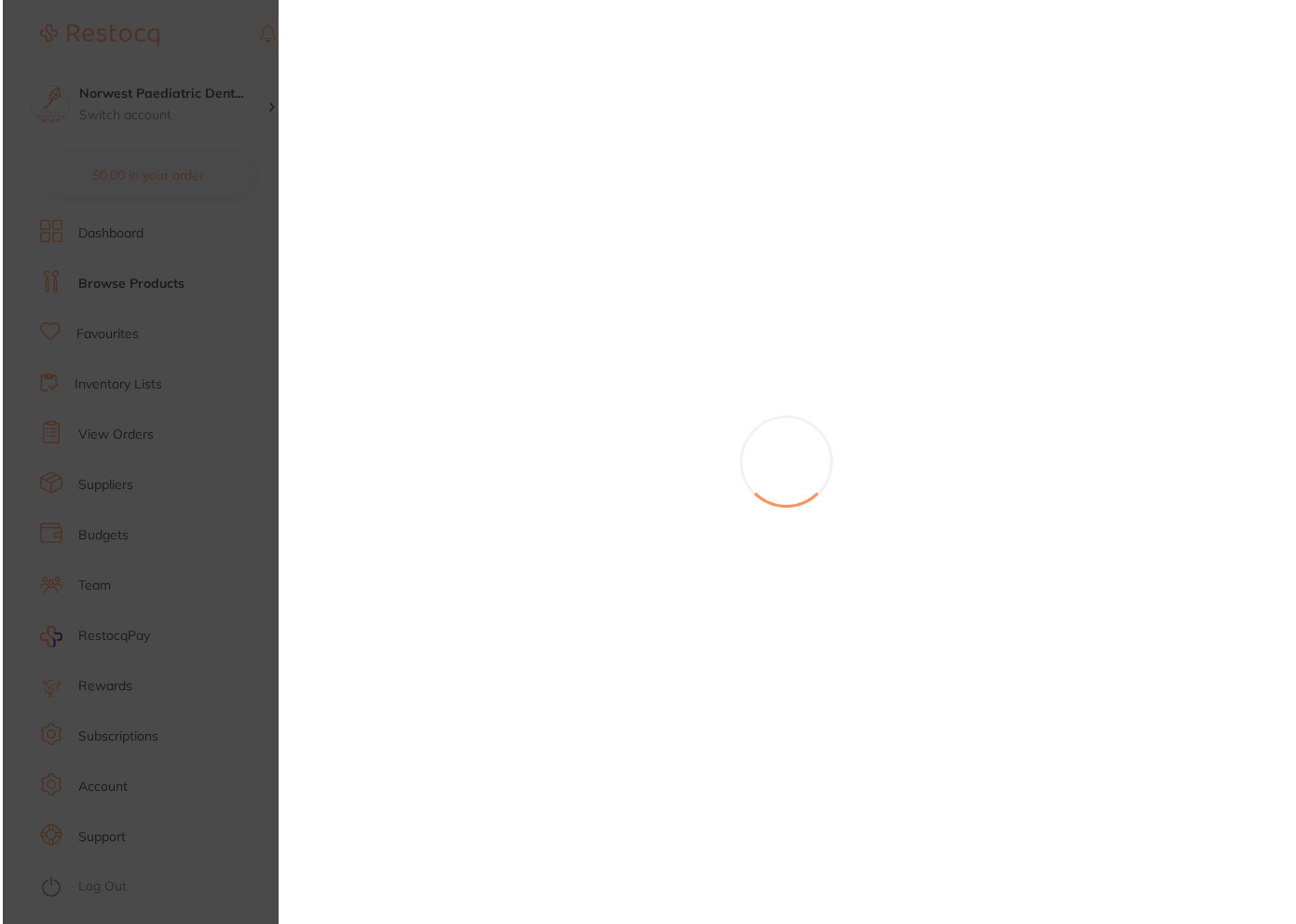 scroll, scrollTop: 0, scrollLeft: 0, axis: both 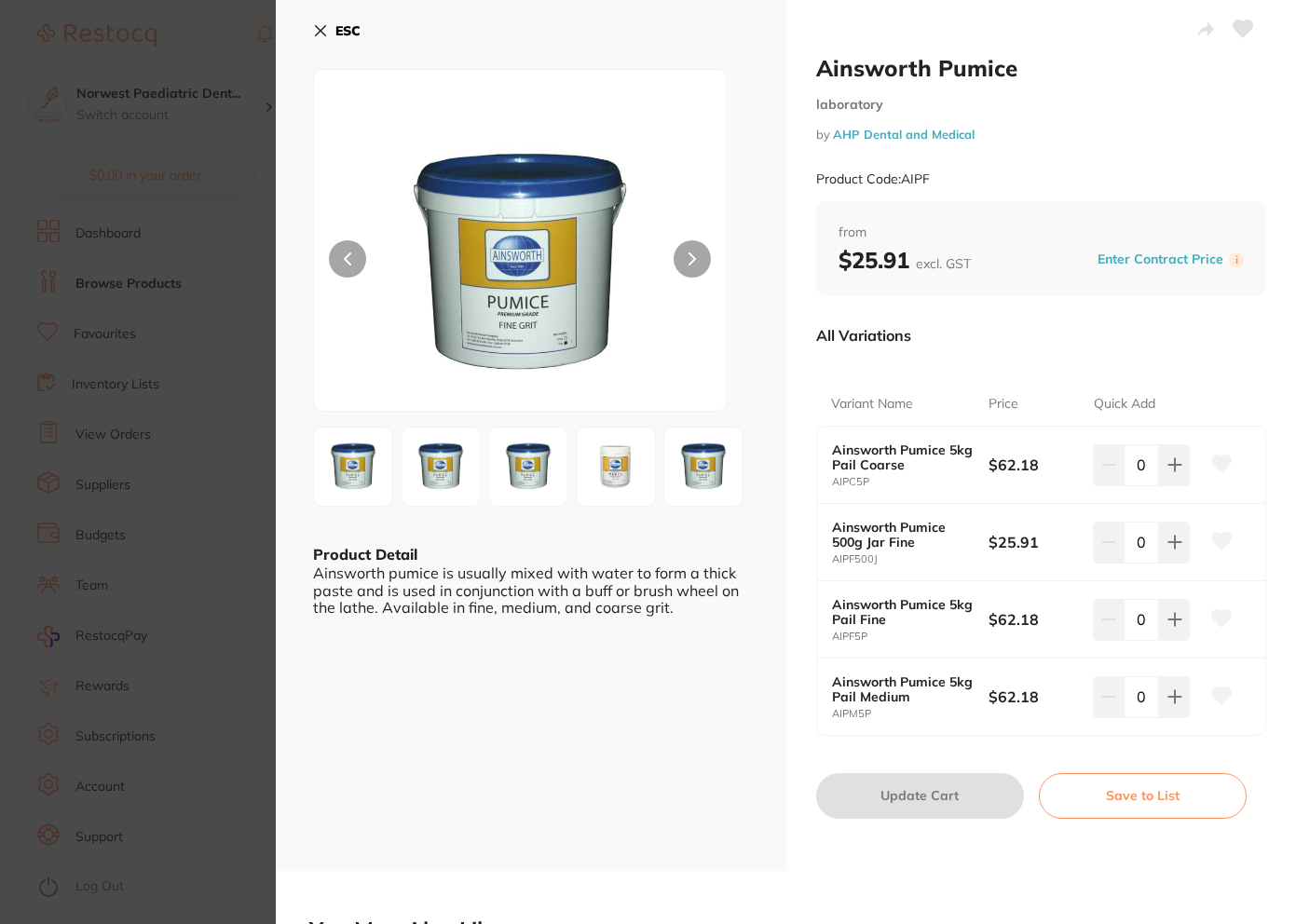 click 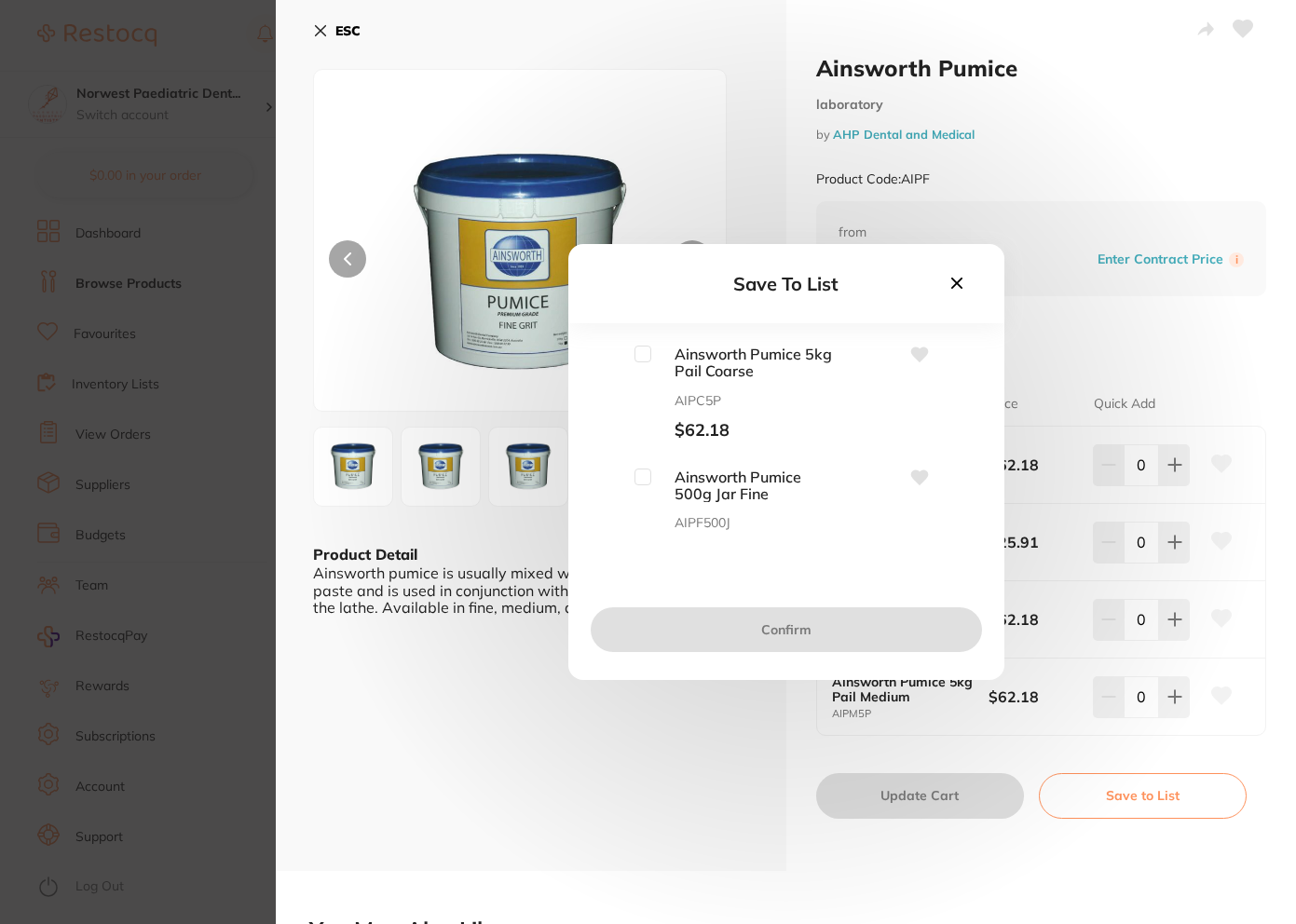 scroll, scrollTop: 0, scrollLeft: 0, axis: both 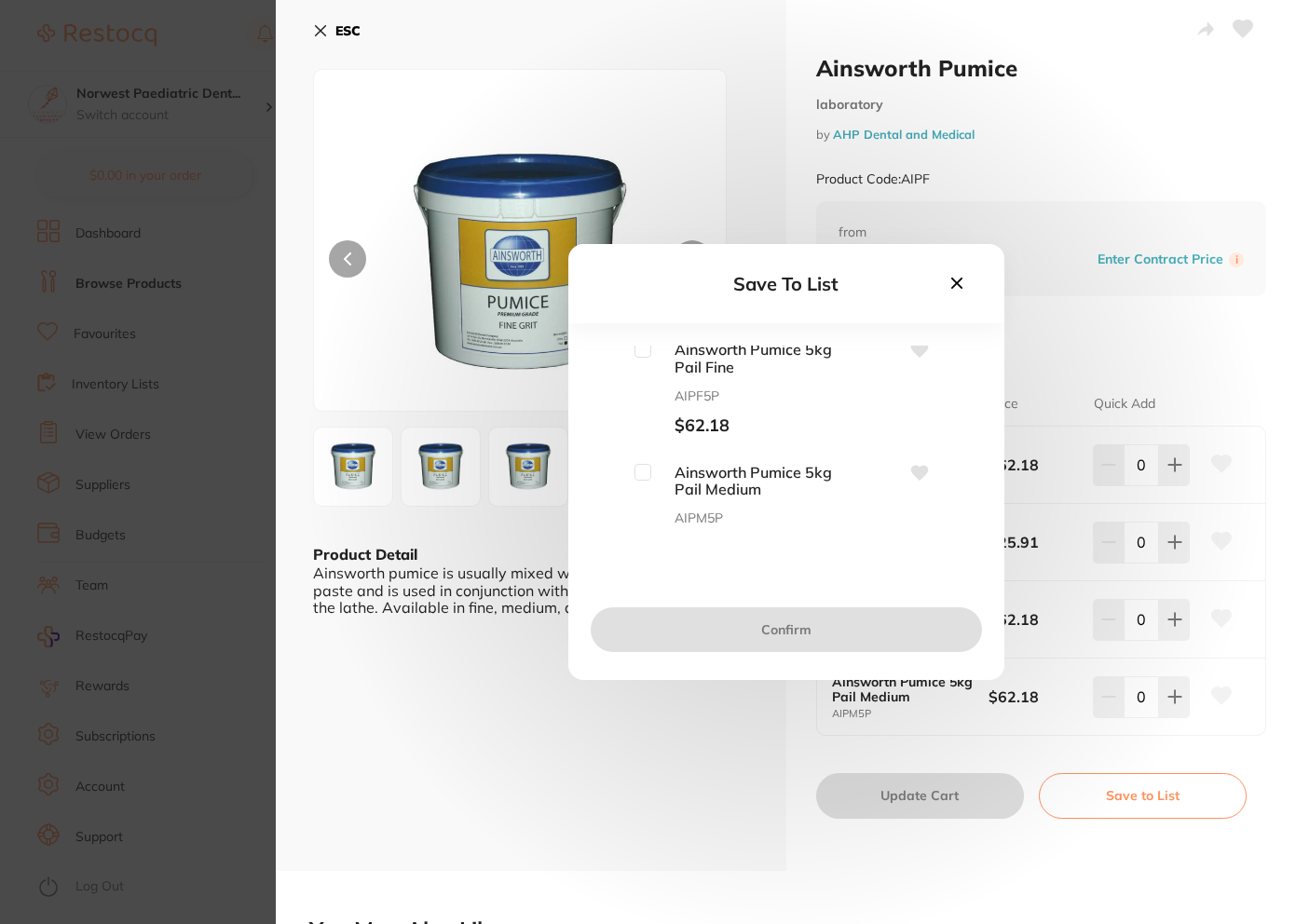 click 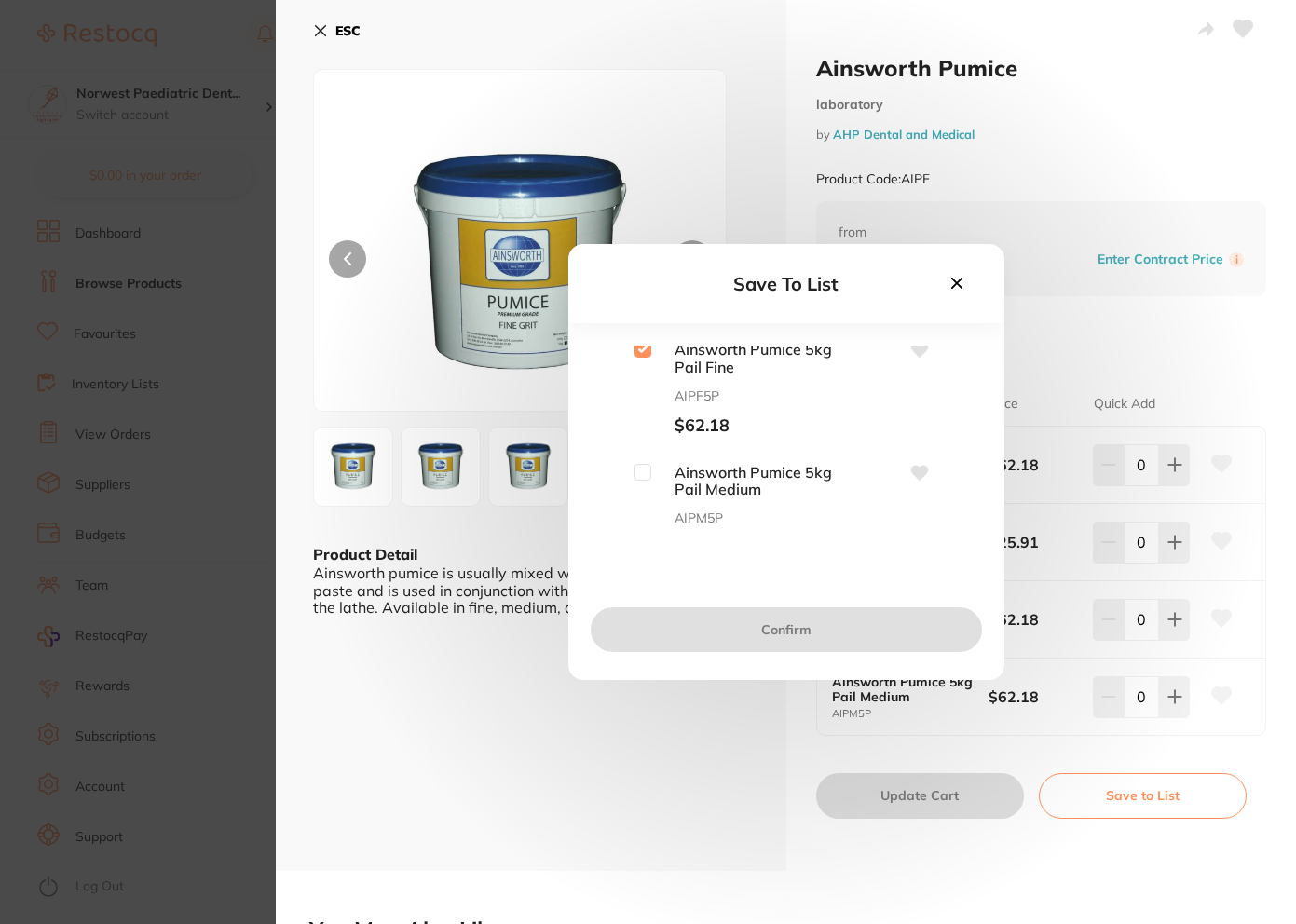checkbox on "true" 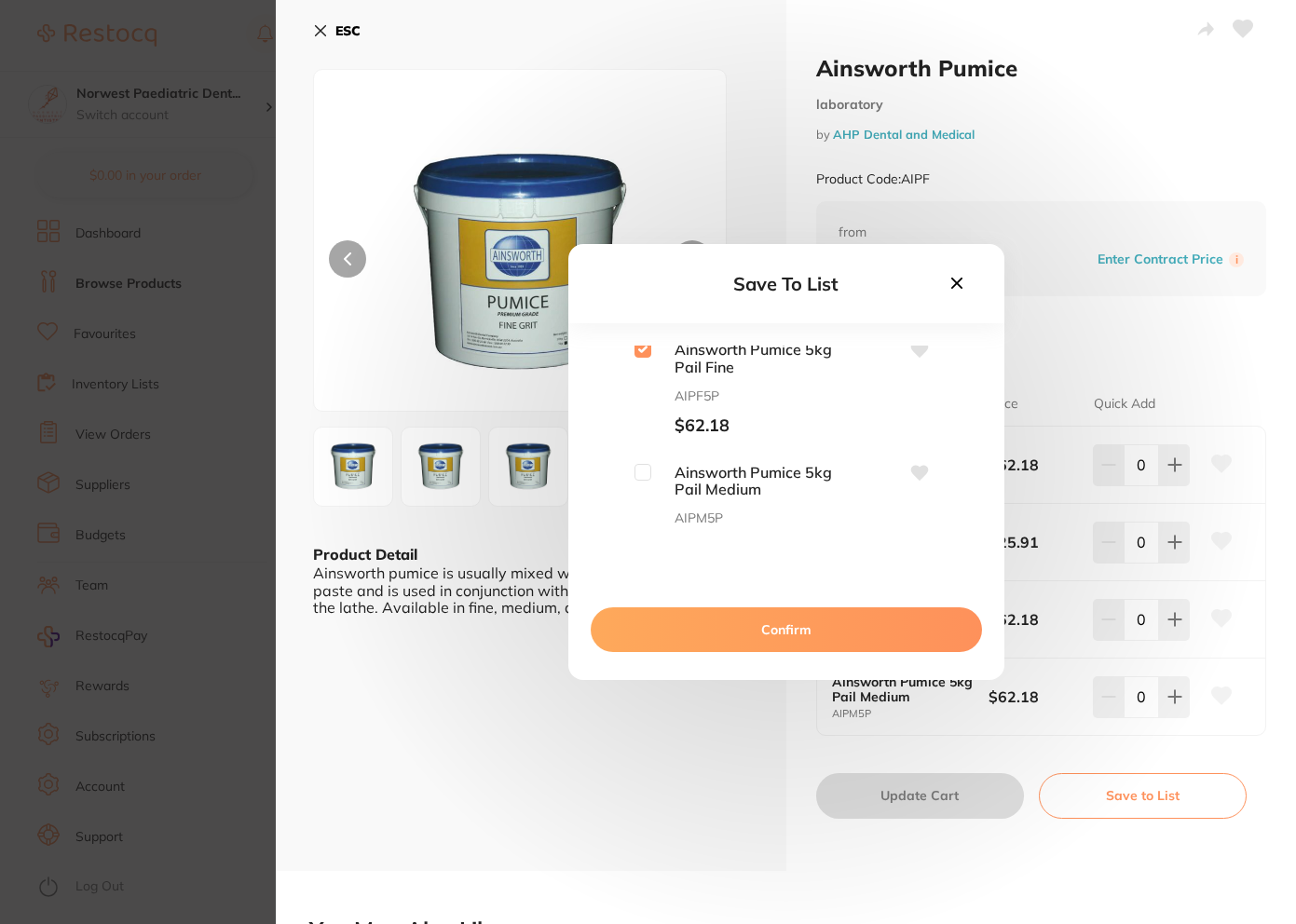 scroll, scrollTop: 0, scrollLeft: 0, axis: both 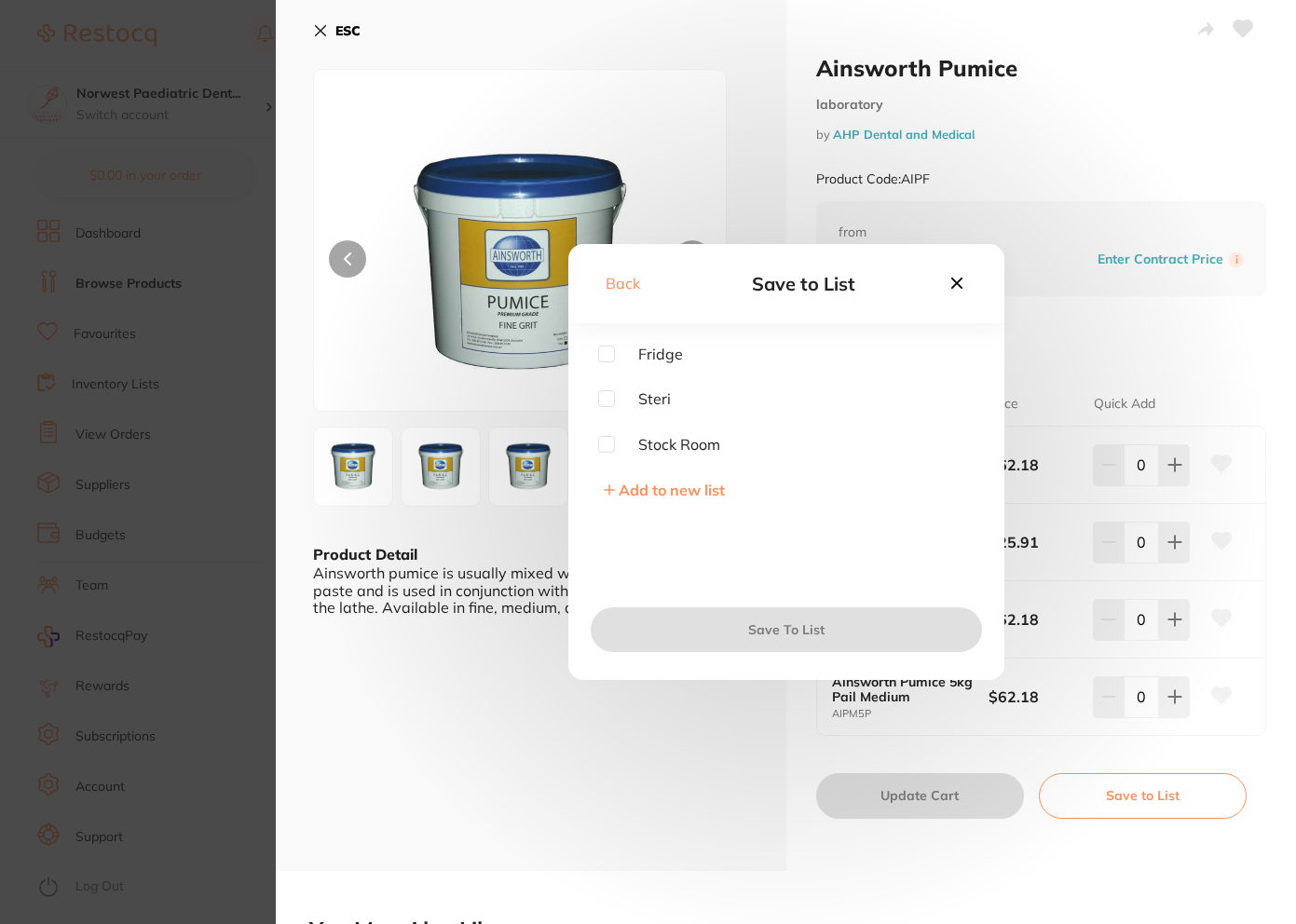 click at bounding box center (607, 399) 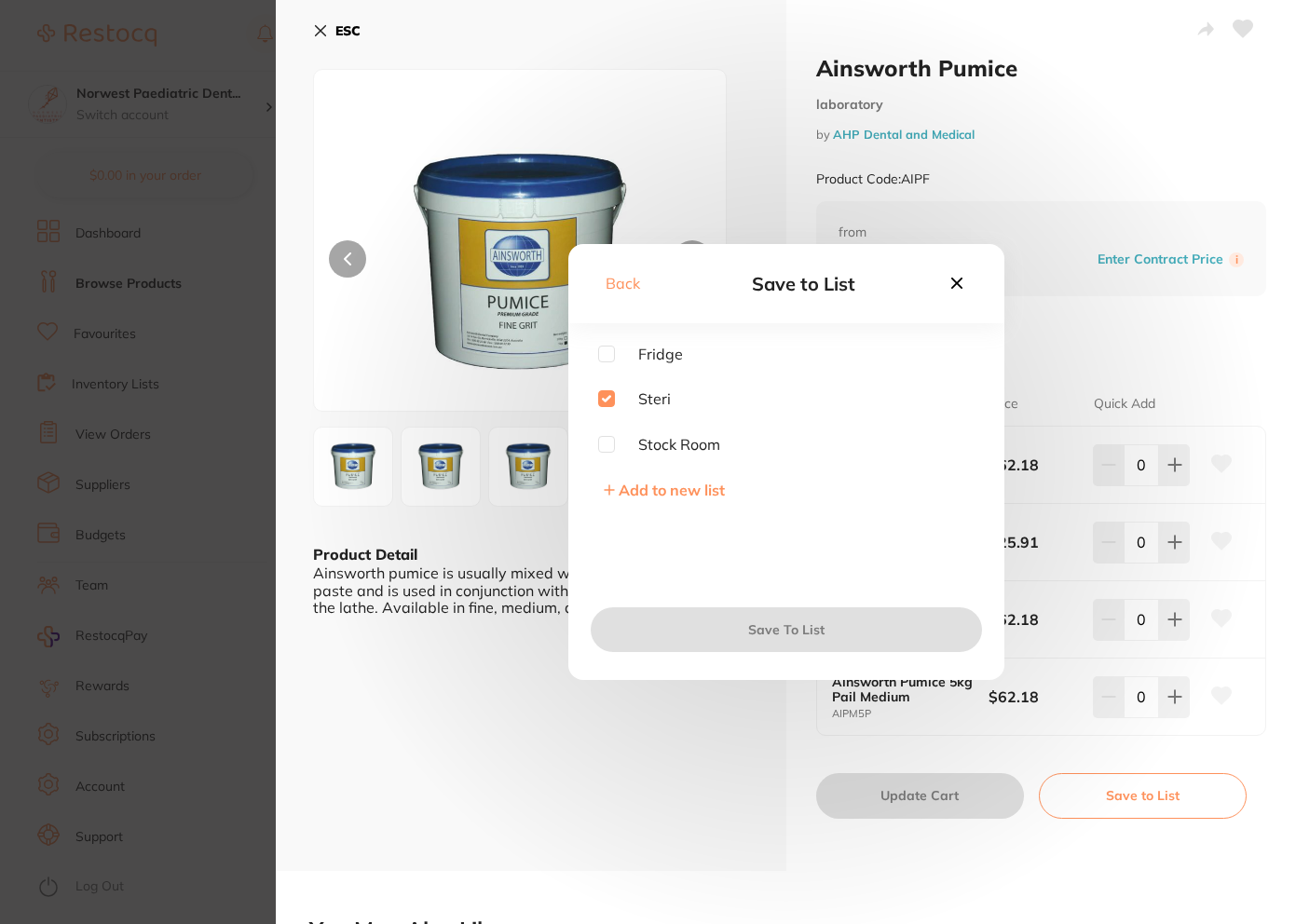 checkbox on "true" 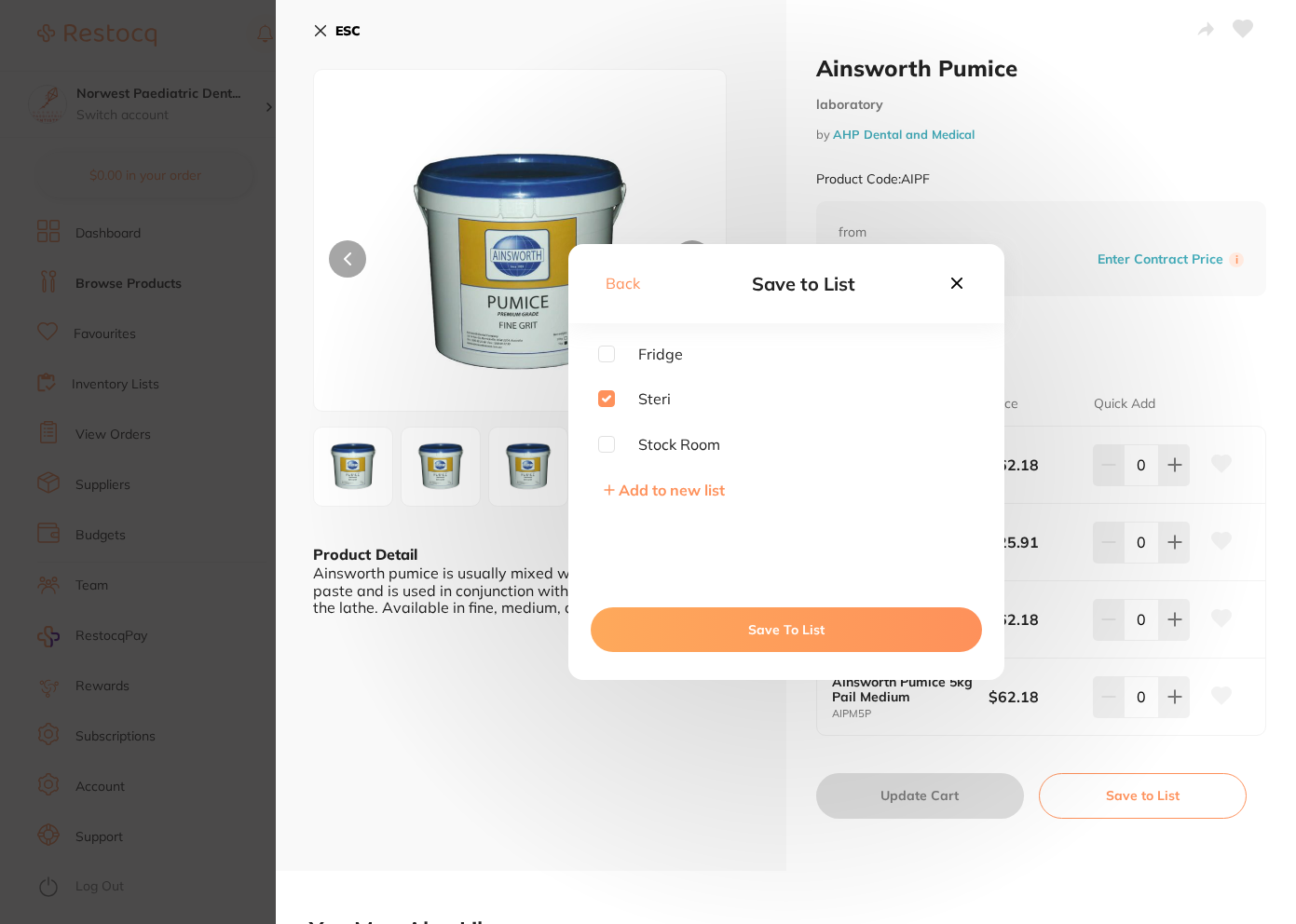 click on "Save To List" at bounding box center [786, 630] 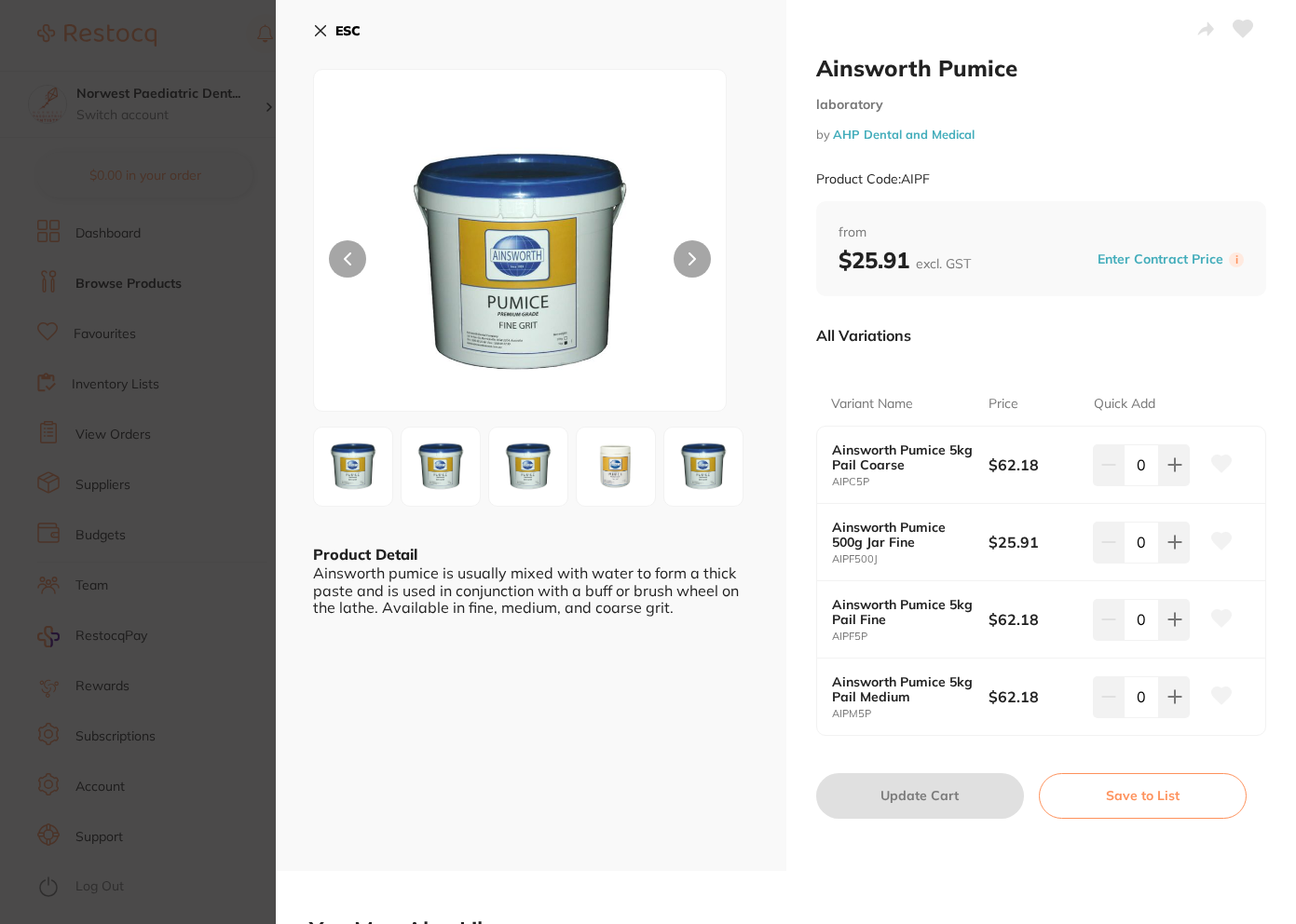 scroll, scrollTop: 0, scrollLeft: 0, axis: both 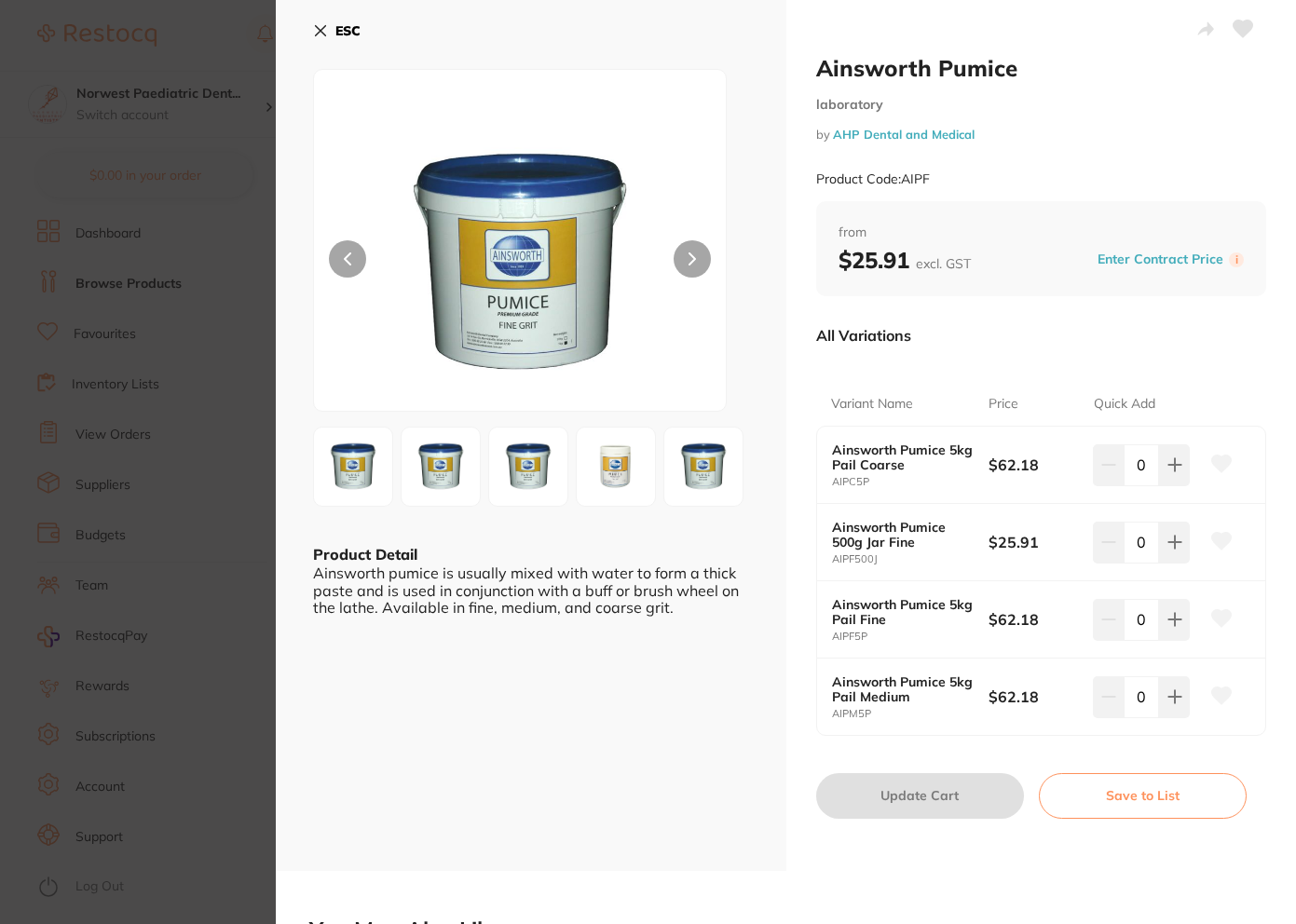 click 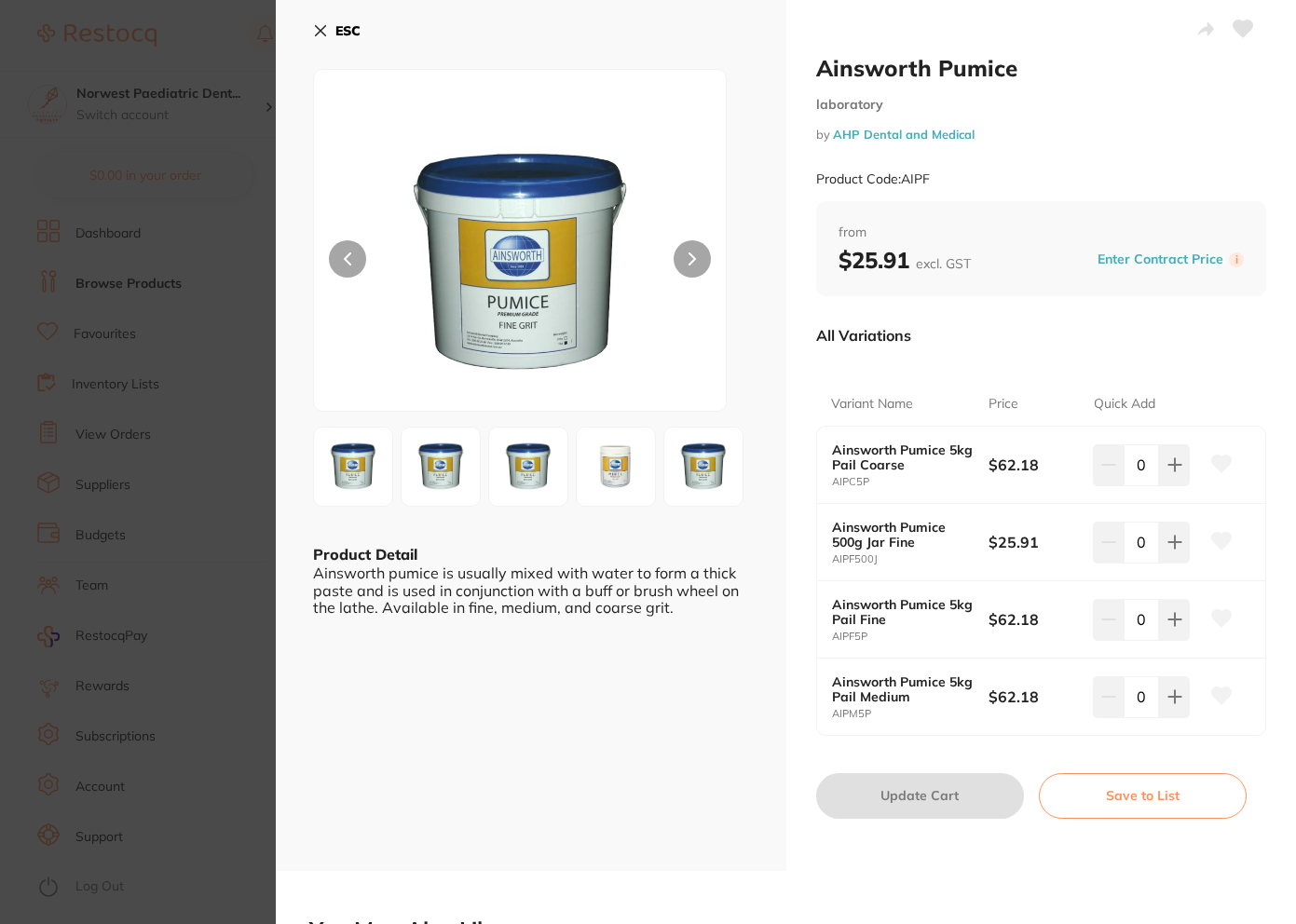 scroll, scrollTop: 0, scrollLeft: 0, axis: both 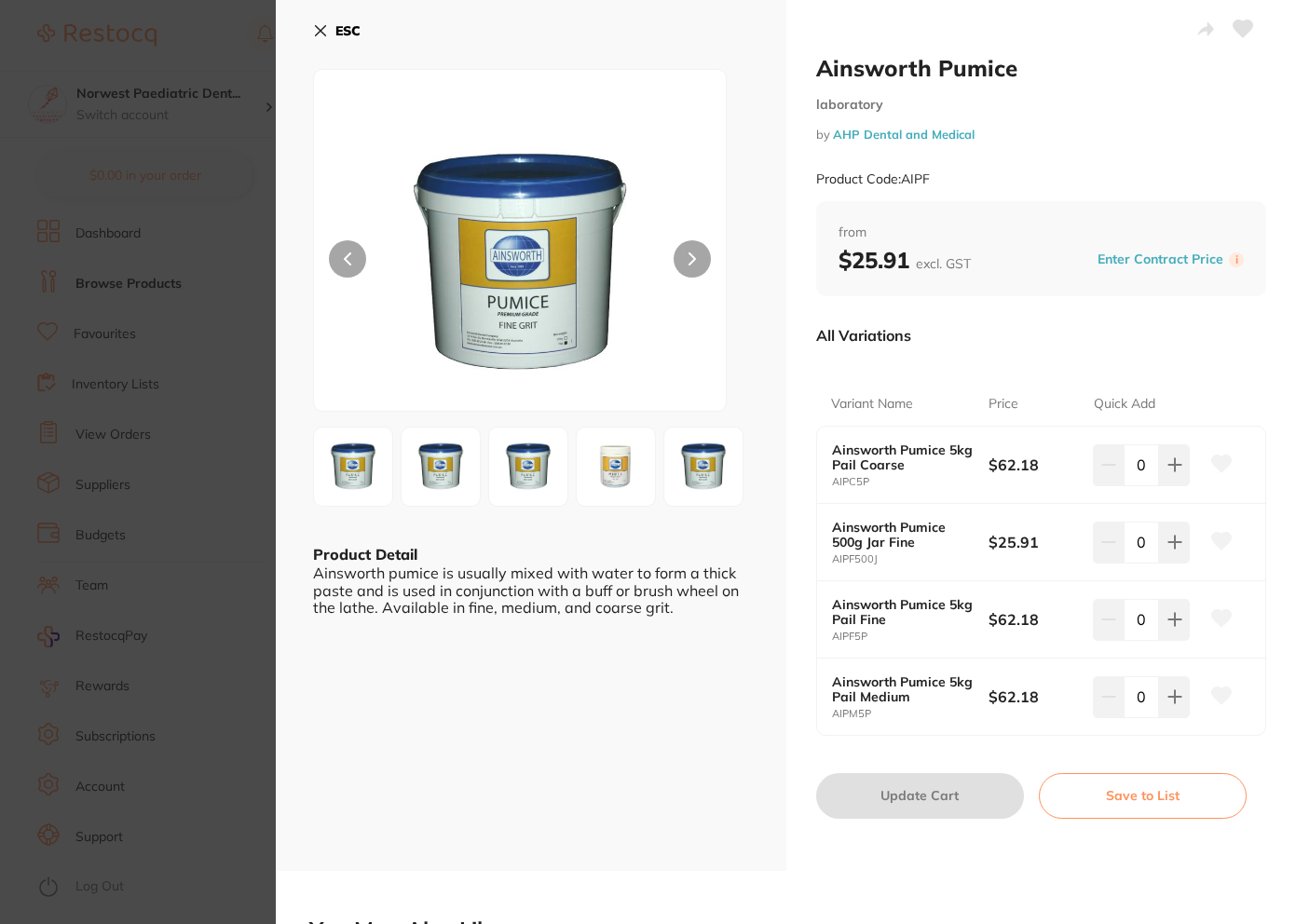 click on "ESC" at bounding box center [336, 31] 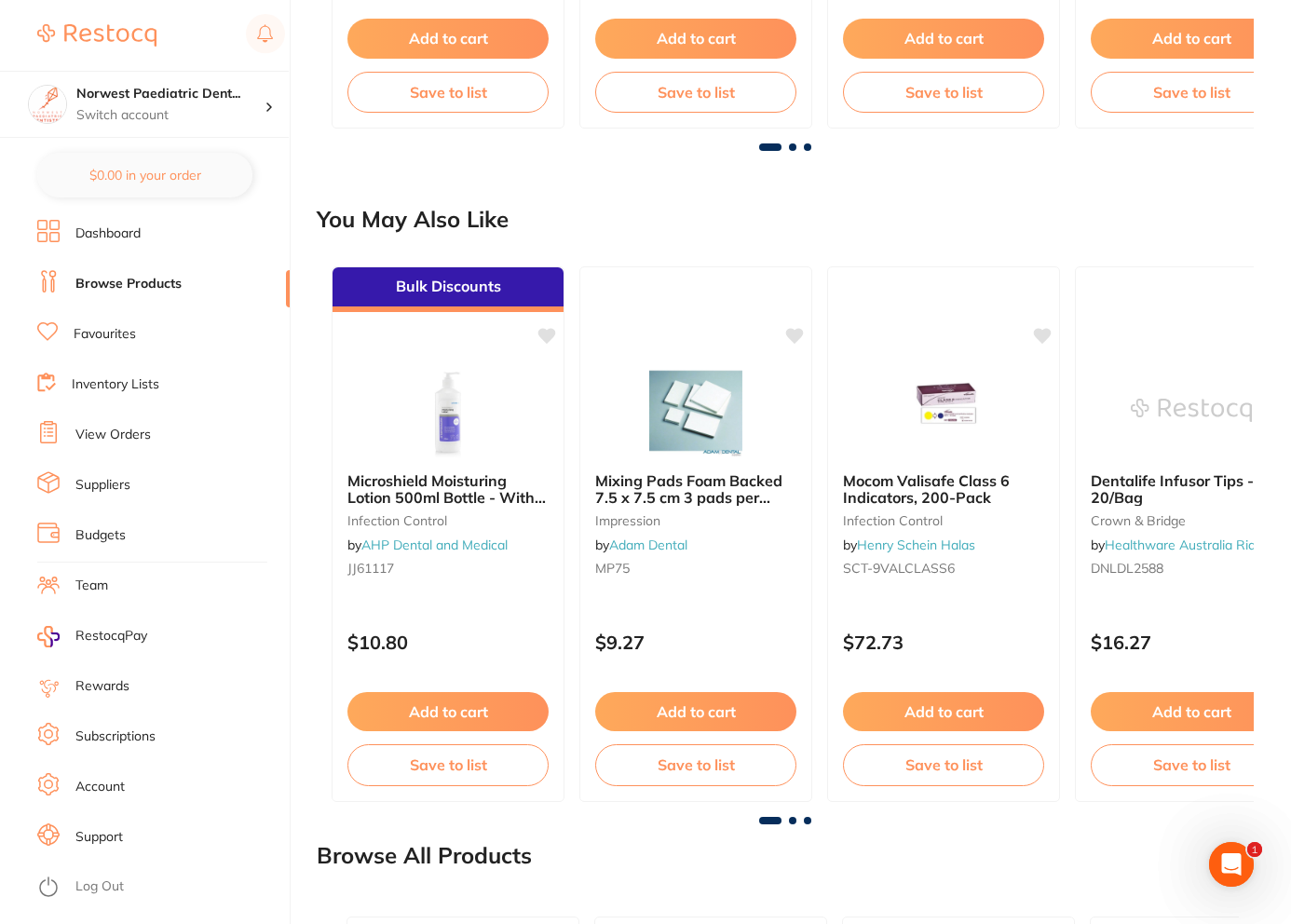 scroll, scrollTop: 1982, scrollLeft: 0, axis: vertical 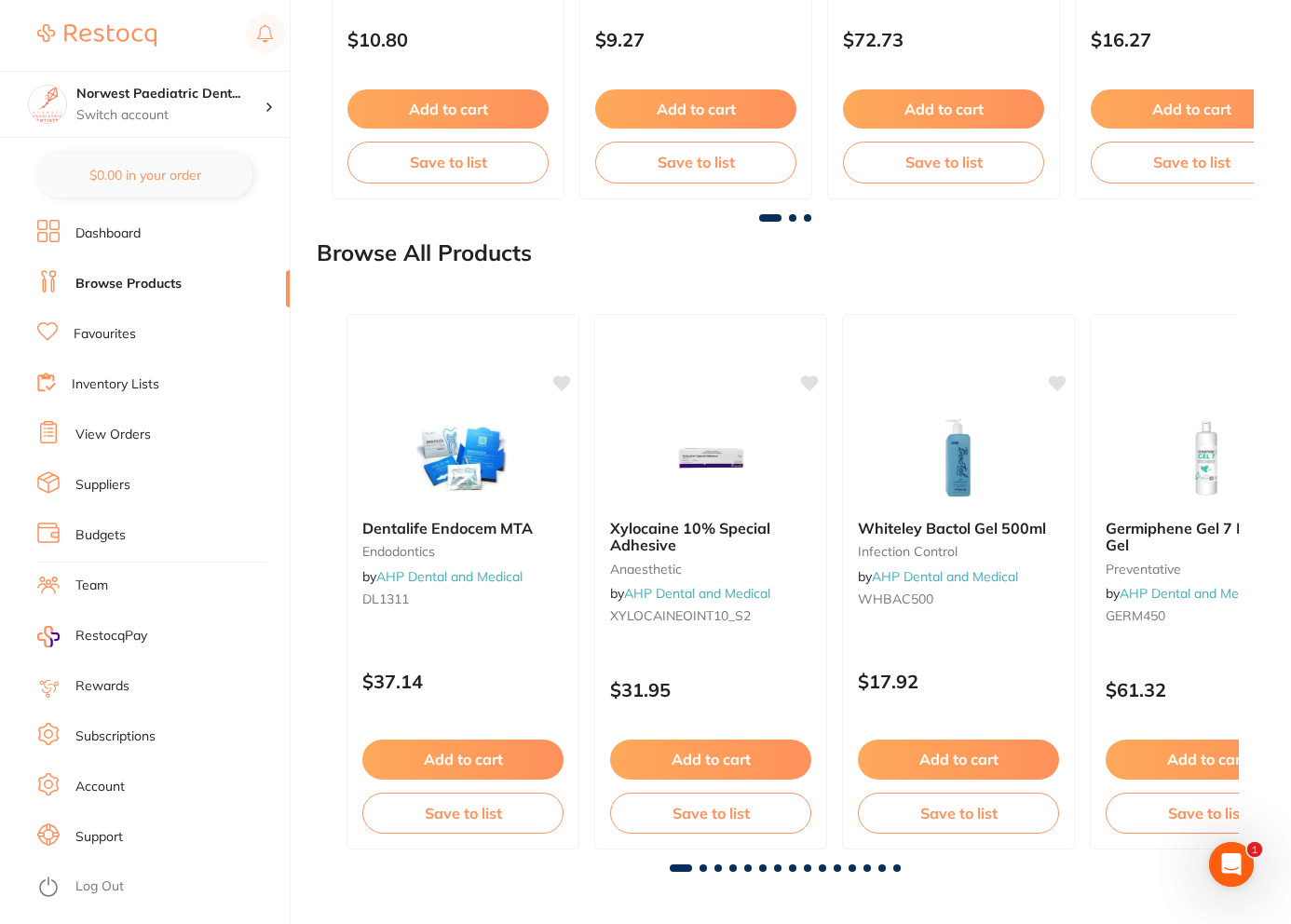 click on "Inventory Lists" at bounding box center [116, 385] 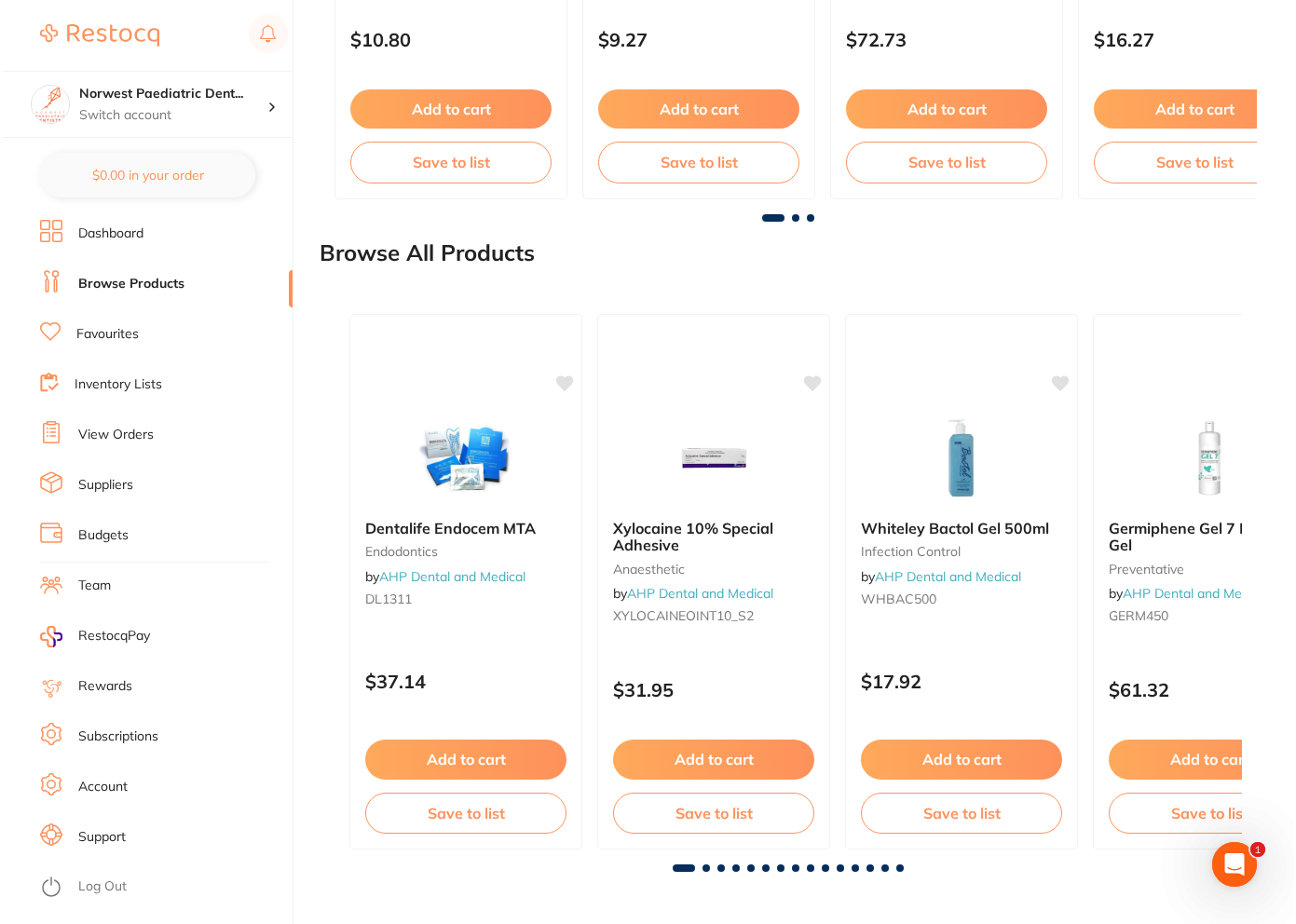 scroll, scrollTop: 0, scrollLeft: 0, axis: both 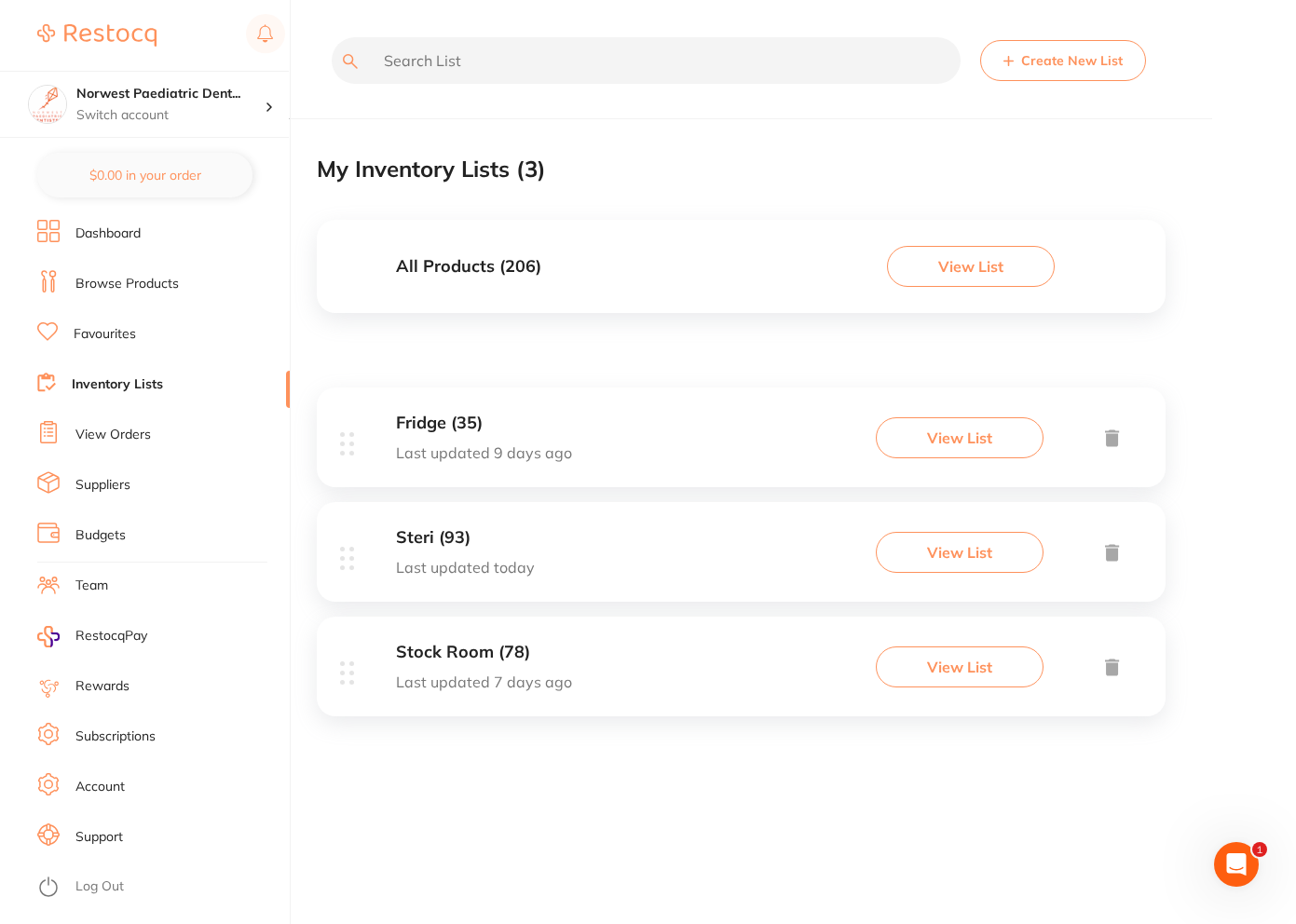 click on "View List" at bounding box center (960, 552) 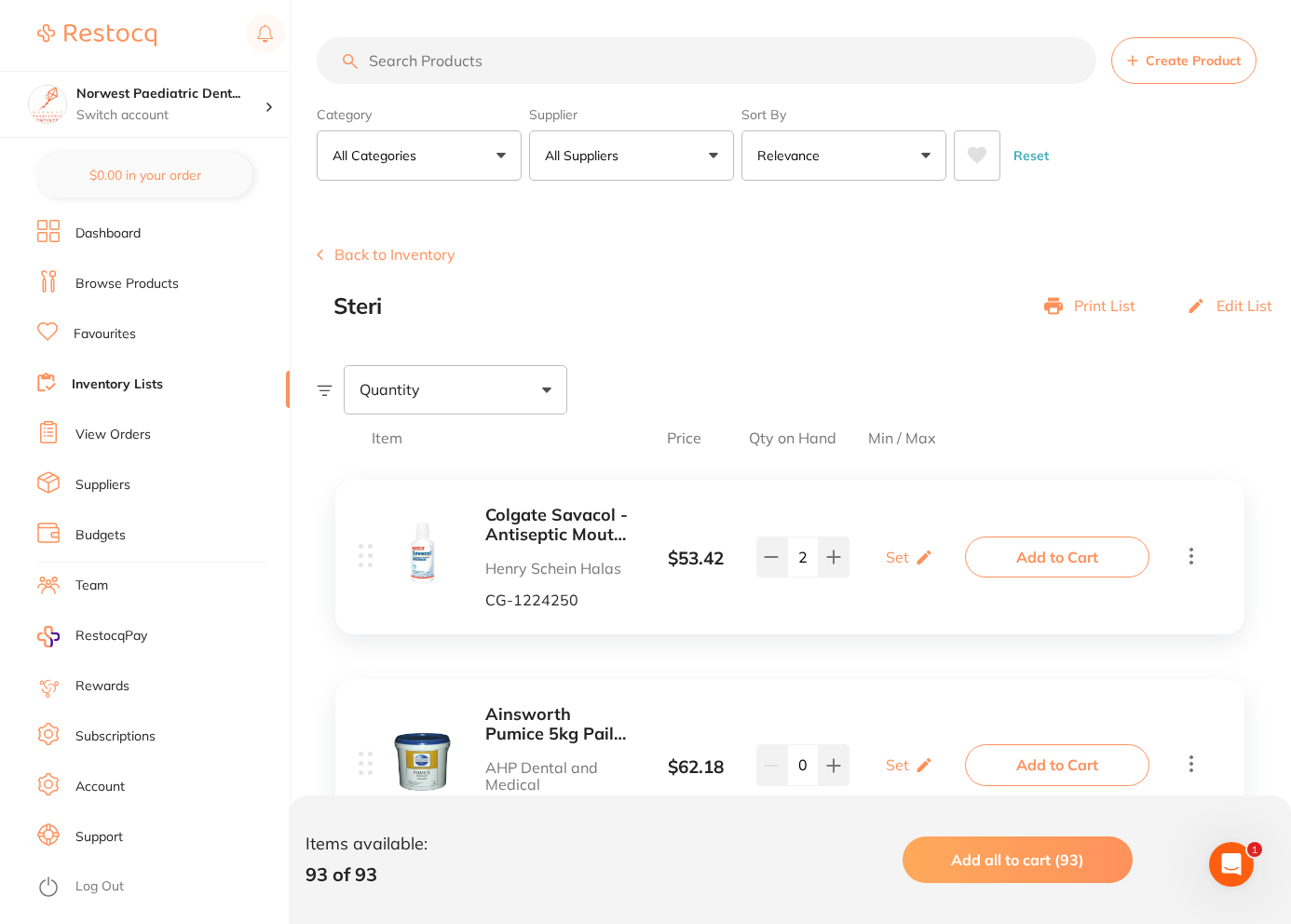 scroll, scrollTop: 0, scrollLeft: 0, axis: both 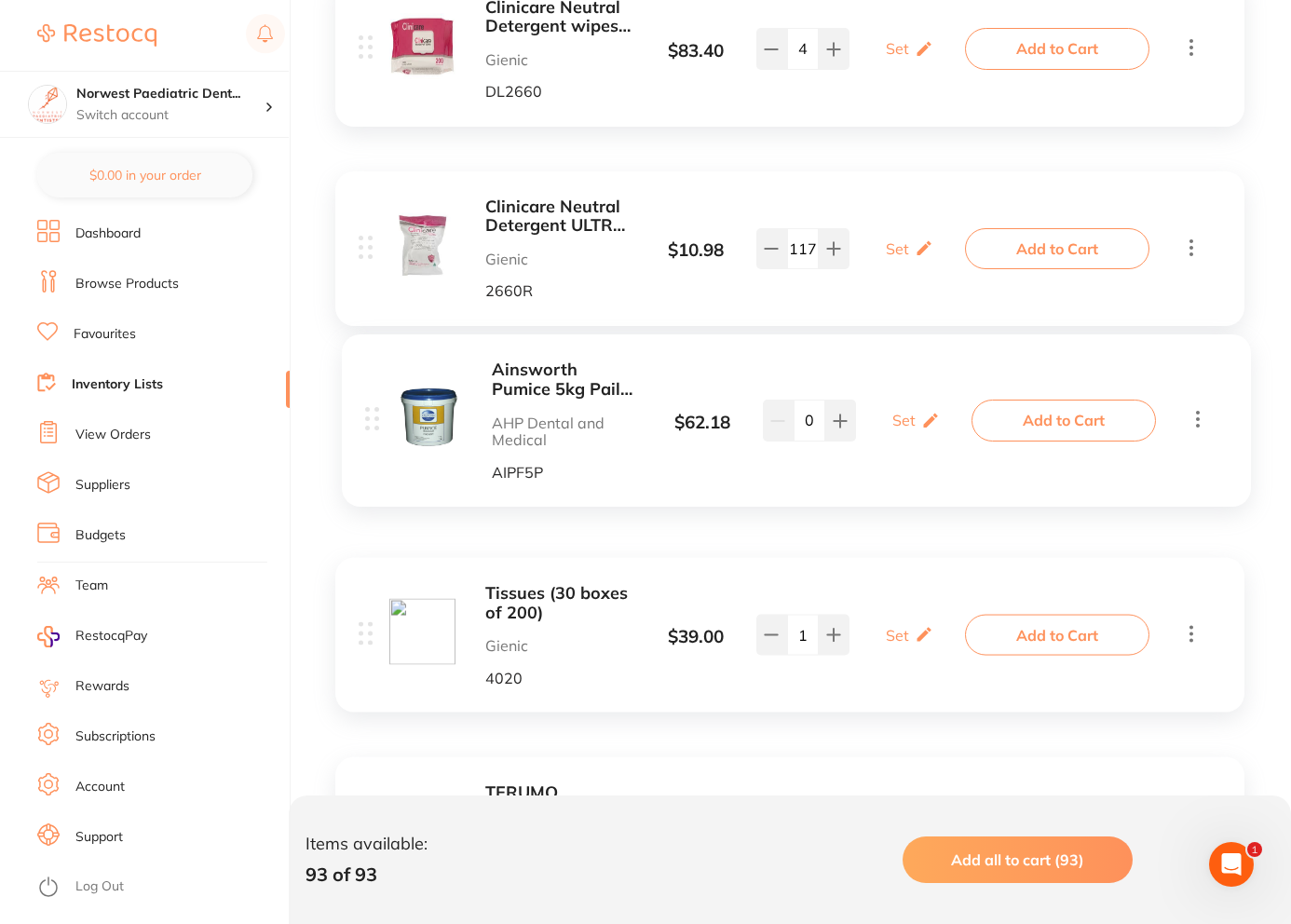 drag, startPoint x: 365, startPoint y: 333, endPoint x: 374, endPoint y: 427, distance: 94.42987 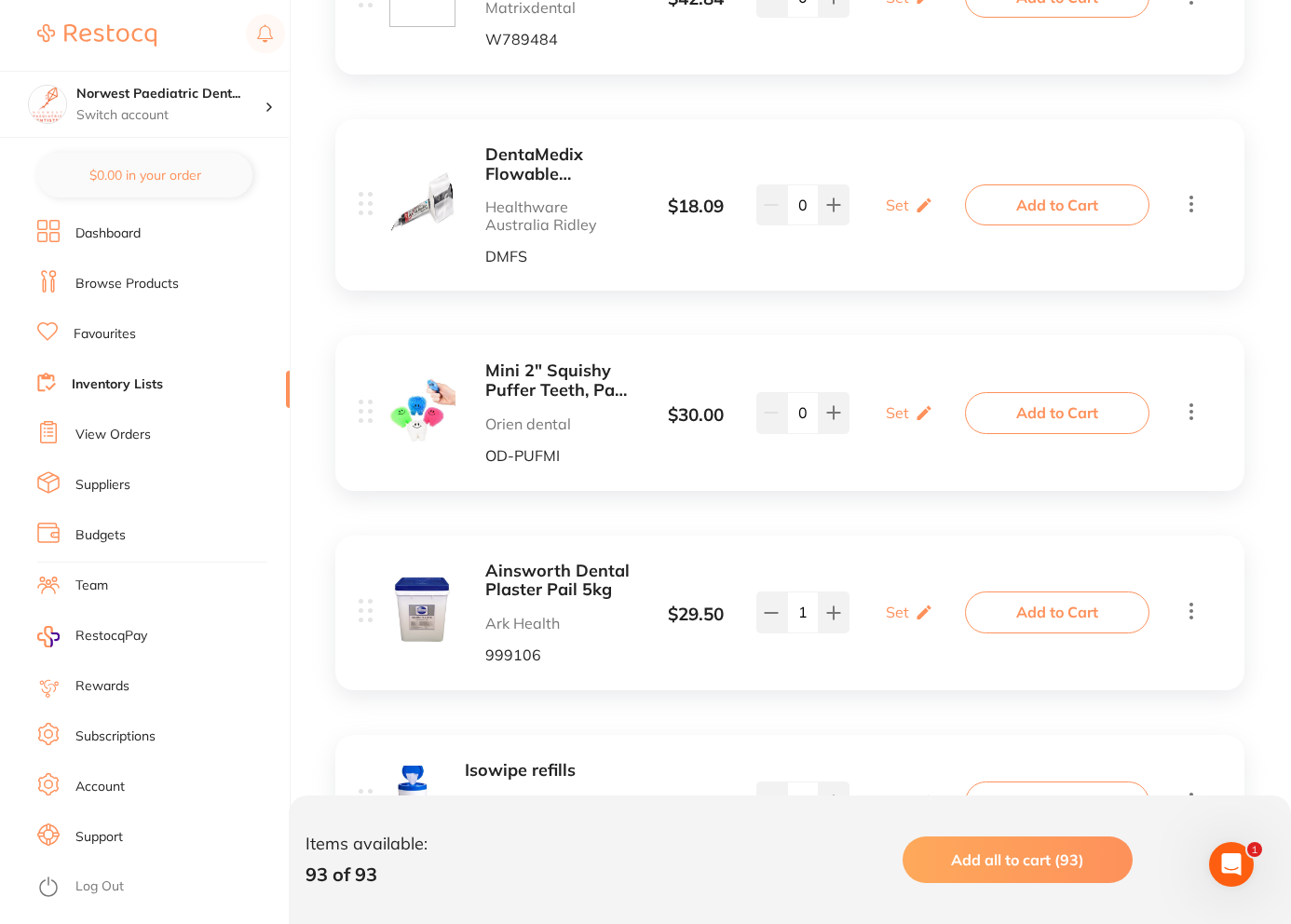 scroll, scrollTop: 4652, scrollLeft: 0, axis: vertical 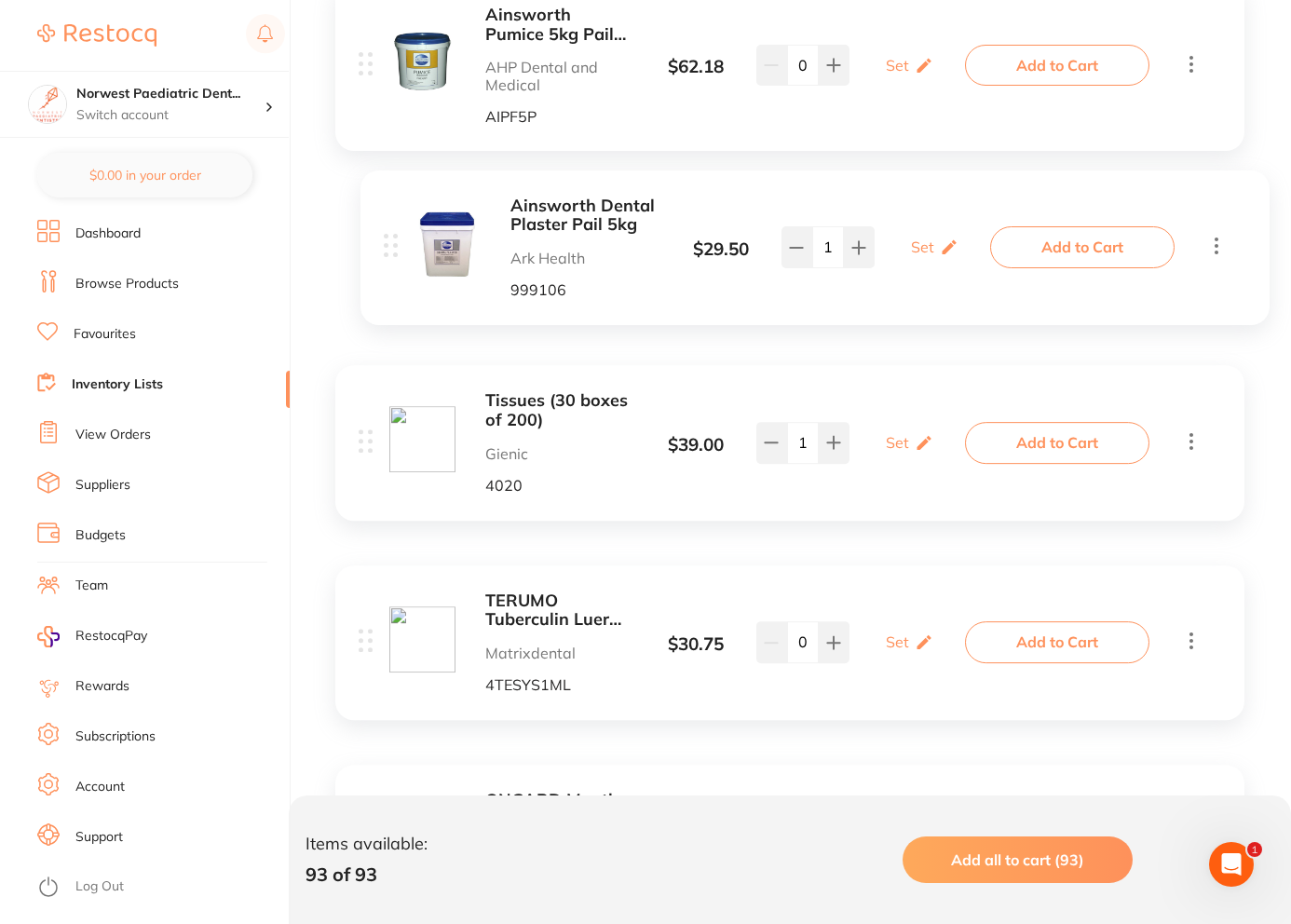 drag, startPoint x: 371, startPoint y: 568, endPoint x: 399, endPoint y: 240, distance: 329.193 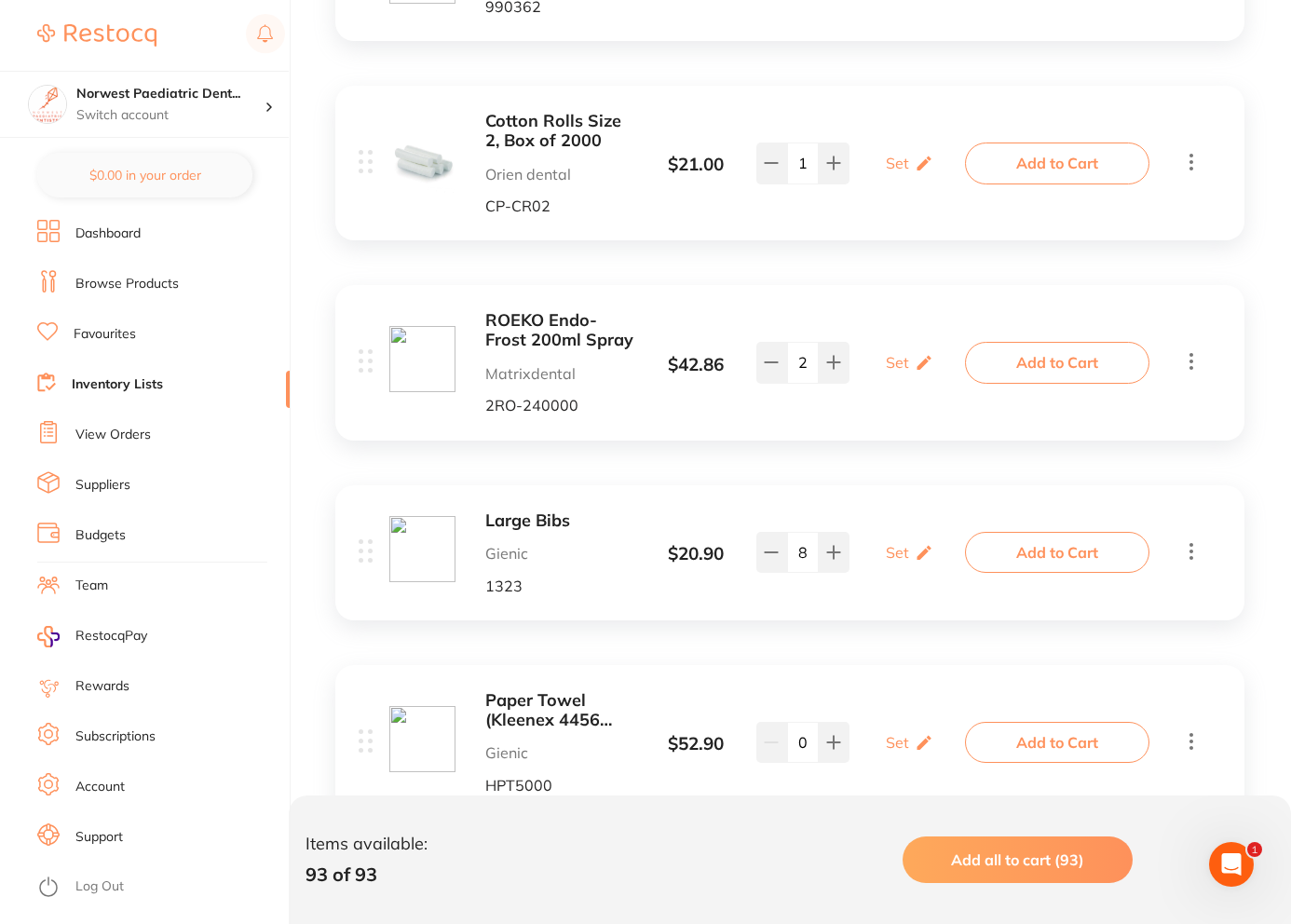scroll, scrollTop: 7197, scrollLeft: 0, axis: vertical 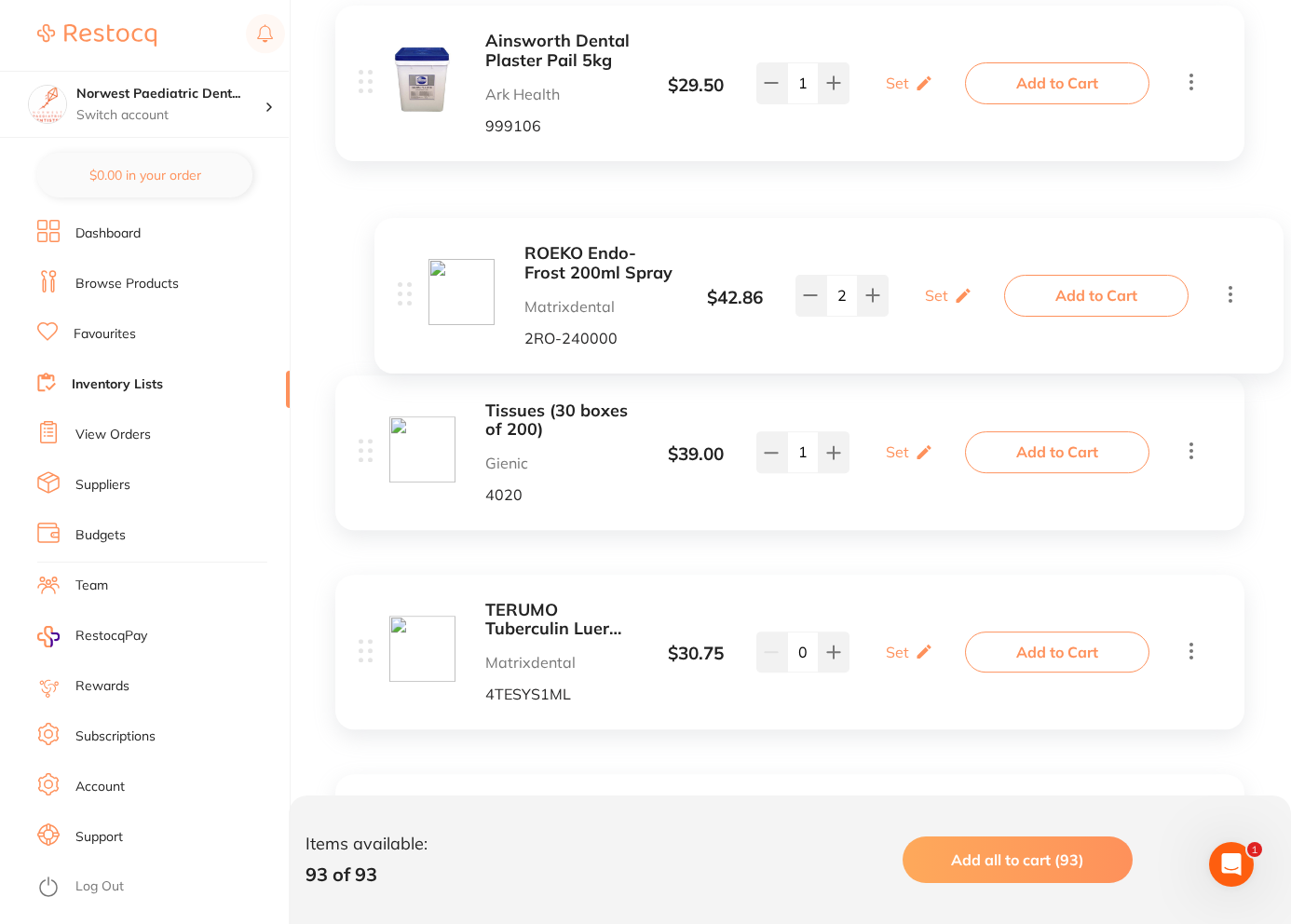 drag, startPoint x: 365, startPoint y: 363, endPoint x: 405, endPoint y: 292, distance: 81.49233 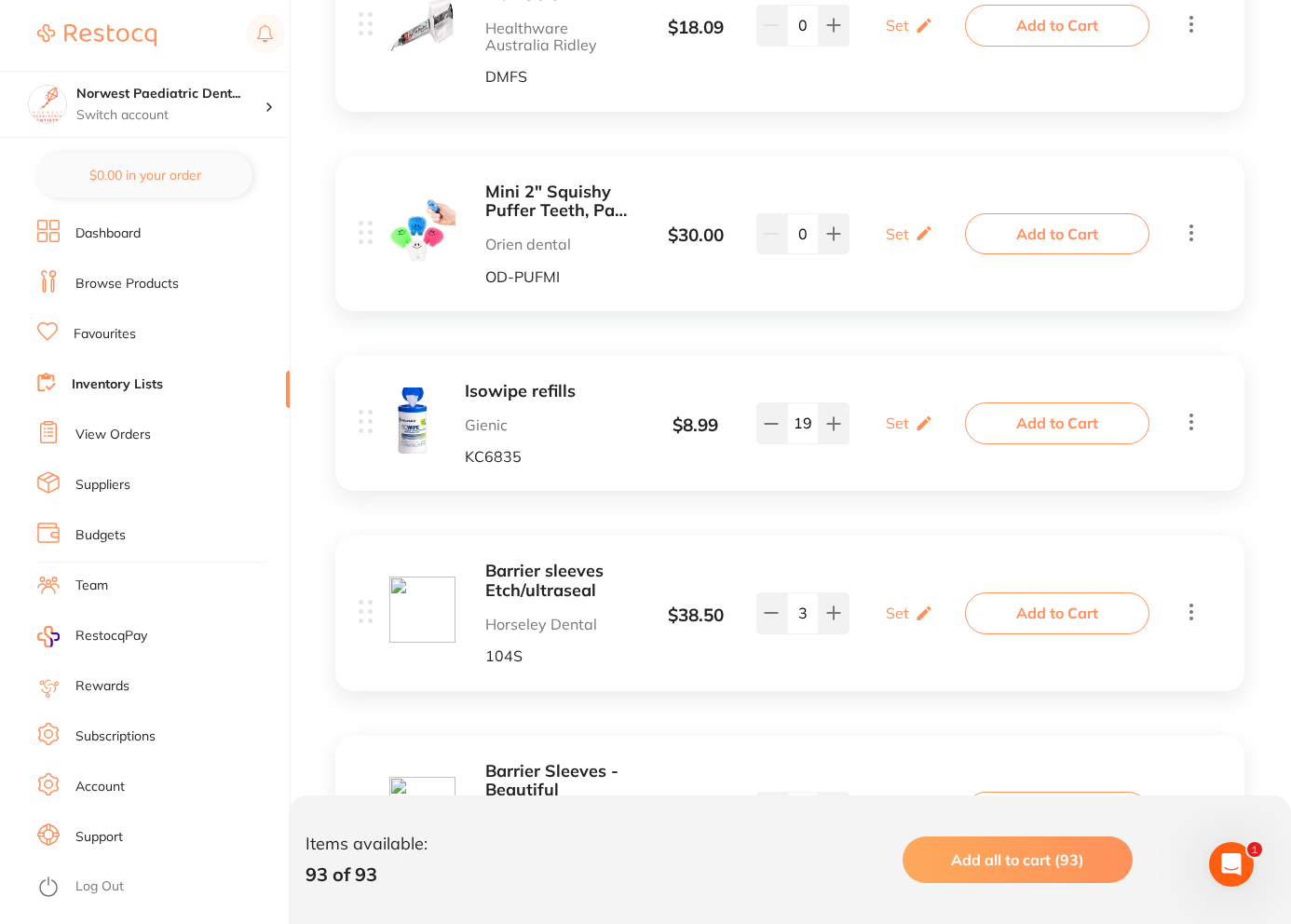 scroll, scrollTop: 5196, scrollLeft: 0, axis: vertical 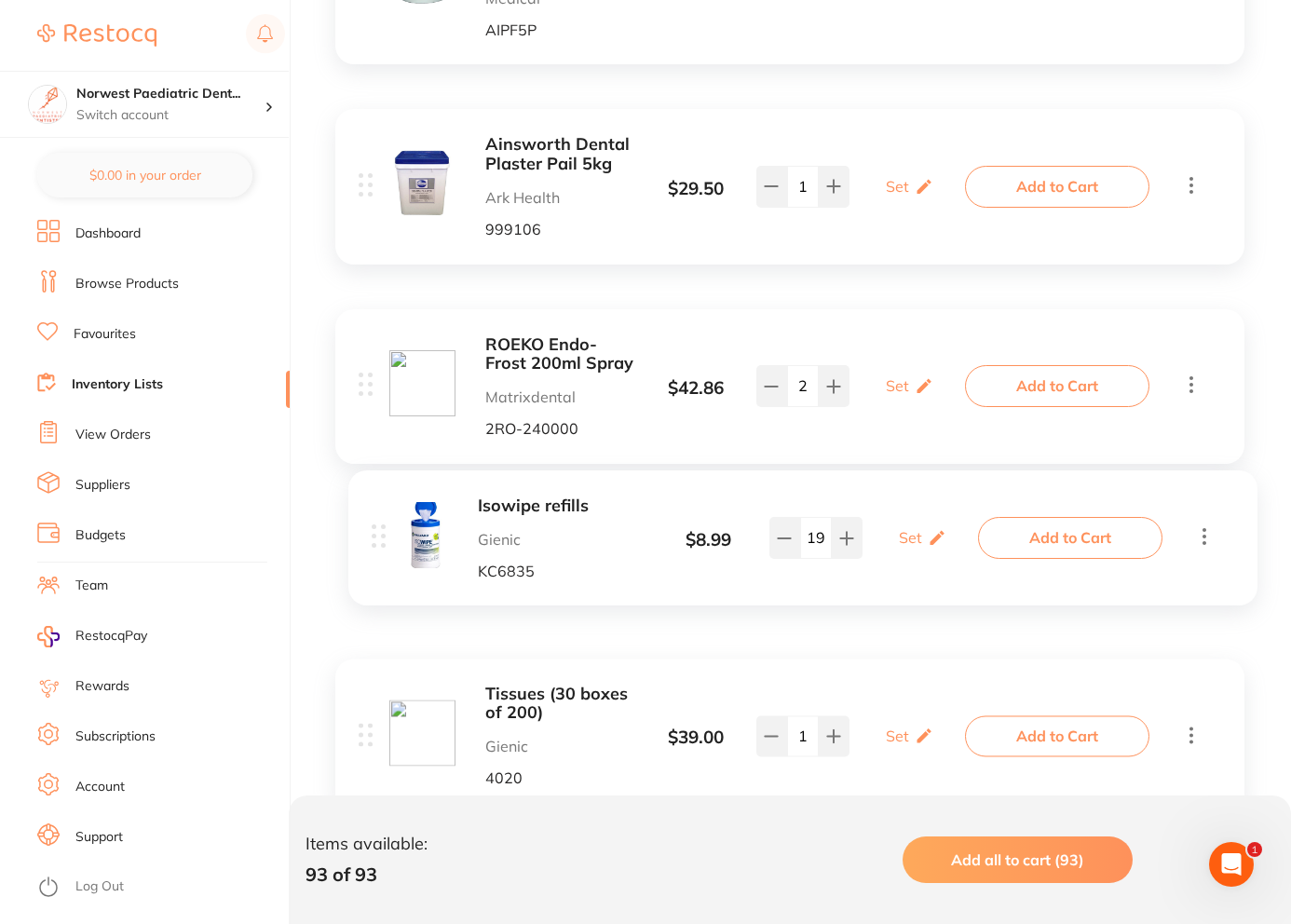 drag, startPoint x: 365, startPoint y: 414, endPoint x: 385, endPoint y: 532, distance: 119.682914 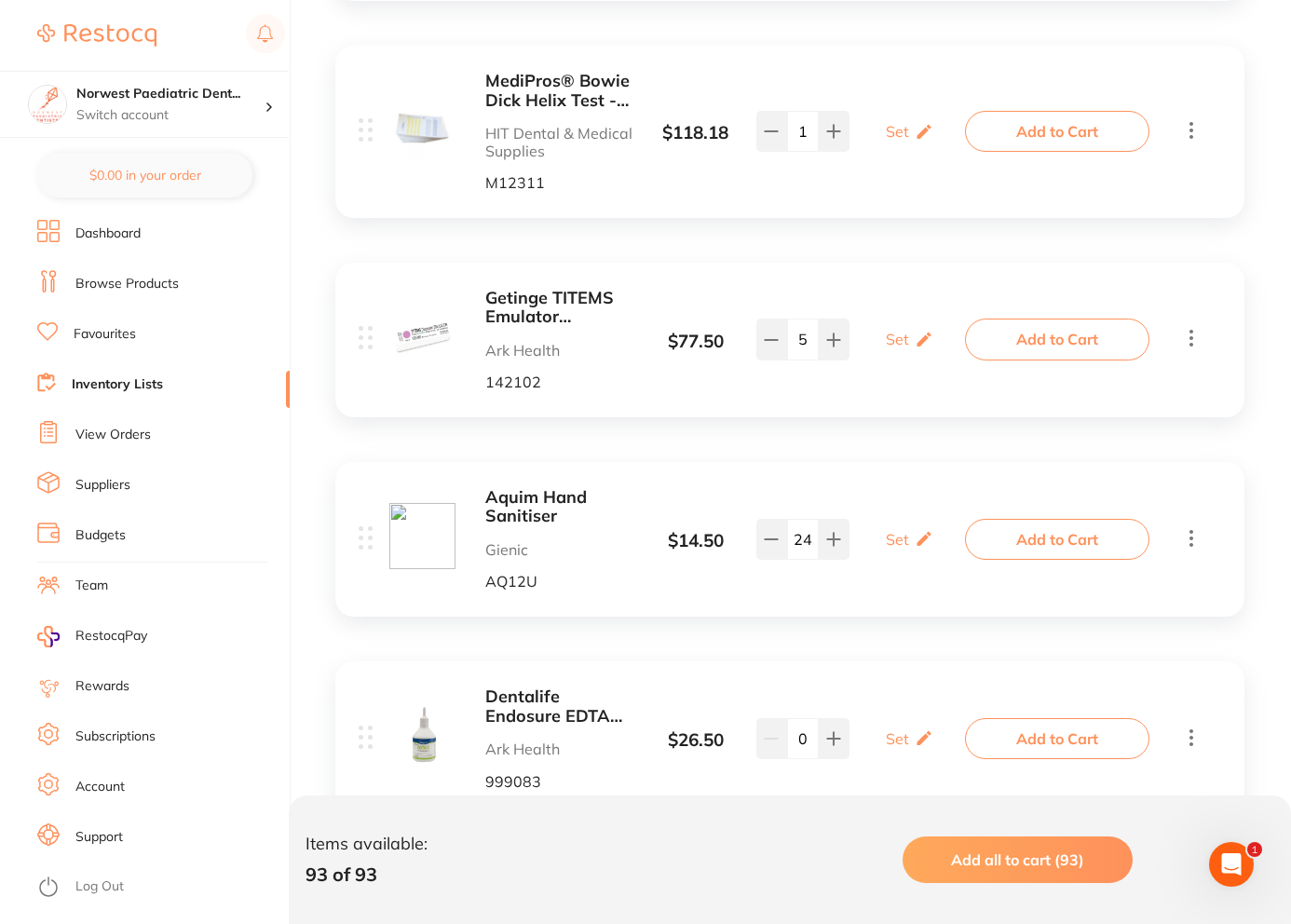 scroll, scrollTop: 10652, scrollLeft: 0, axis: vertical 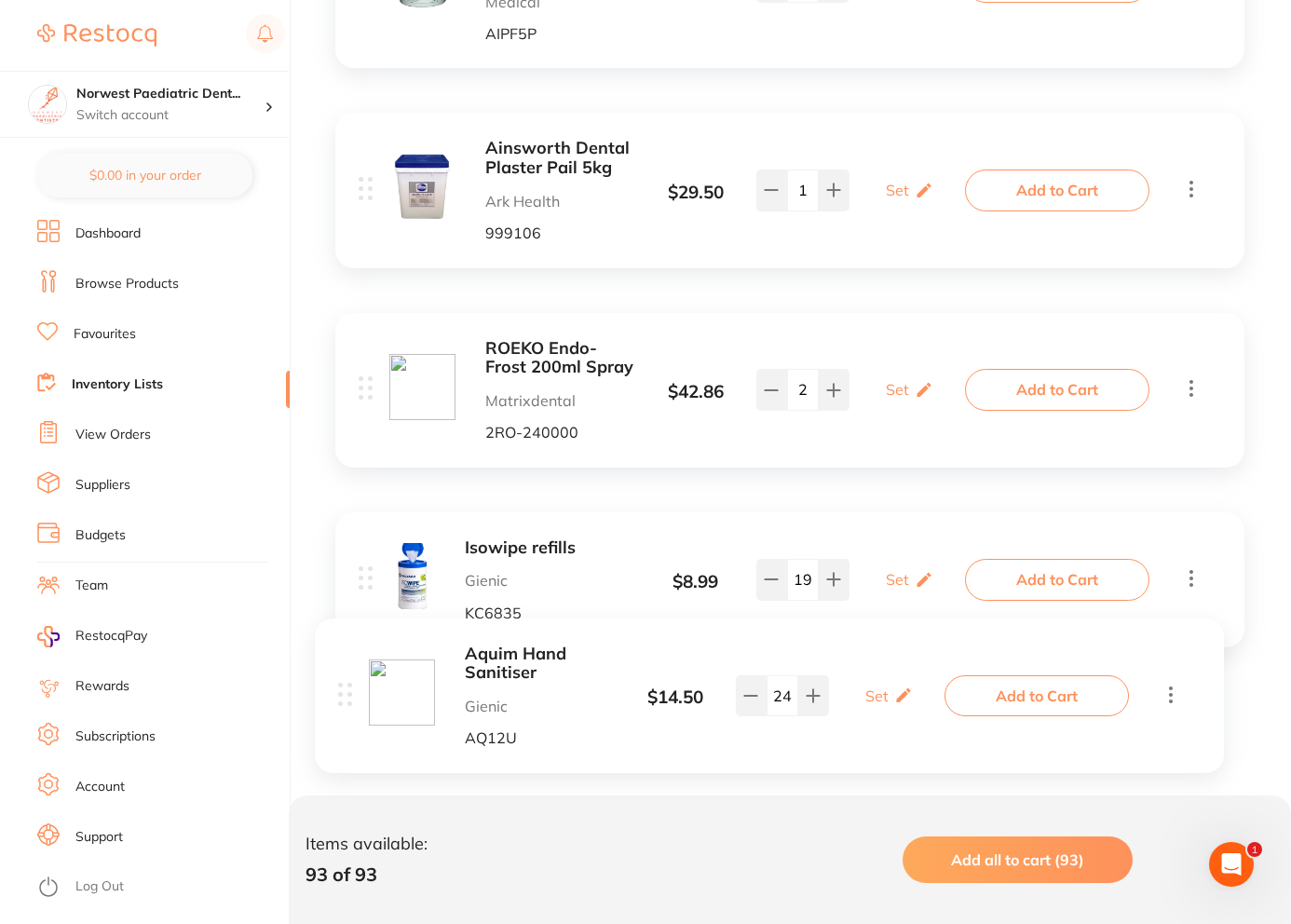 drag, startPoint x: 369, startPoint y: 530, endPoint x: 351, endPoint y: 707, distance: 177.9129 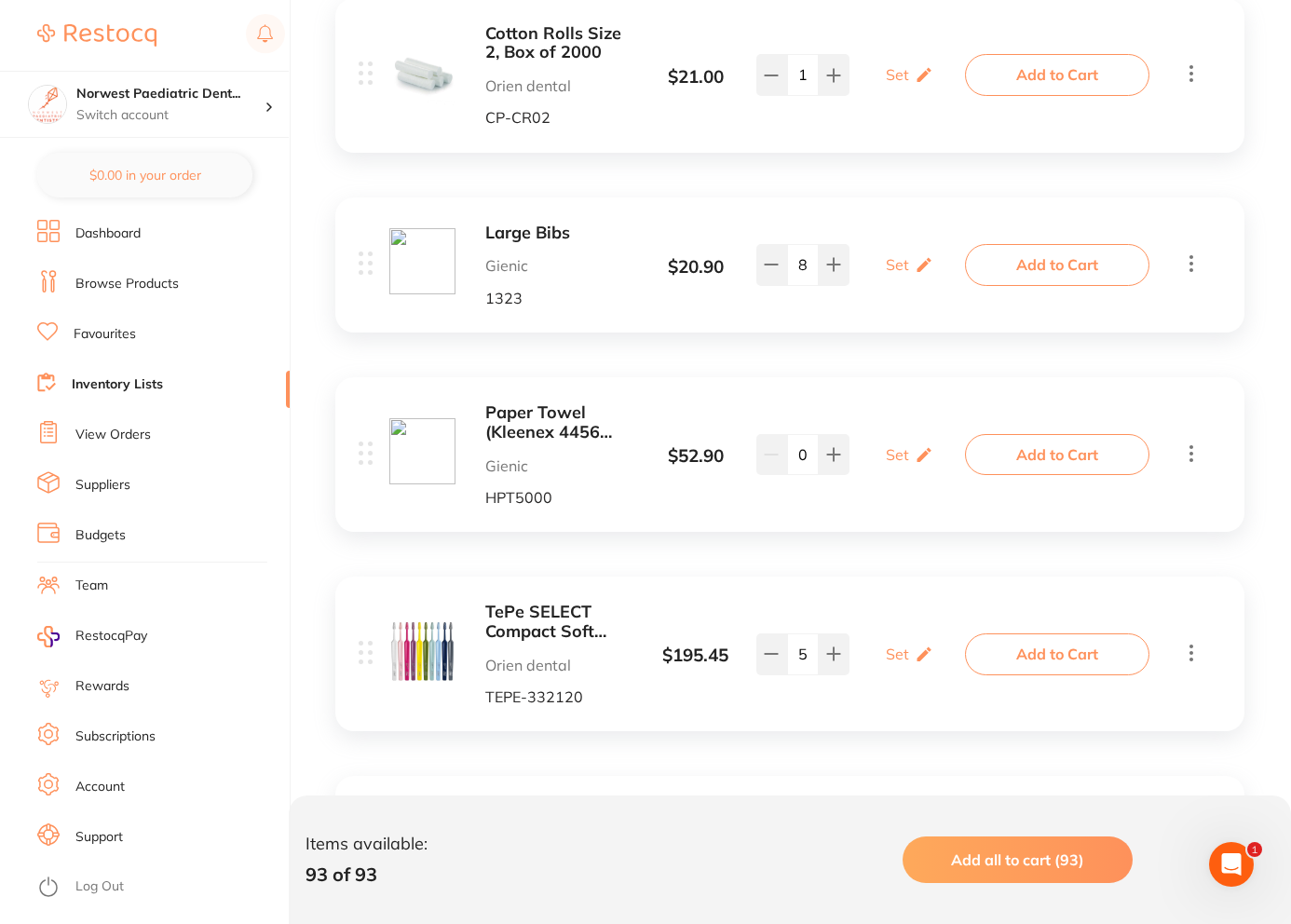 scroll, scrollTop: 7686, scrollLeft: 0, axis: vertical 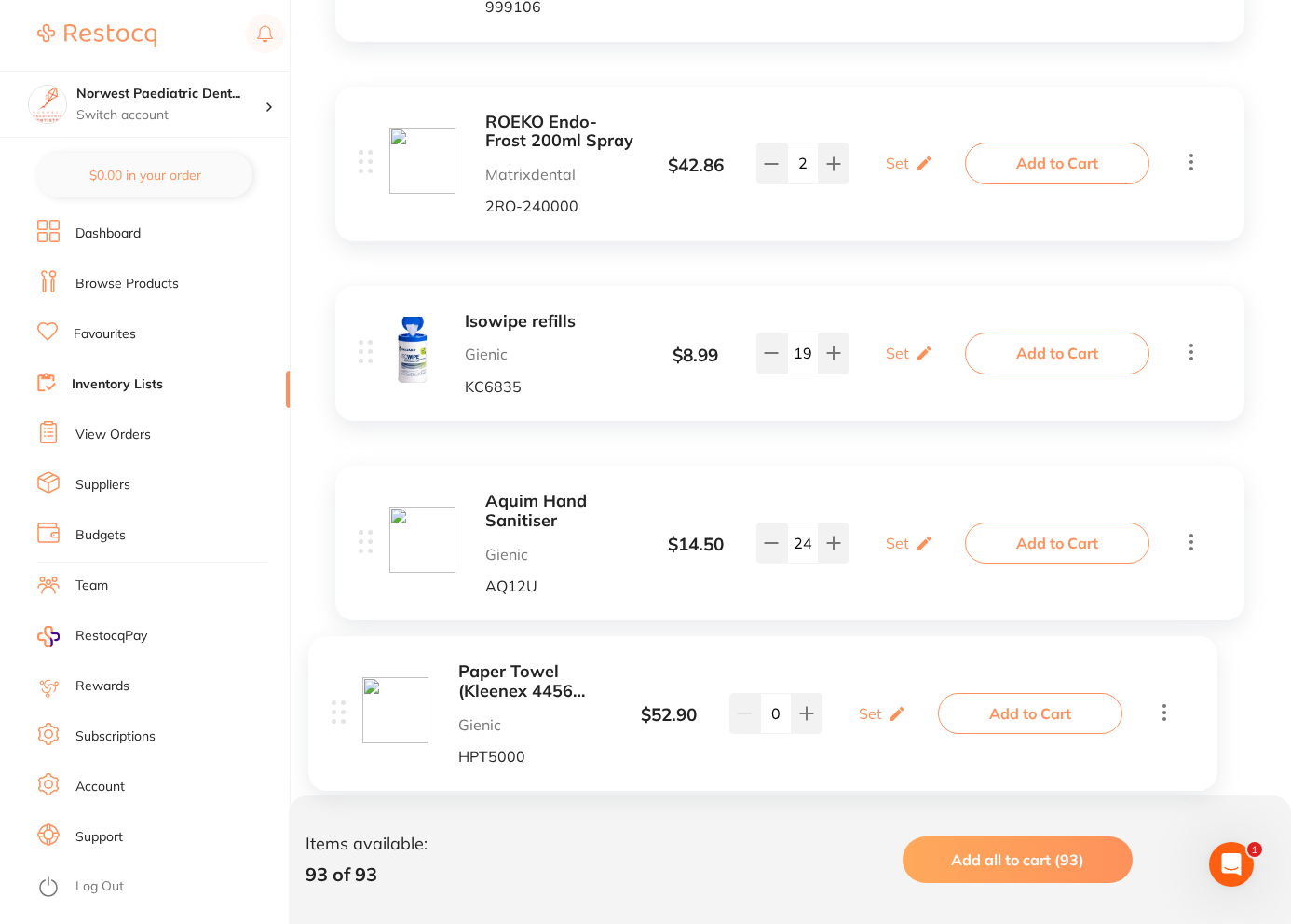 drag, startPoint x: 360, startPoint y: 449, endPoint x: 341, endPoint y: 720, distance: 271.66524 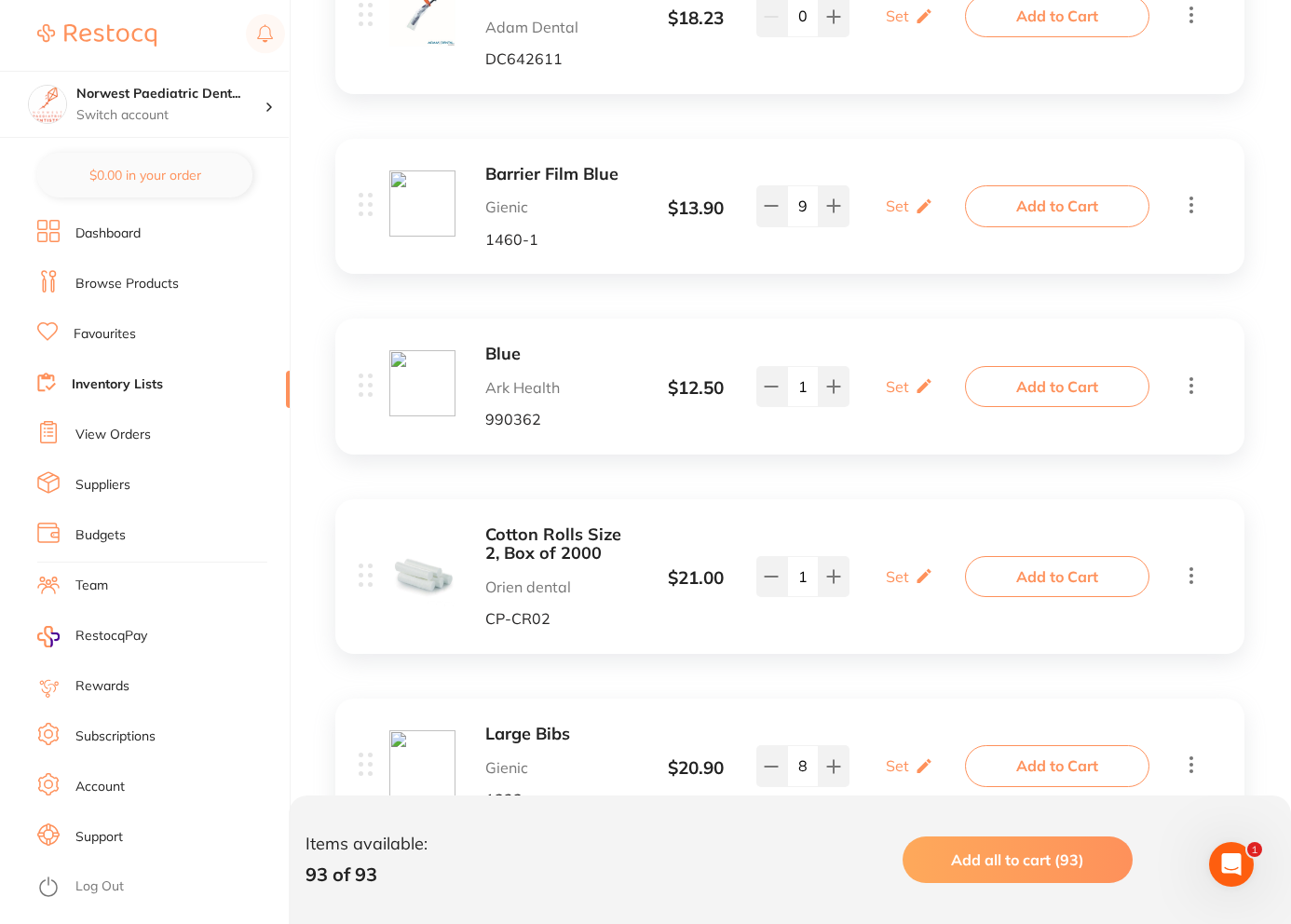 scroll, scrollTop: 7385, scrollLeft: 0, axis: vertical 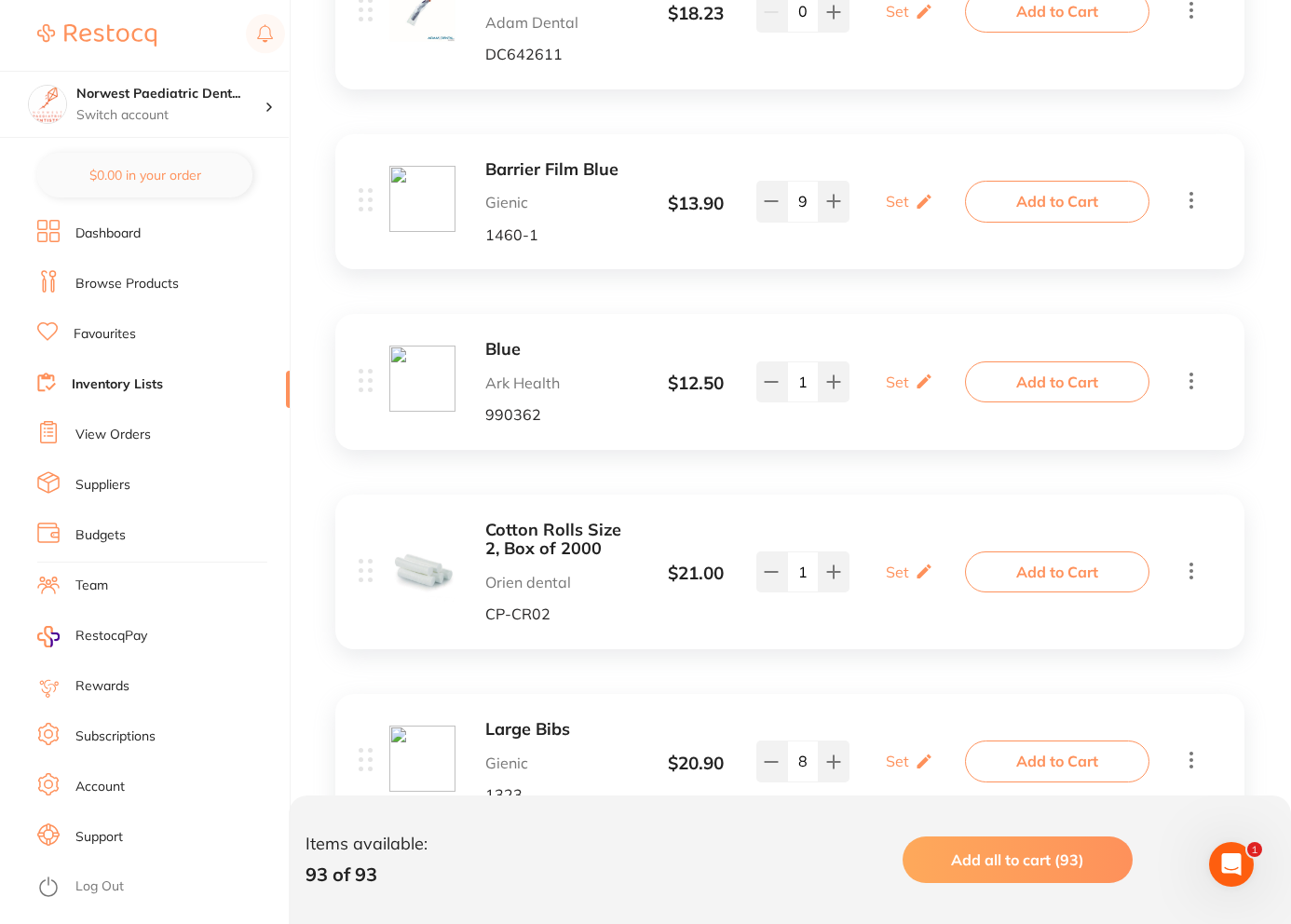 click 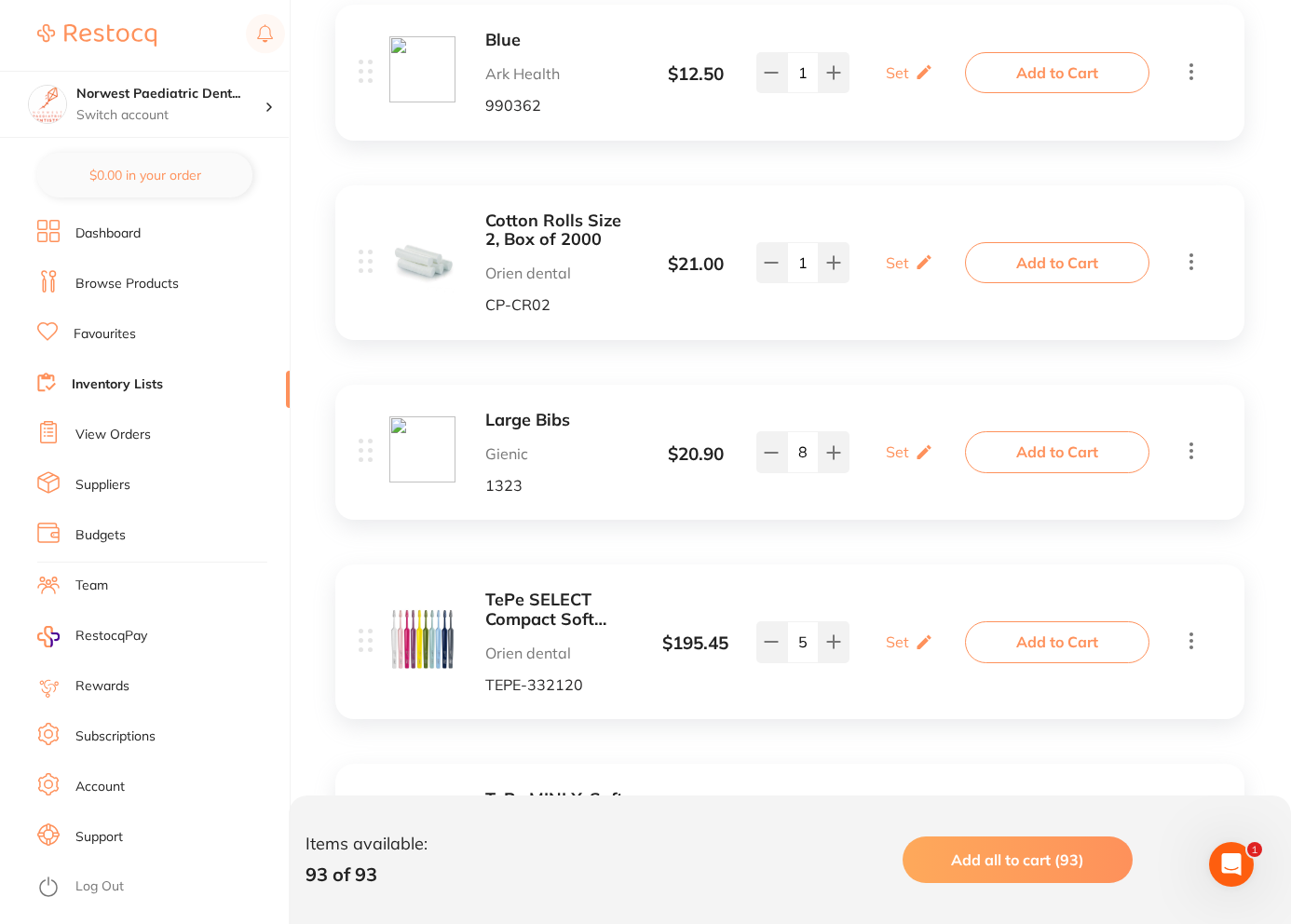 scroll, scrollTop: 7696, scrollLeft: 0, axis: vertical 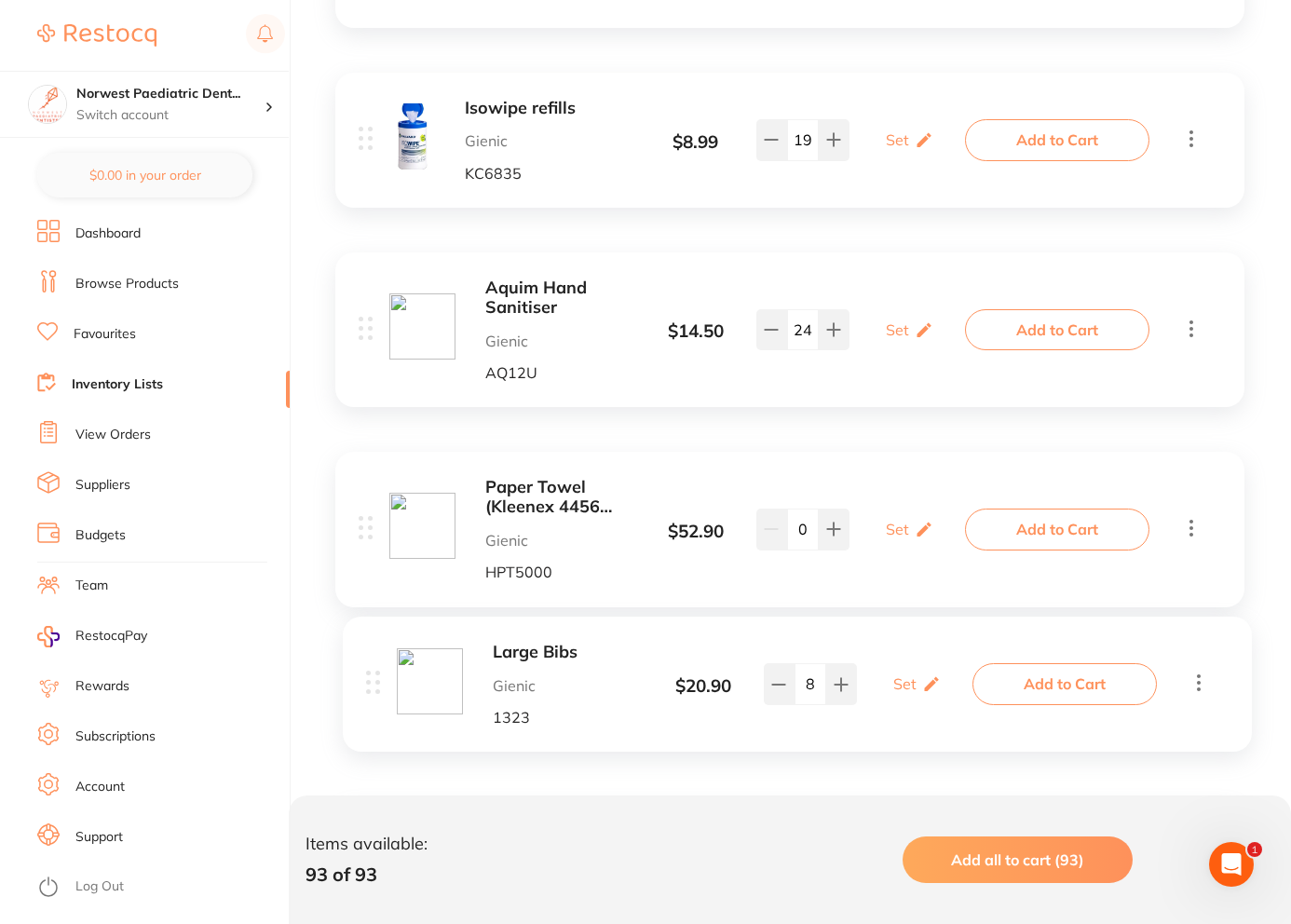 drag, startPoint x: 370, startPoint y: 458, endPoint x: 378, endPoint y: 689, distance: 231.13849 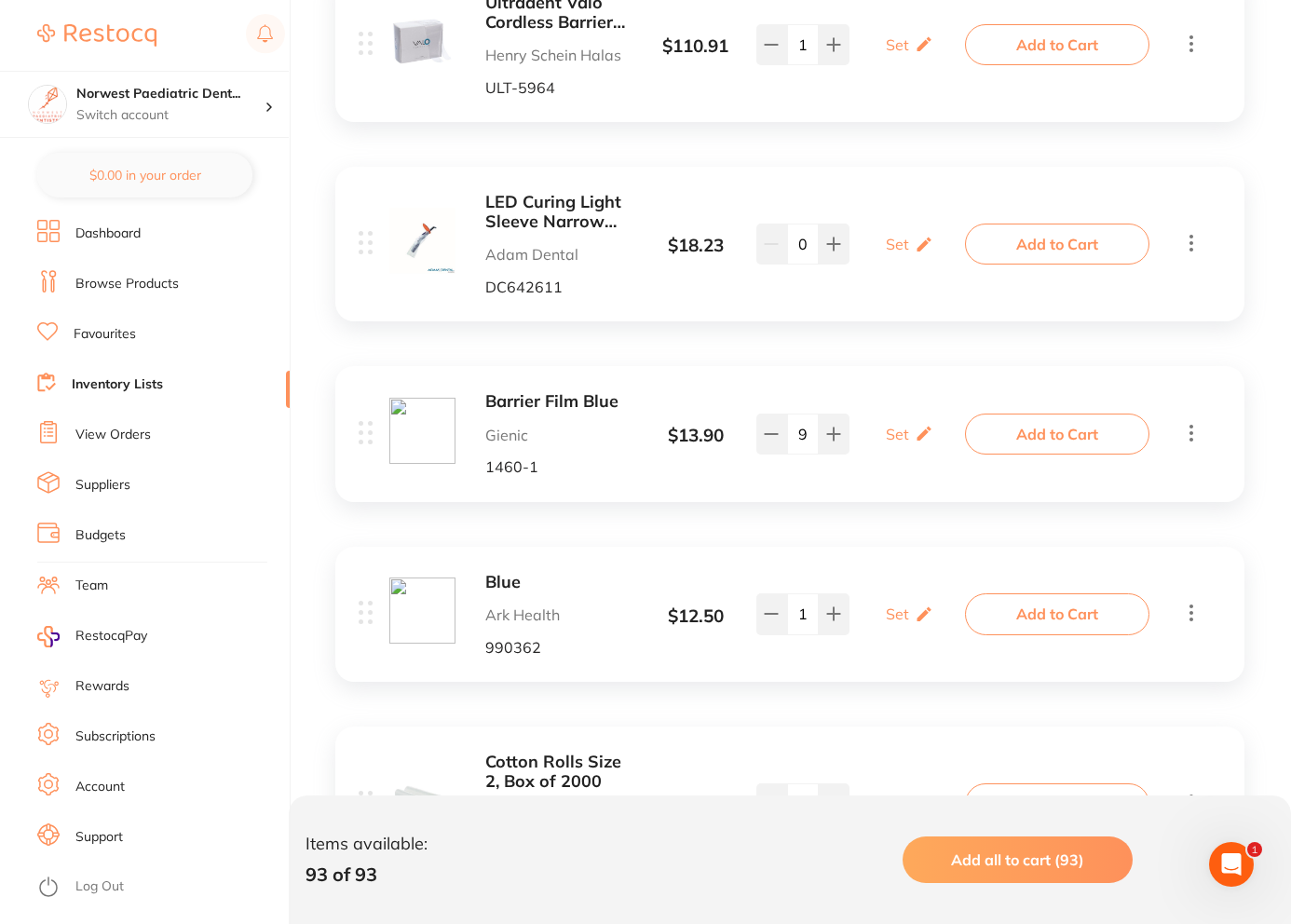 scroll, scrollTop: 7334, scrollLeft: 0, axis: vertical 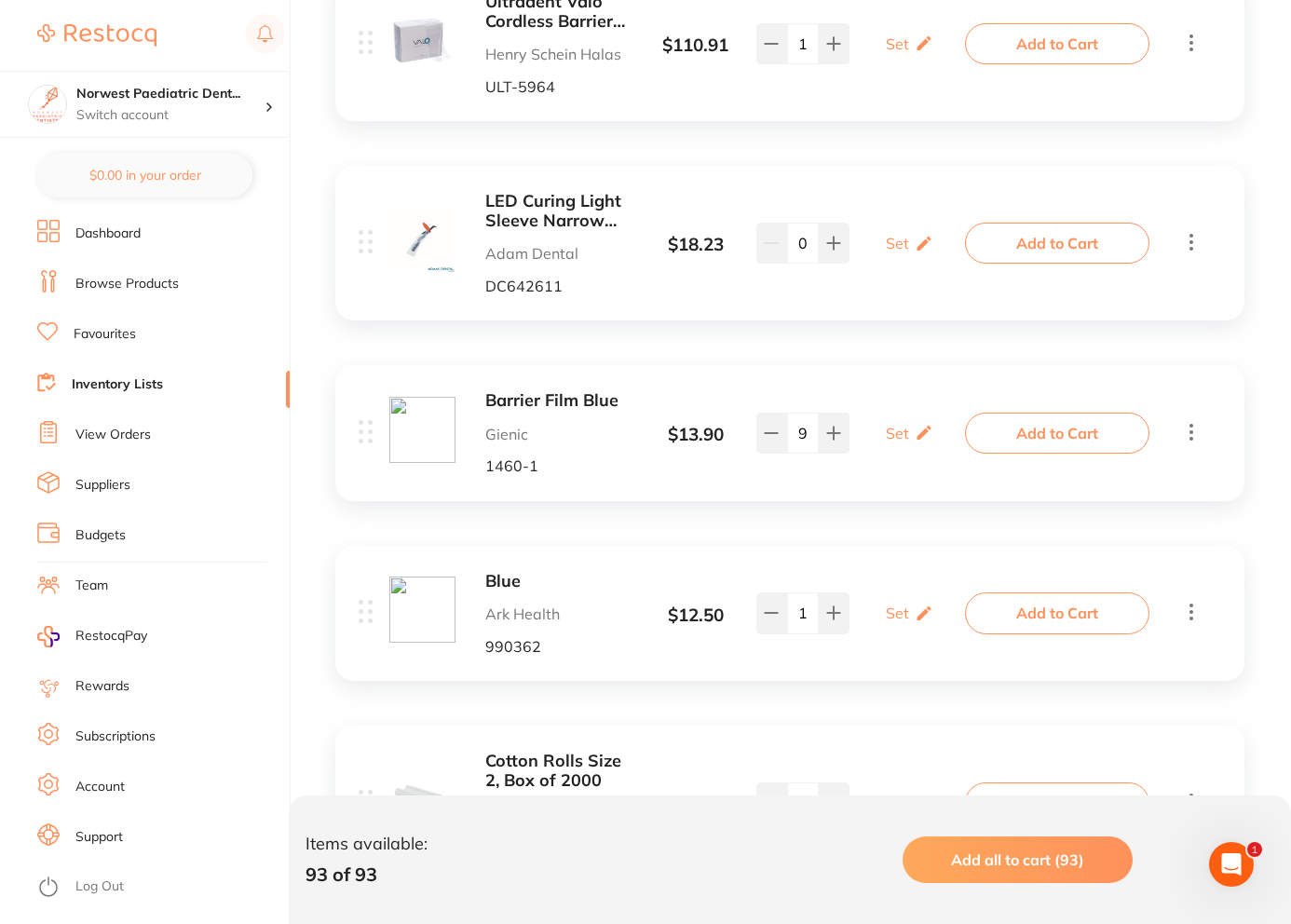 click 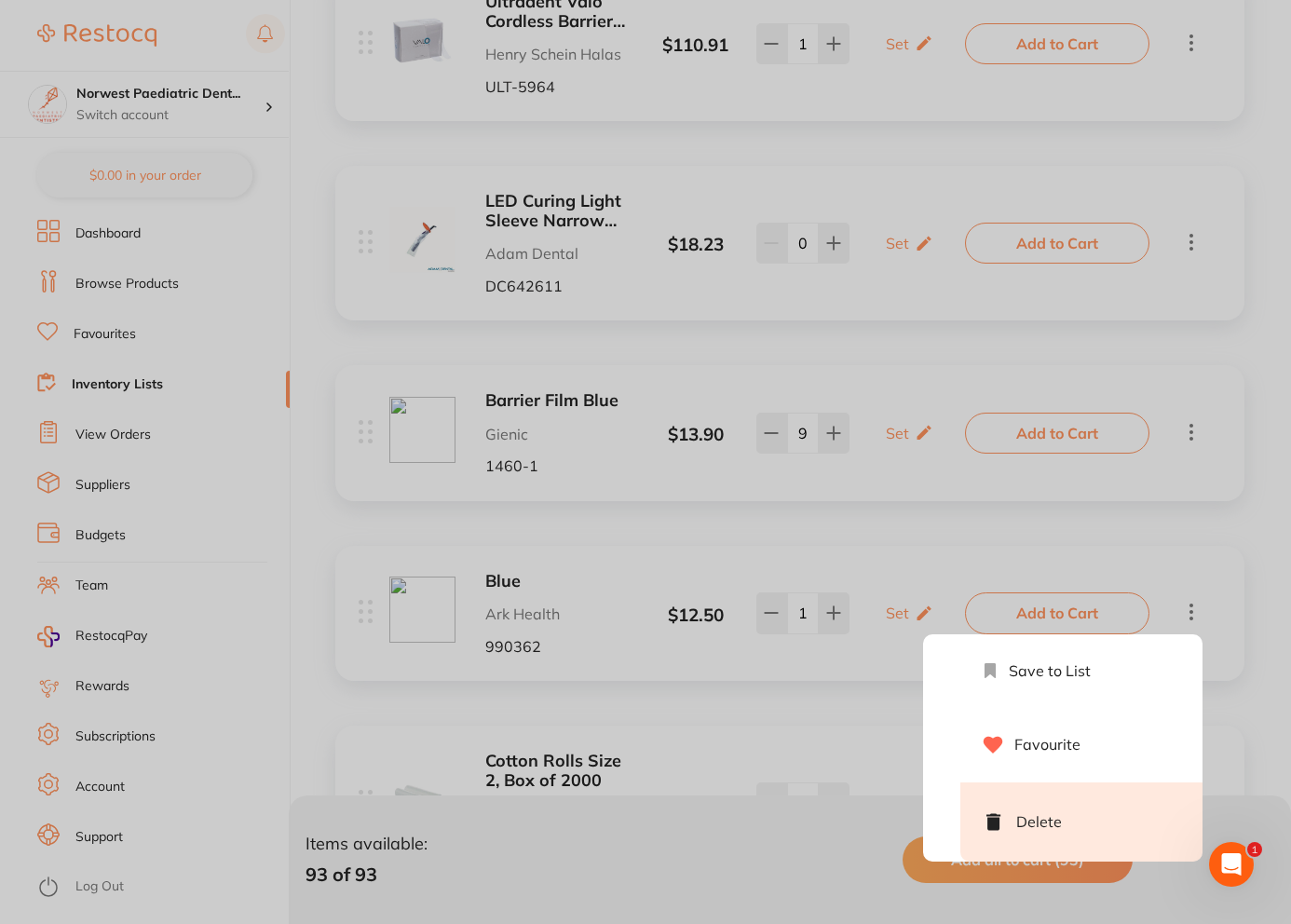 click on "Delete" at bounding box center (1081, 822) 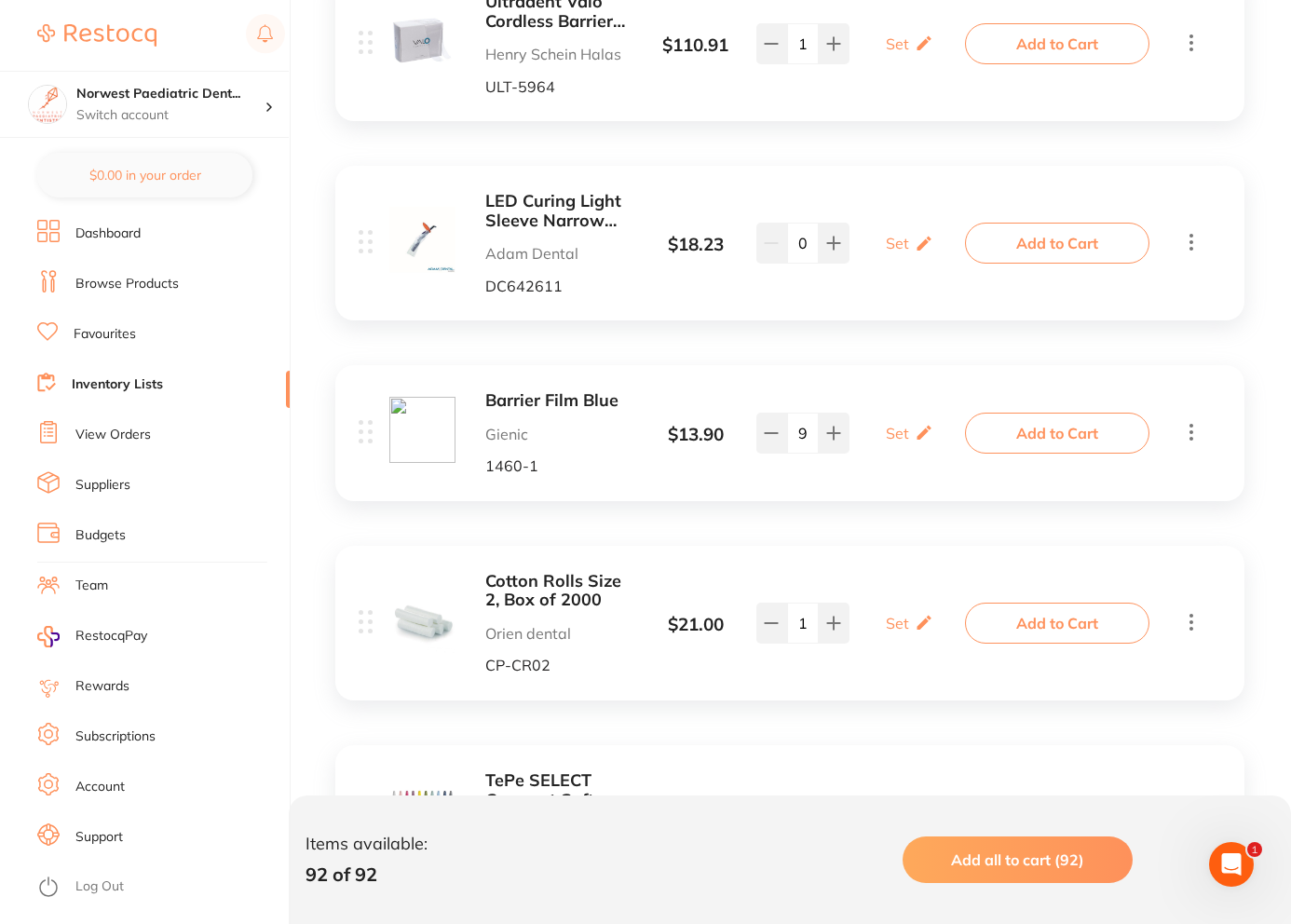 click 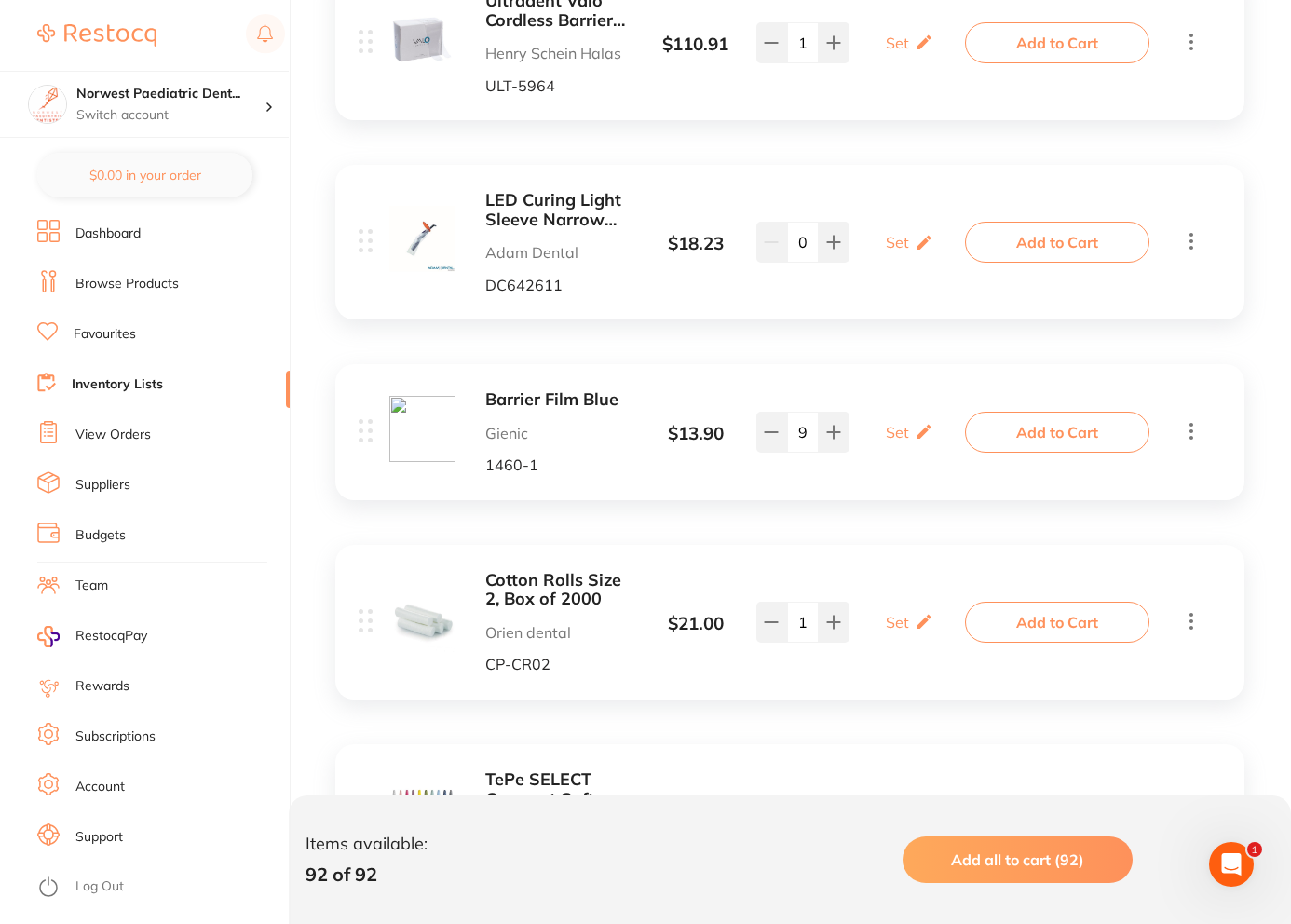 drag, startPoint x: 370, startPoint y: 429, endPoint x: 418, endPoint y: 338, distance: 102.88343 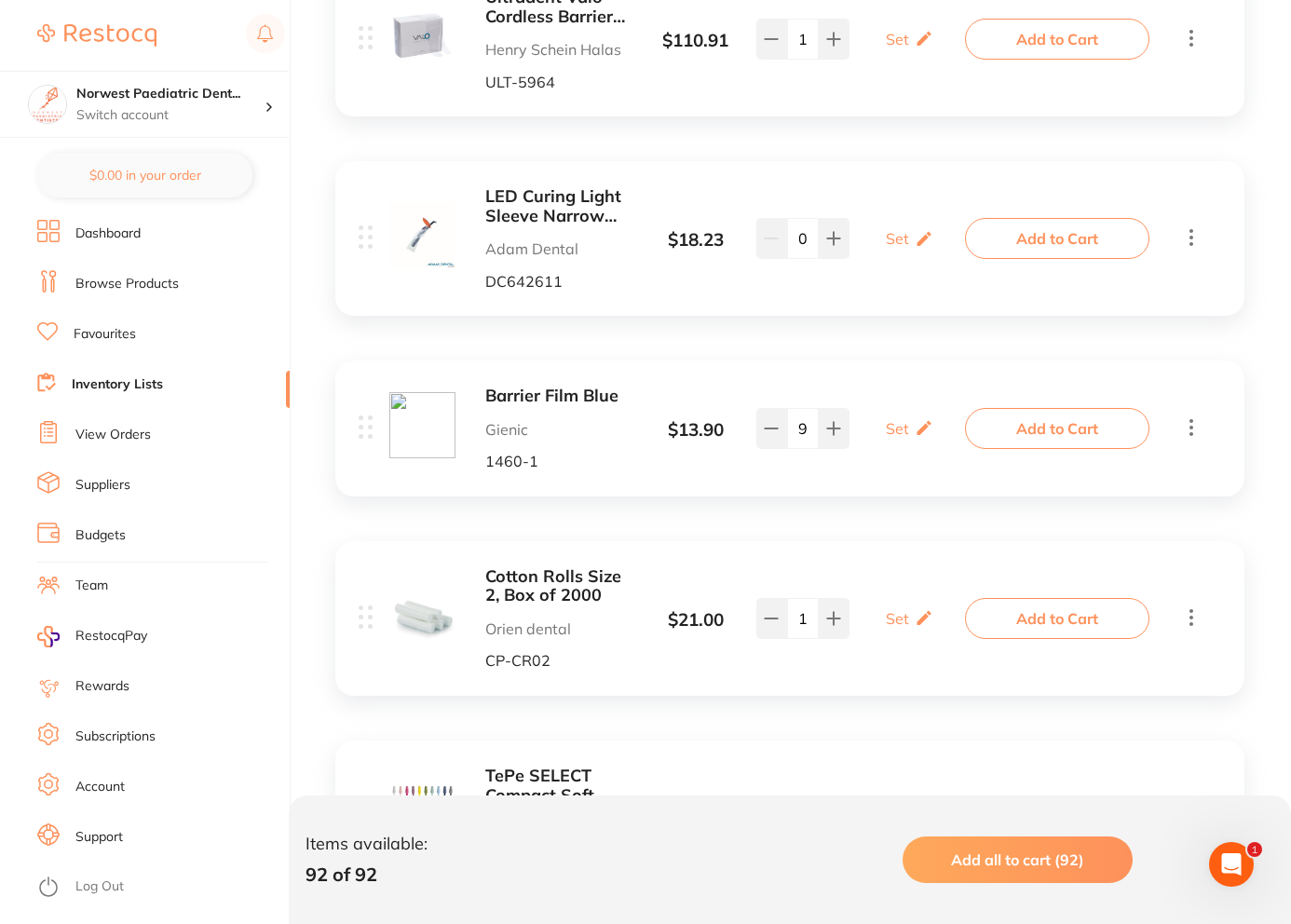 drag, startPoint x: 363, startPoint y: 435, endPoint x: 423, endPoint y: 155, distance: 286.3564 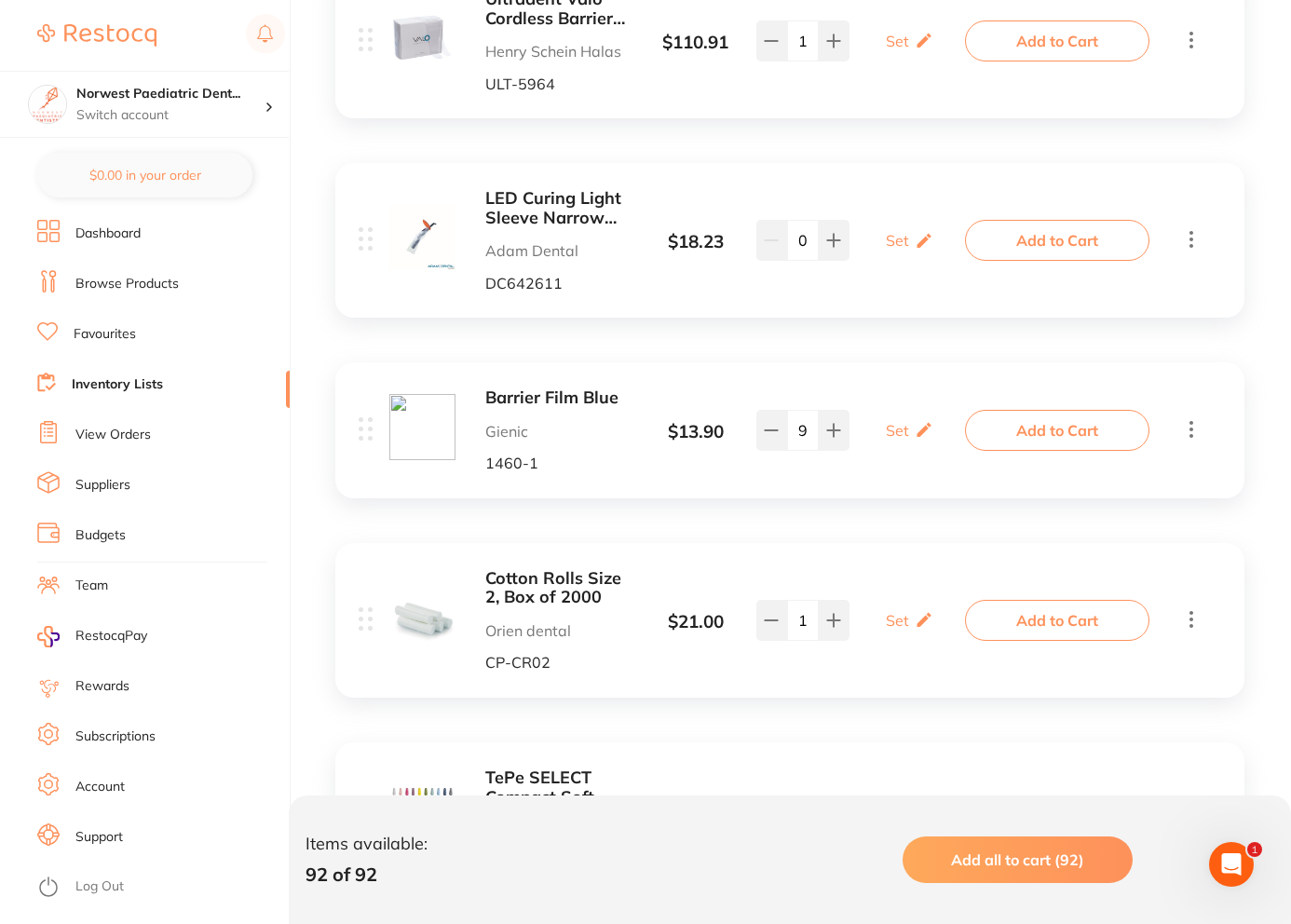 scroll, scrollTop: 7339, scrollLeft: 0, axis: vertical 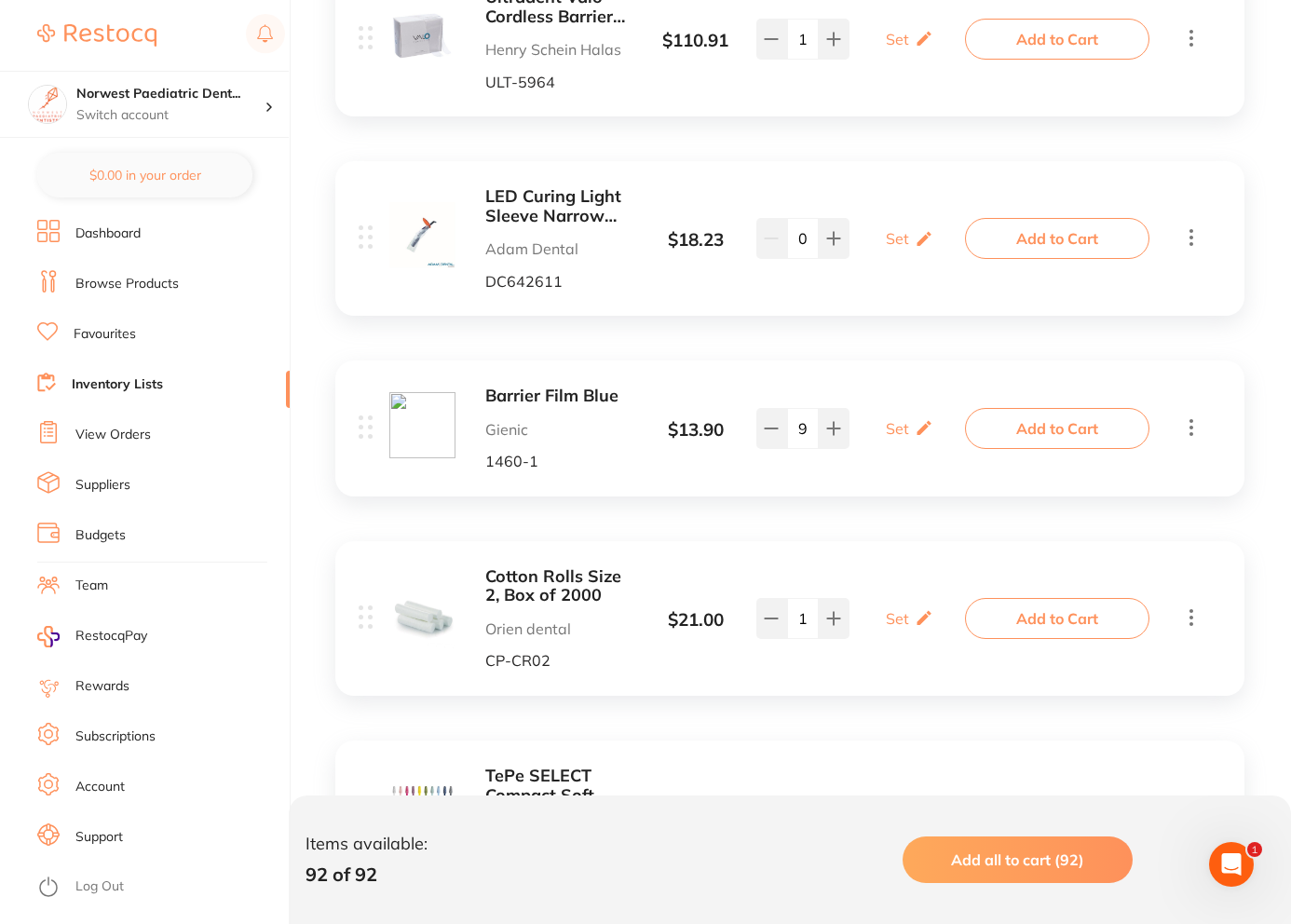 click on "Colgate Savacol - Antiseptic Mouth and Throat Rinse - Alcohol Free - 300ml, 6-Pack   Henry Schein Halas   CG-1224250   $ 53.42 Set Set Min / Max       2         Set Set Min / Max   Add to Cart ORAL B Vitality Sensitive Clean Power Toothbrush   Henry Schein Halas   OB-63710735   $ 27.45 Set Set Min / Max       0         Set Set Min / Max   Add to Cart Caredent Dental Plaque Disclosing Tablet (10)   Matrixdental   W6635-1   $ 10.28 Set Set Min / Max       0         Set Set Min / Max   Add to Cart Eviplac - Plaque Disclosing Tablets   Independent Dental   BIO-DI7403   $ 29.09 Set Set Min / Max       0         Set Set Min / Max   Add to Cart GUM Flossmate Handle - Single   Matrixdental   PRVB845   $ 5.60 Set Set Min / Max       19         Set Set Min / Max   Add to Cart Colgate Kids Gel Toothpaste - Bluey - Mild Mint - 2-5 Years - 90g, 12-Pack   Henry Schein Halas   CG-61018835   $ 12.90 Set Set Min / Max       0         Set Set Min / Max   Add to Cart On Backorder   Henry Schein Halas   CG-61009497   $ 15.18 Set" at bounding box center (790, 2358) 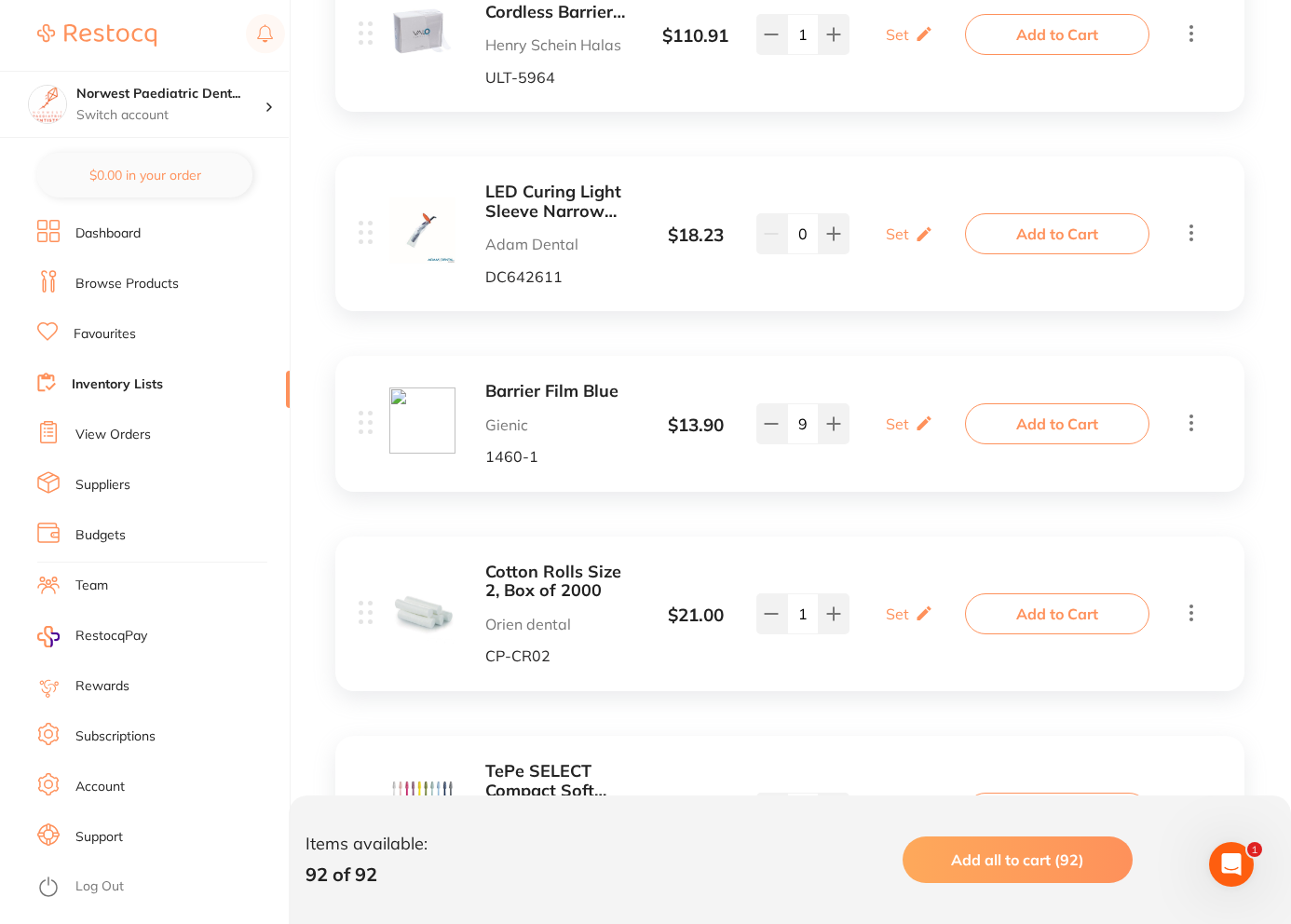 drag, startPoint x: 370, startPoint y: 426, endPoint x: 418, endPoint y: 389, distance: 61 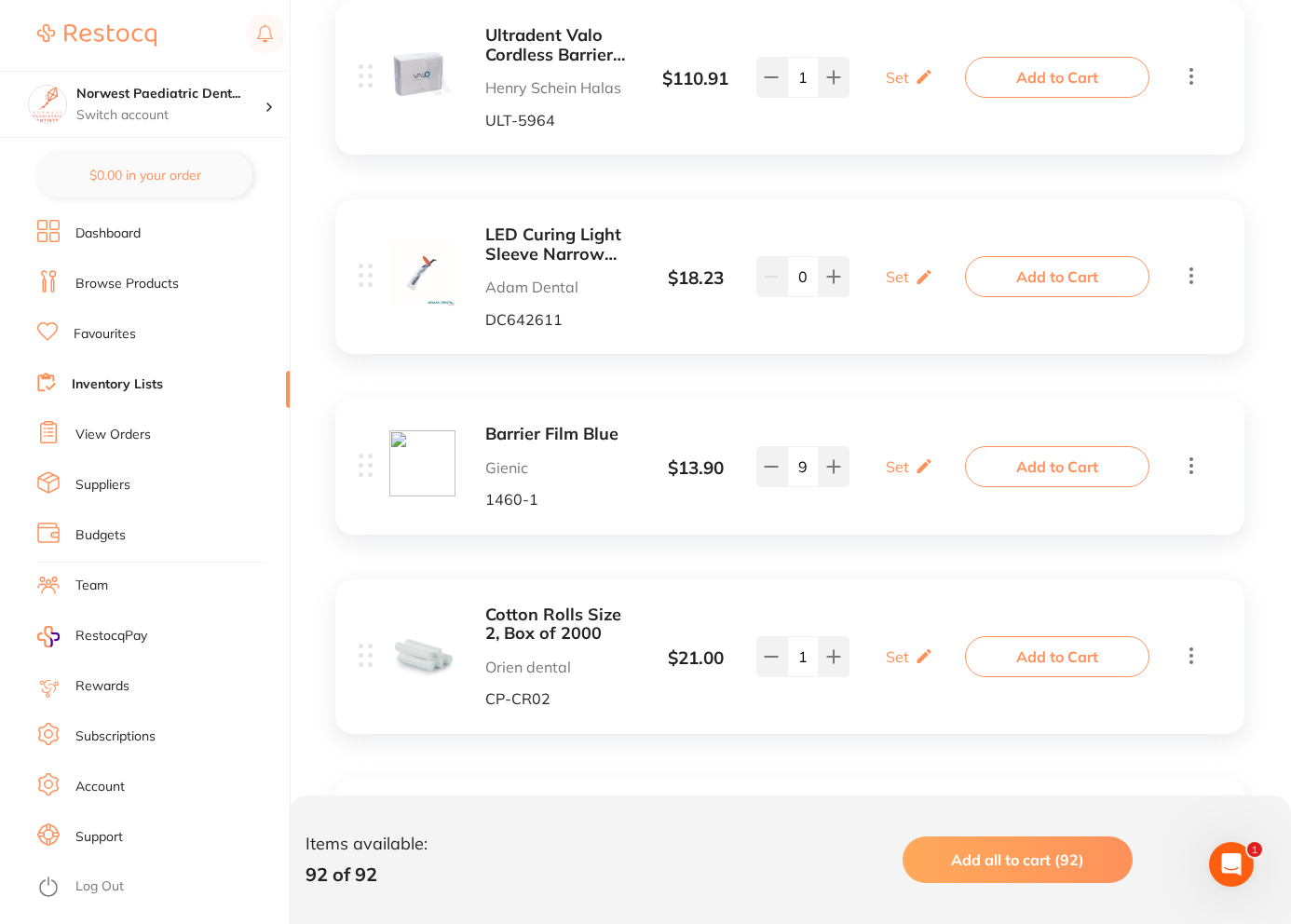scroll, scrollTop: 7256, scrollLeft: 0, axis: vertical 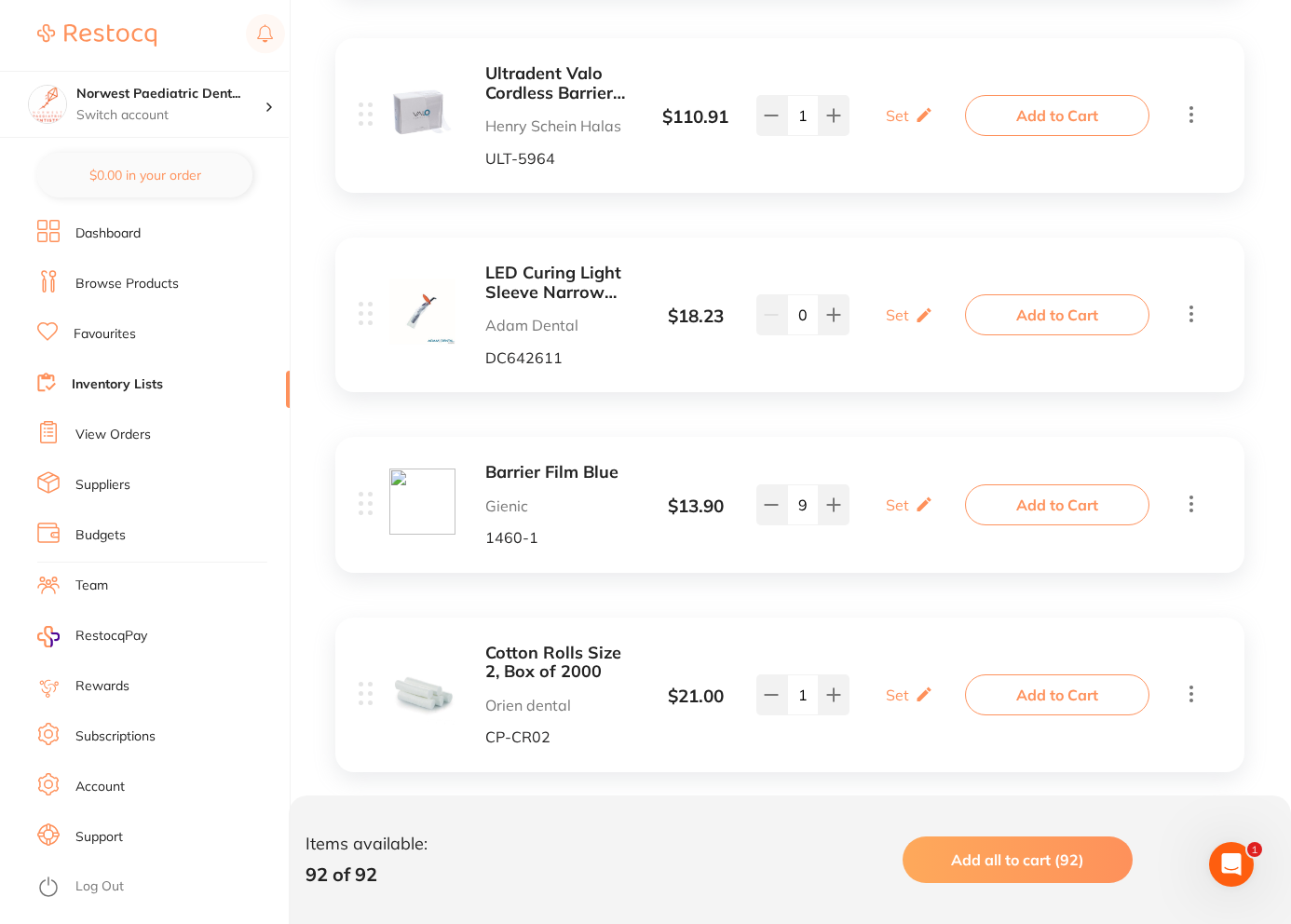 drag, startPoint x: 364, startPoint y: 507, endPoint x: 360, endPoint y: 403, distance: 104.07689 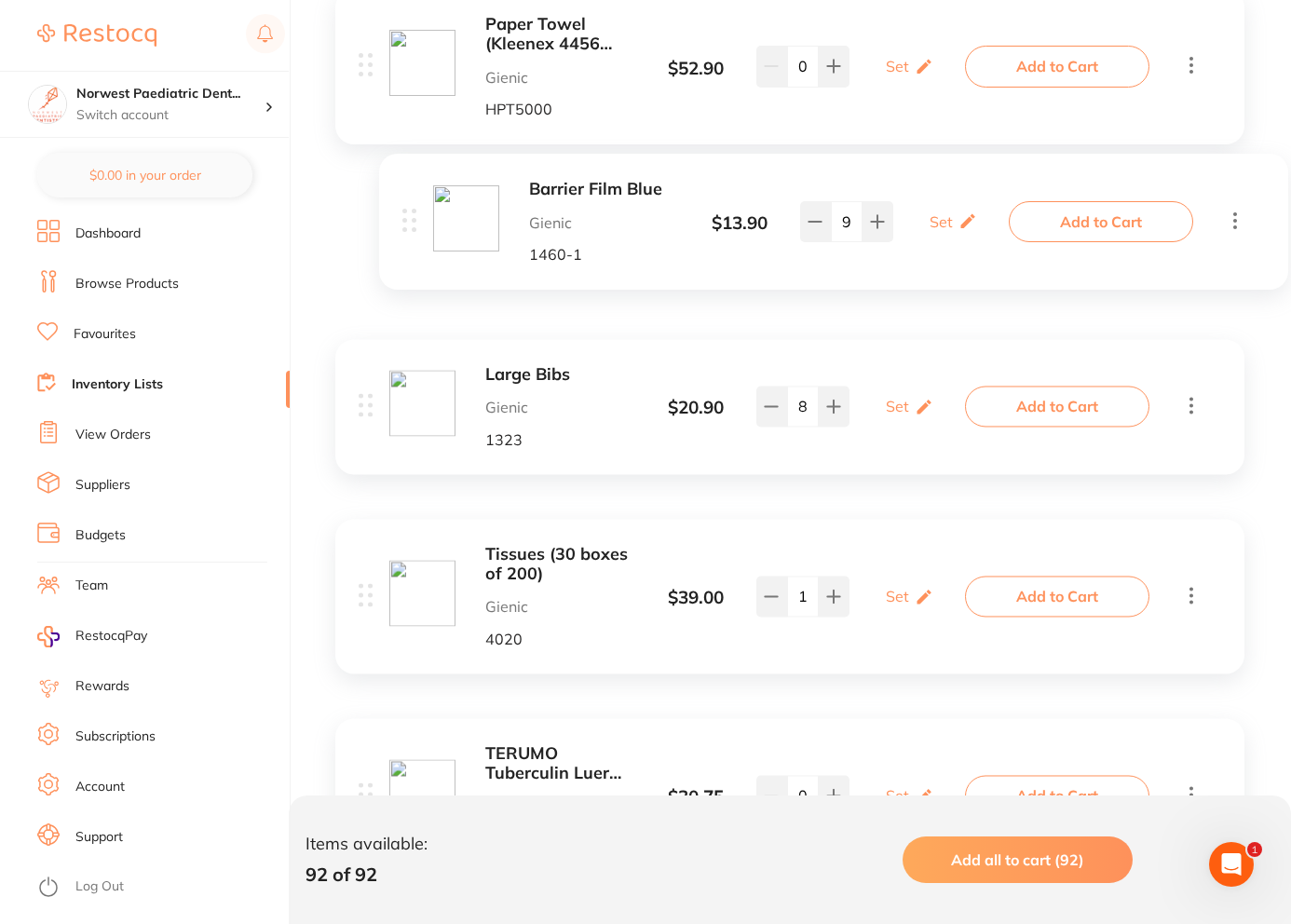 scroll, scrollTop: 4912, scrollLeft: 0, axis: vertical 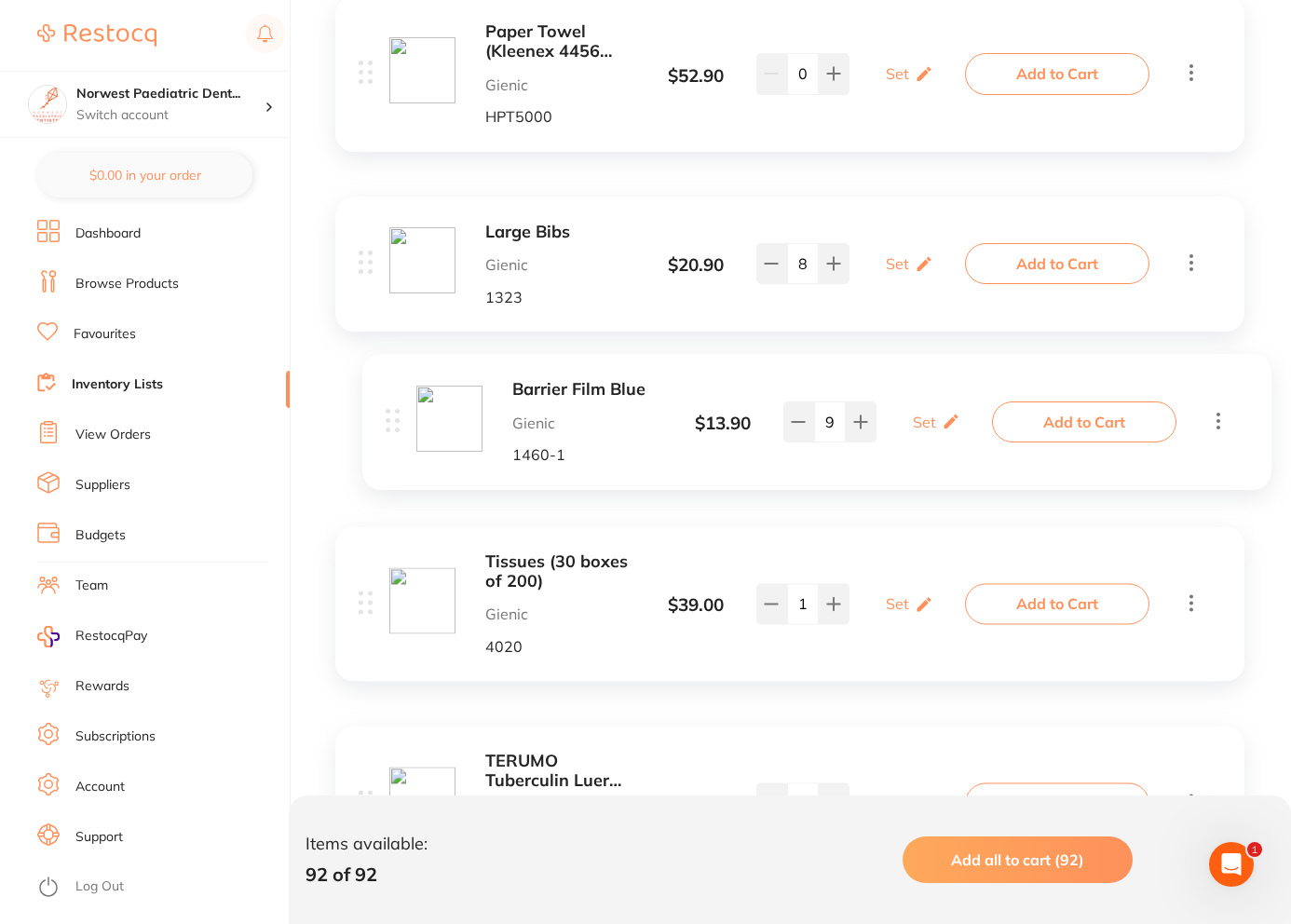drag, startPoint x: 365, startPoint y: 507, endPoint x: 394, endPoint y: 419, distance: 92.6553 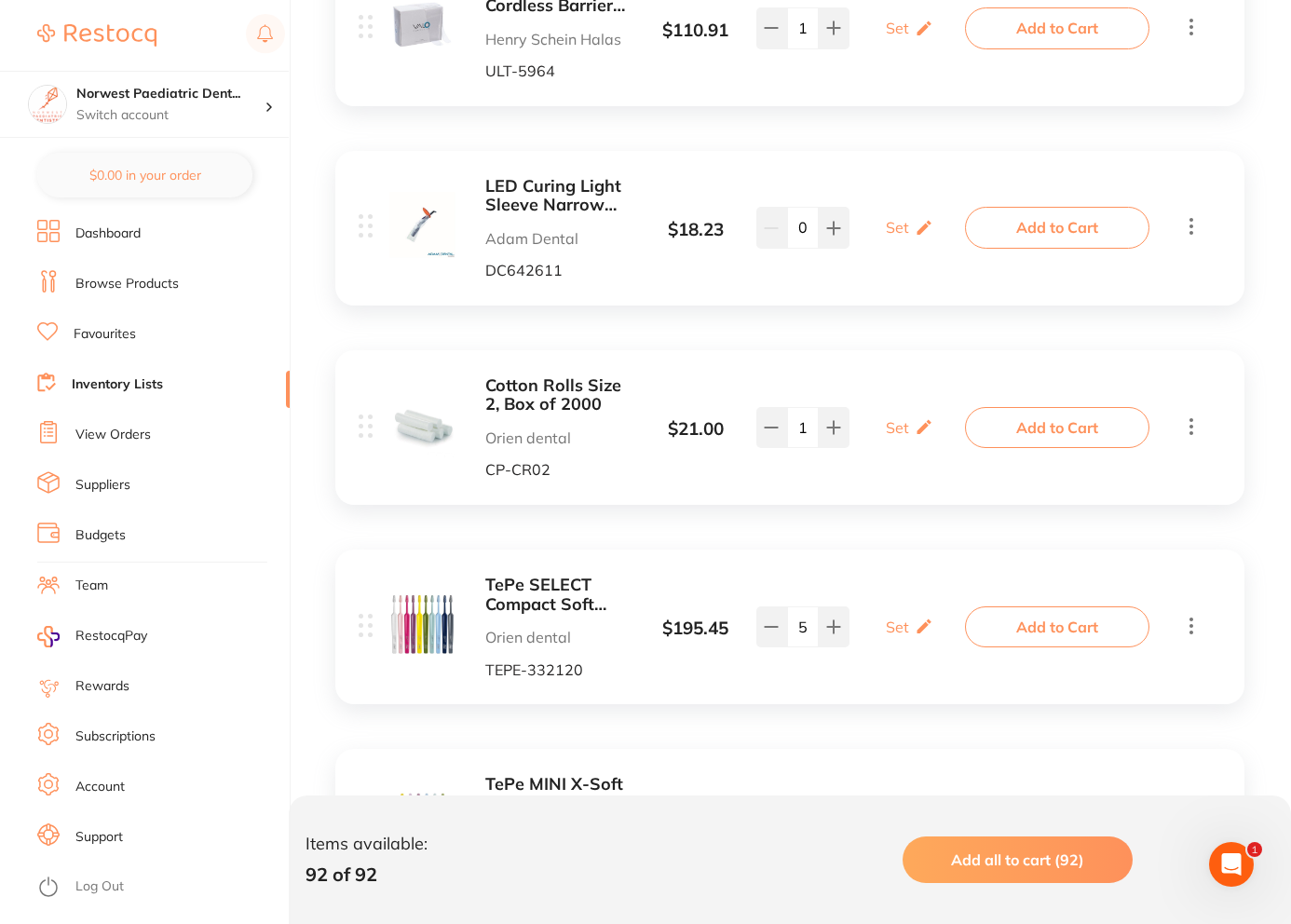scroll, scrollTop: 7532, scrollLeft: 0, axis: vertical 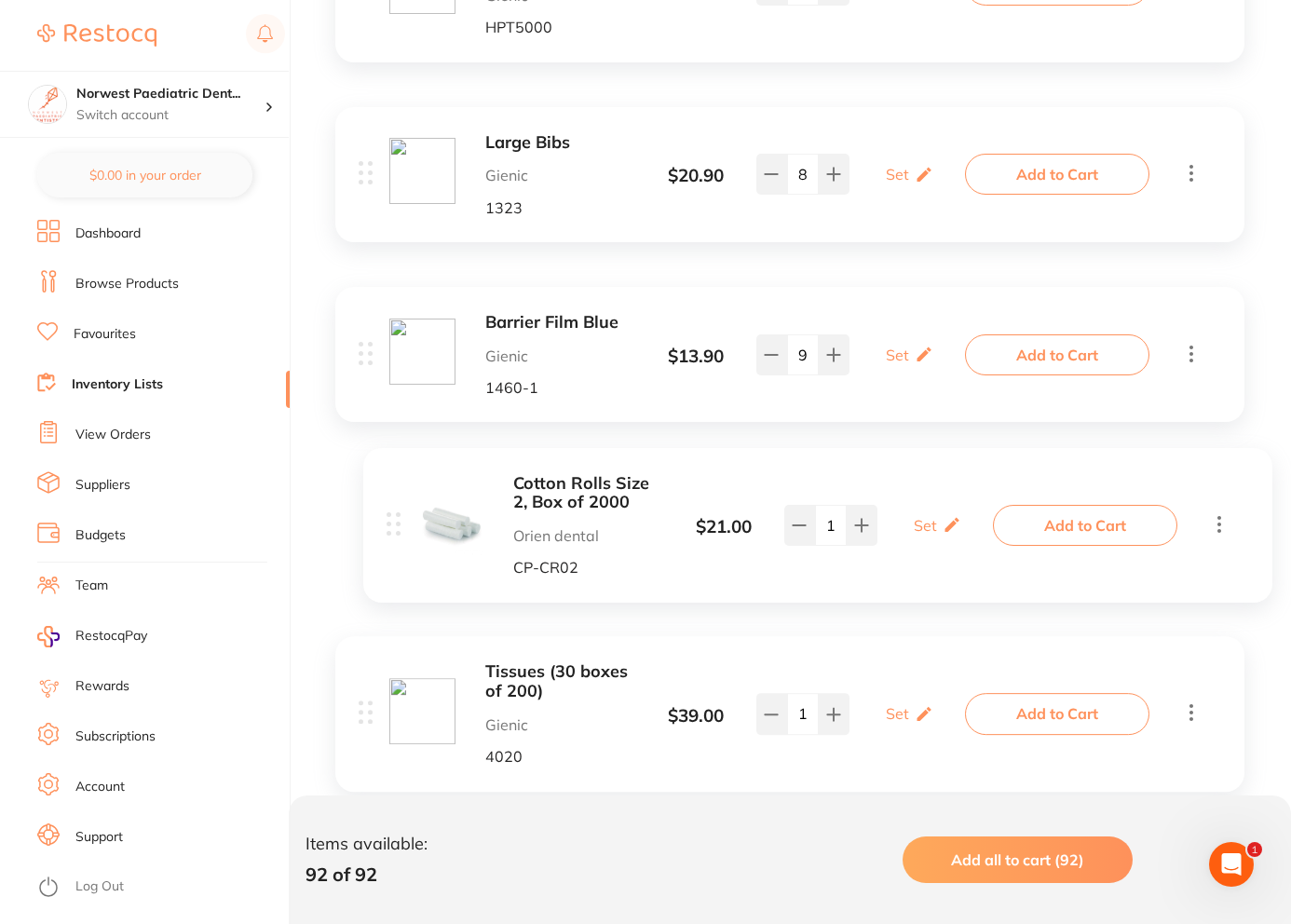 drag, startPoint x: 366, startPoint y: 419, endPoint x: 400, endPoint y: 515, distance: 101.84302 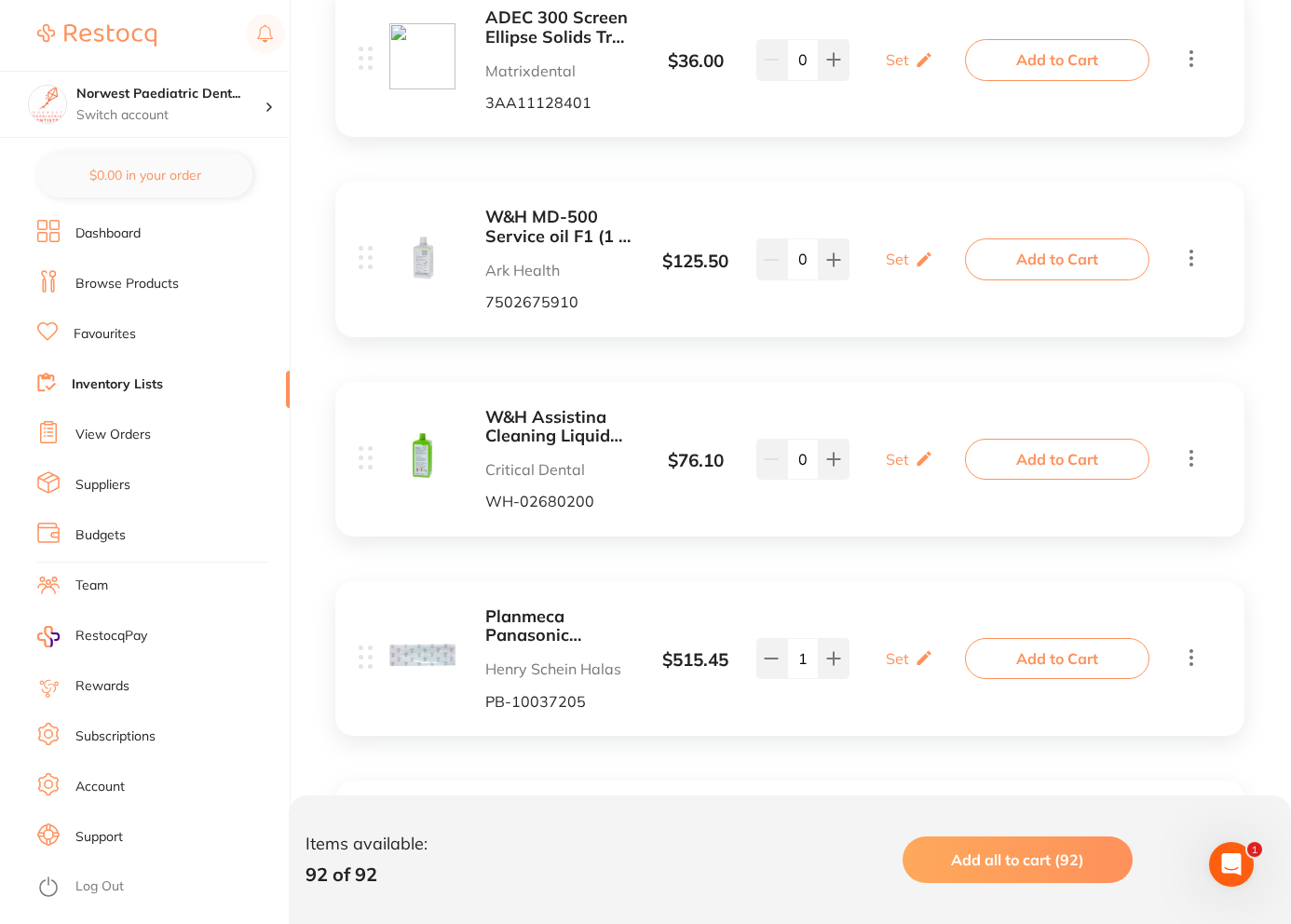 scroll, scrollTop: 13110, scrollLeft: 0, axis: vertical 